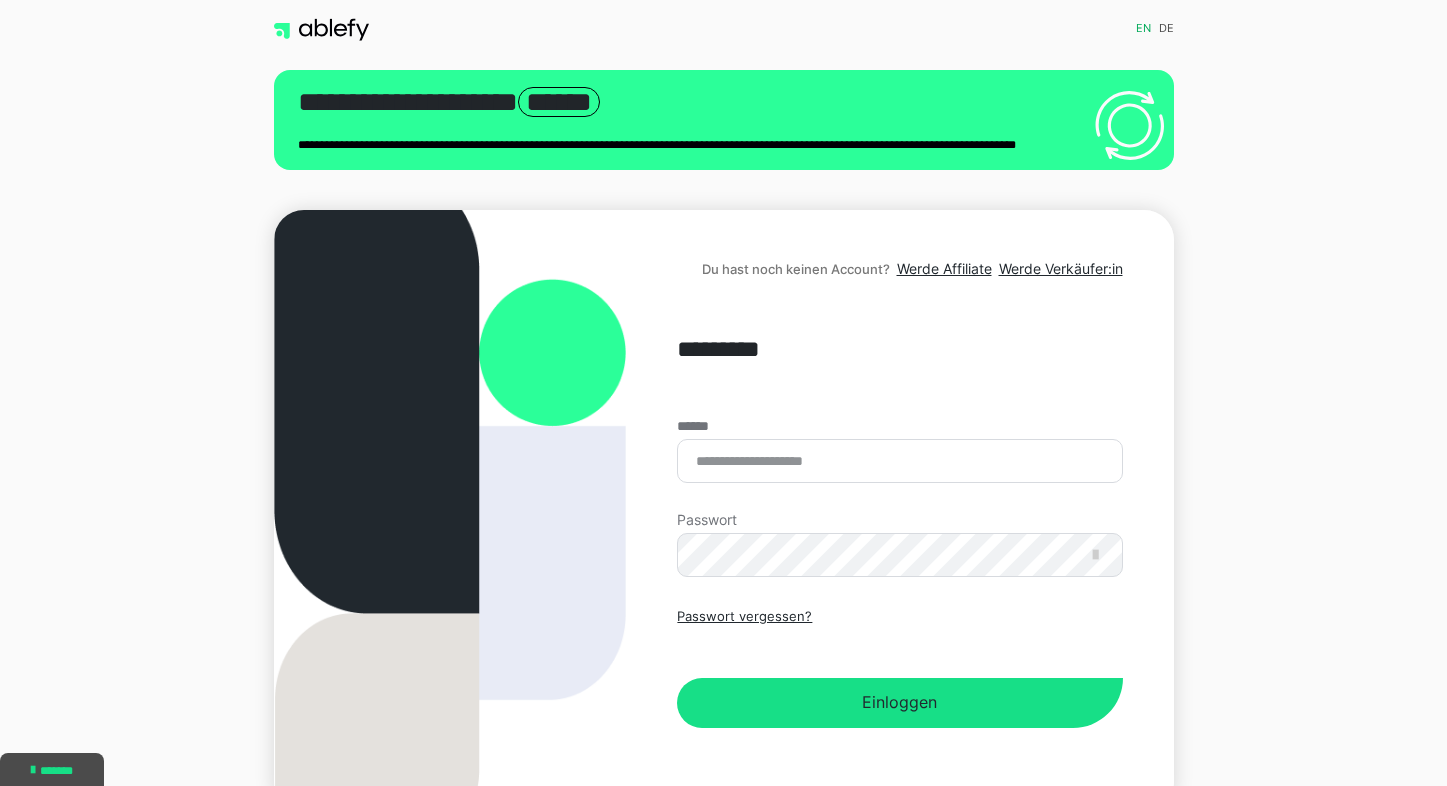 scroll, scrollTop: 0, scrollLeft: 0, axis: both 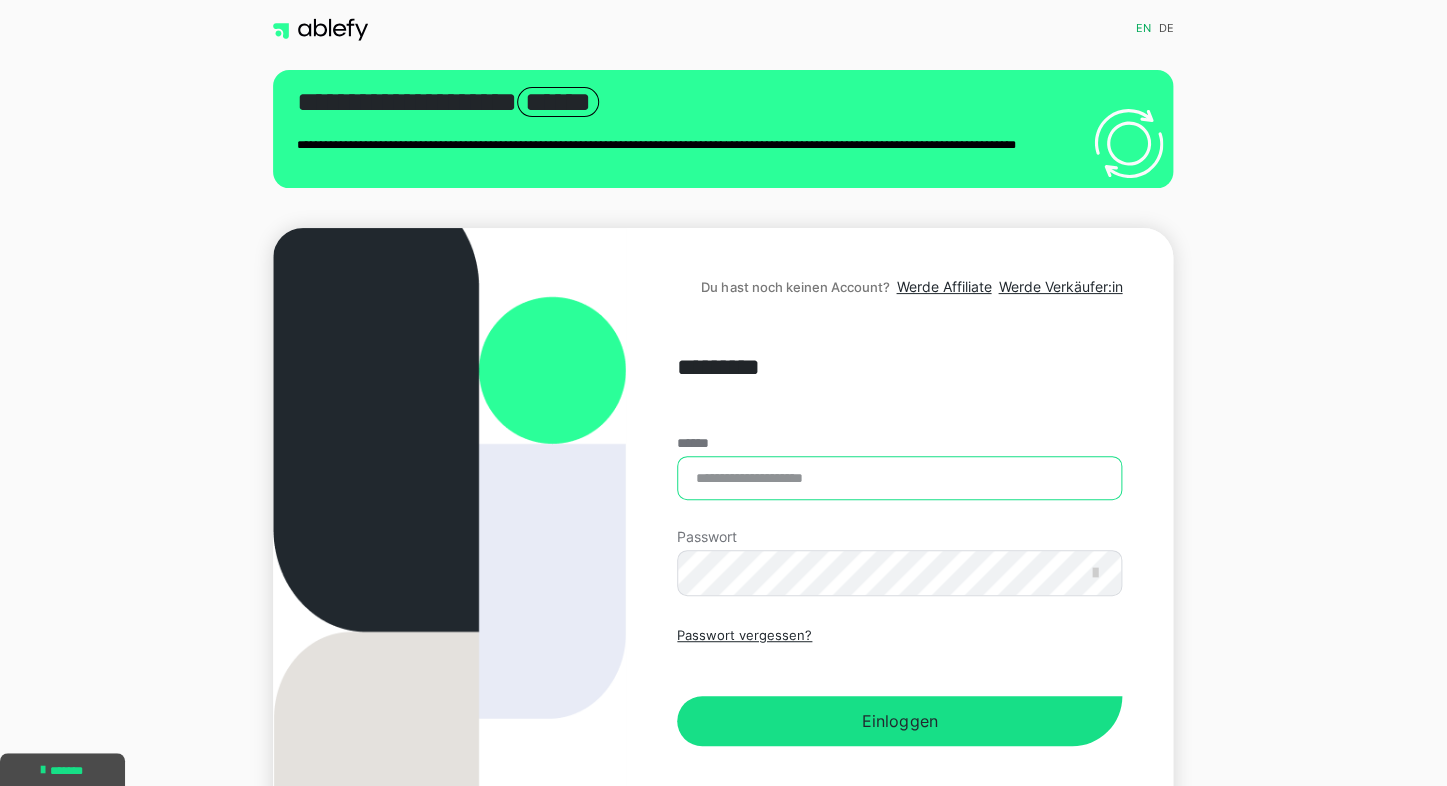 click on "******" at bounding box center (899, 478) 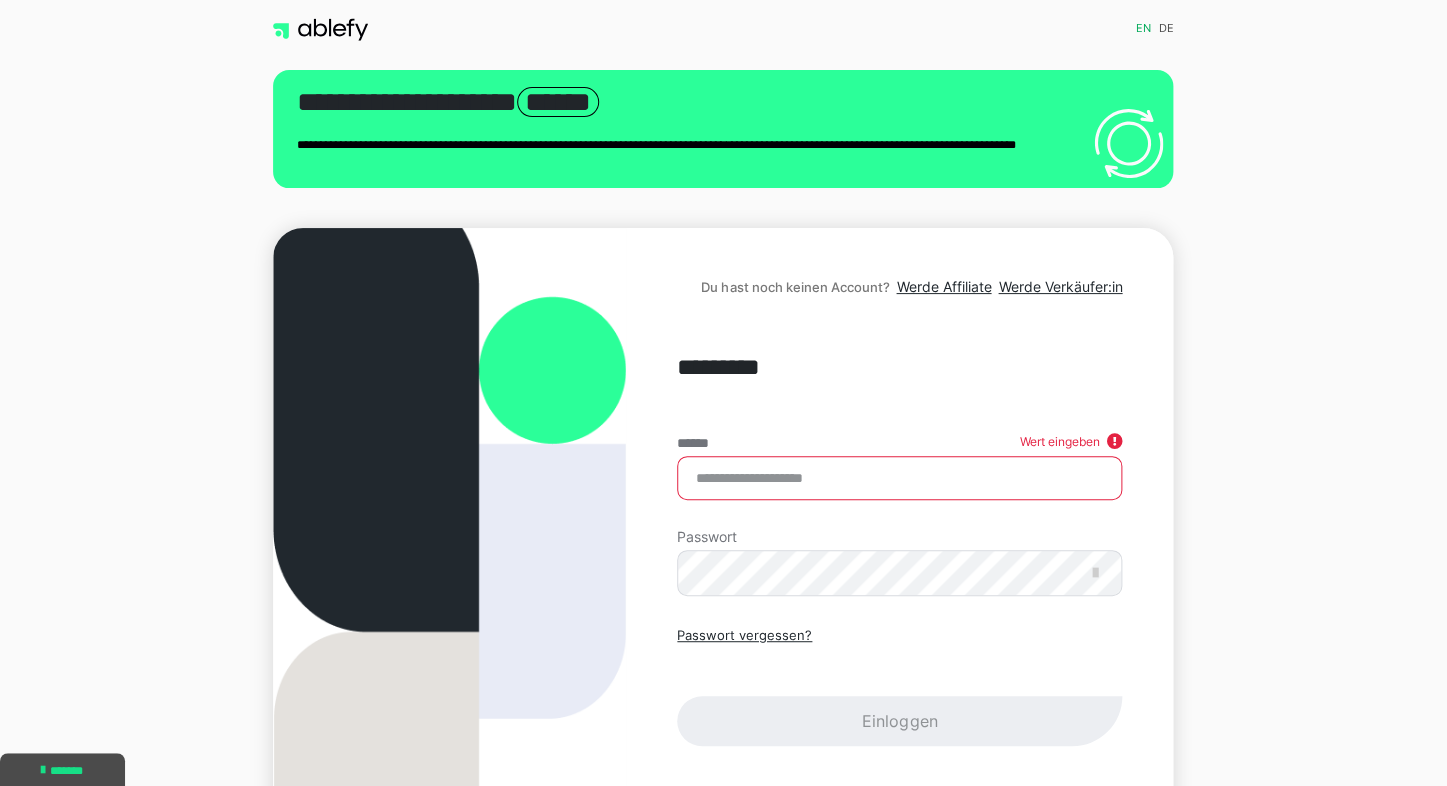 scroll, scrollTop: 132, scrollLeft: 0, axis: vertical 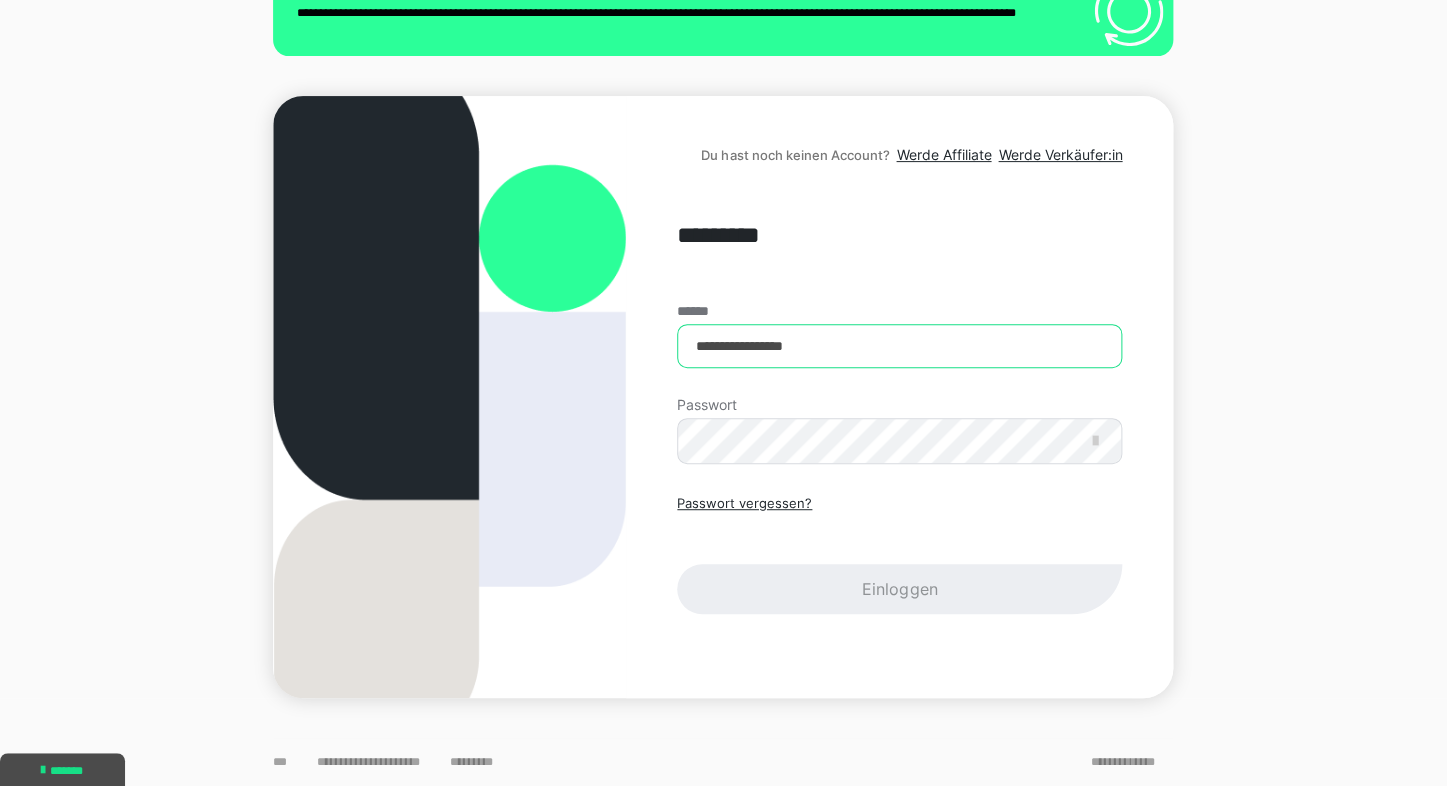 type on "**********" 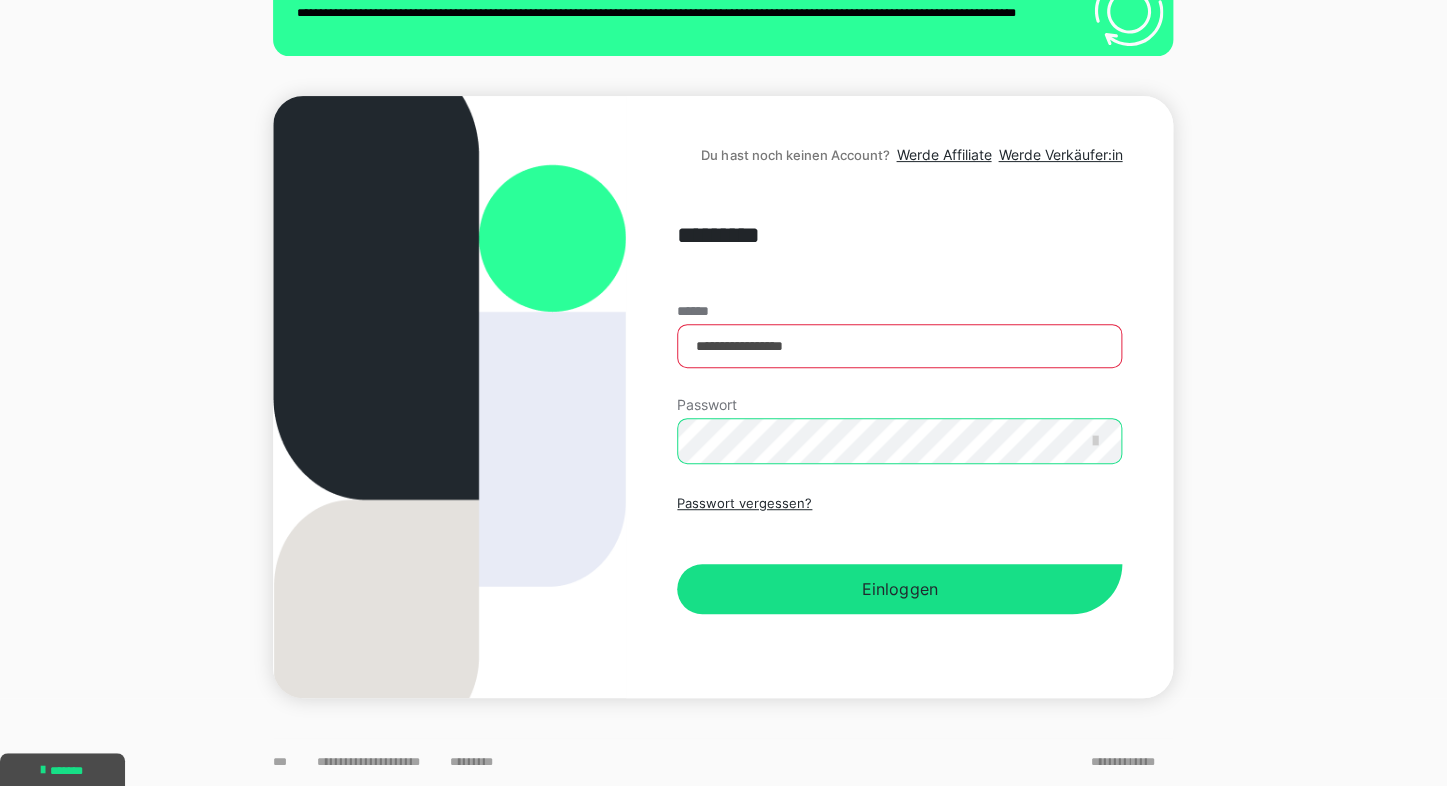 click on "Einloggen" at bounding box center [899, 589] 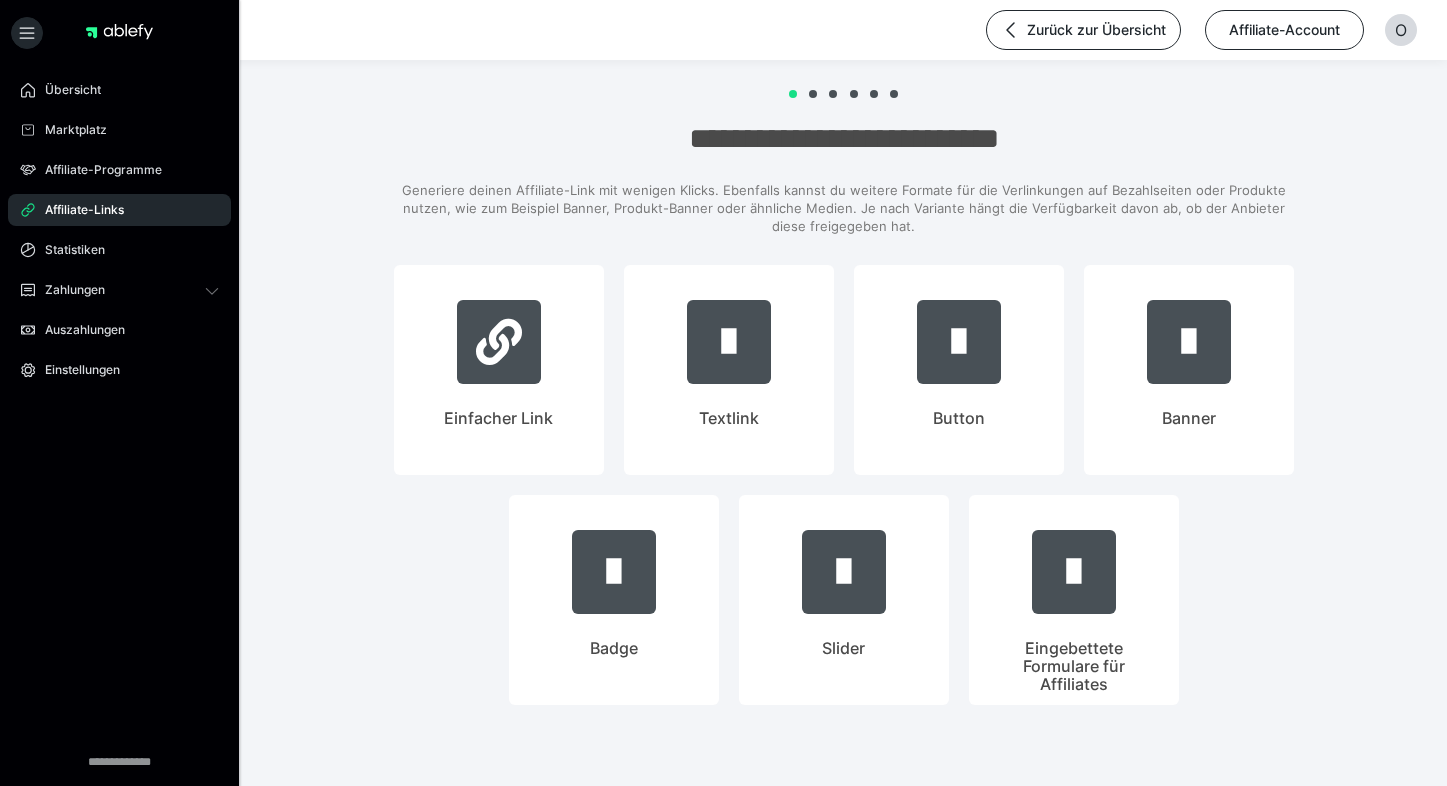 scroll, scrollTop: 0, scrollLeft: 0, axis: both 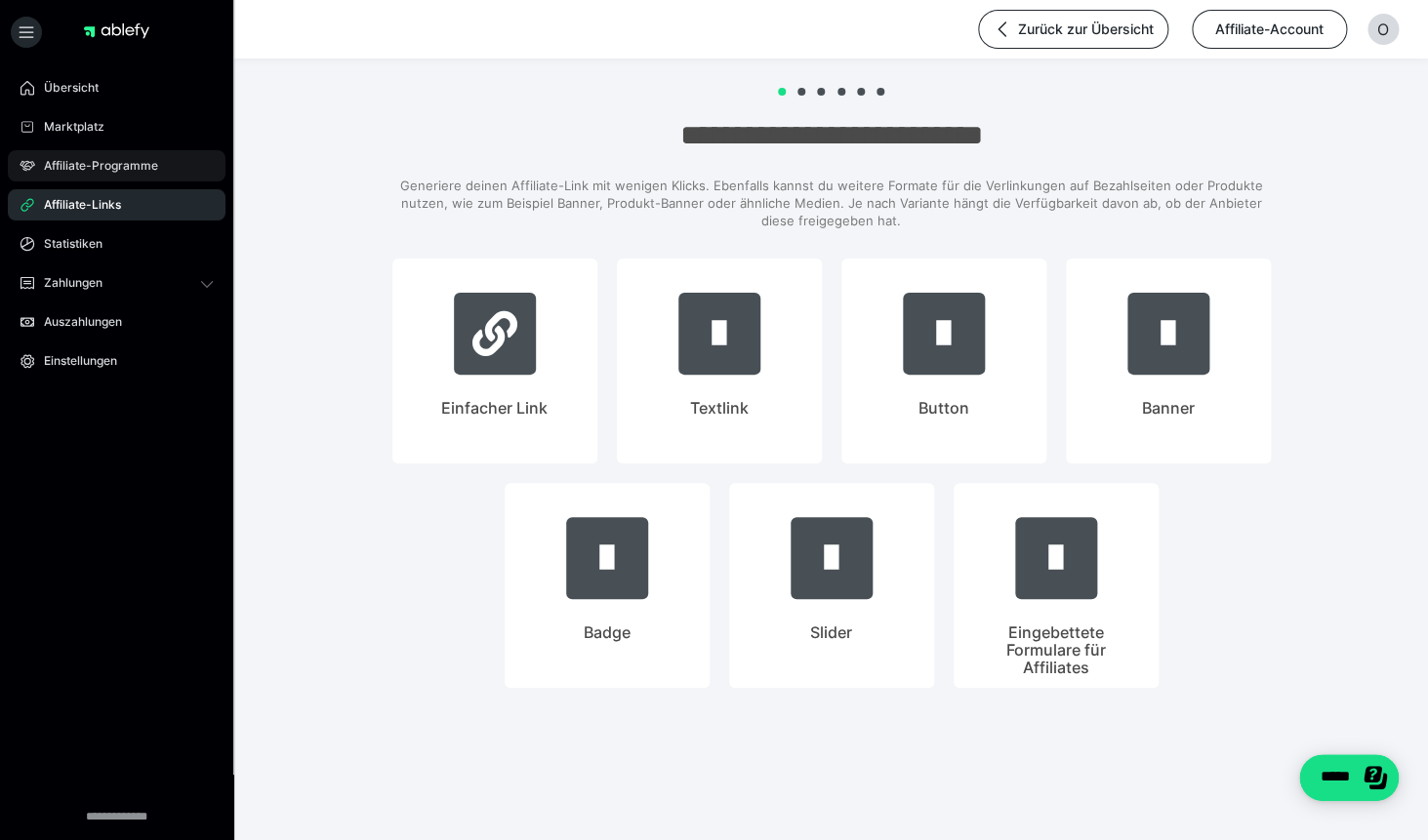 click on "Affiliate-Programme" at bounding box center (94, 166) 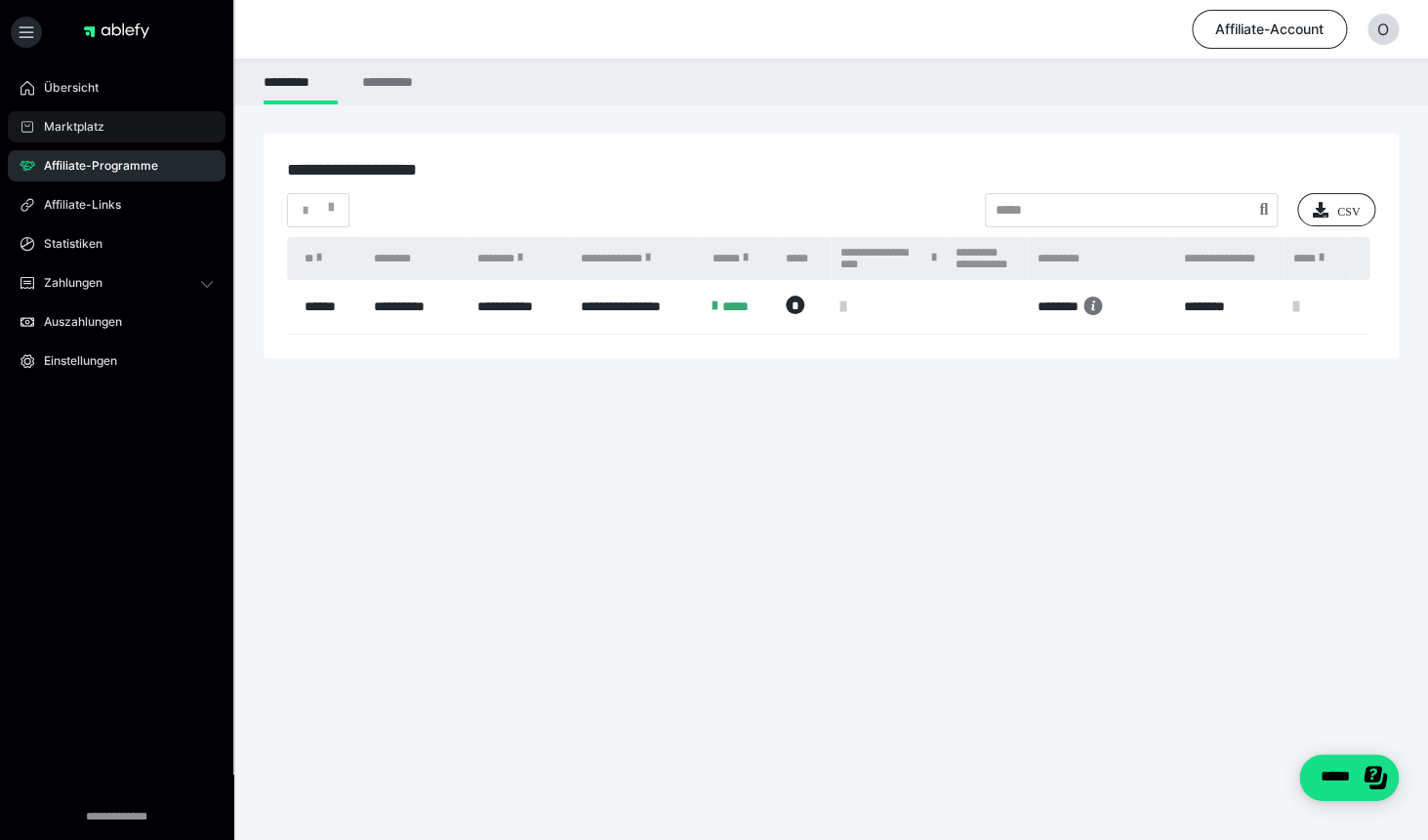 click on "Marktplatz" at bounding box center (67, 127) 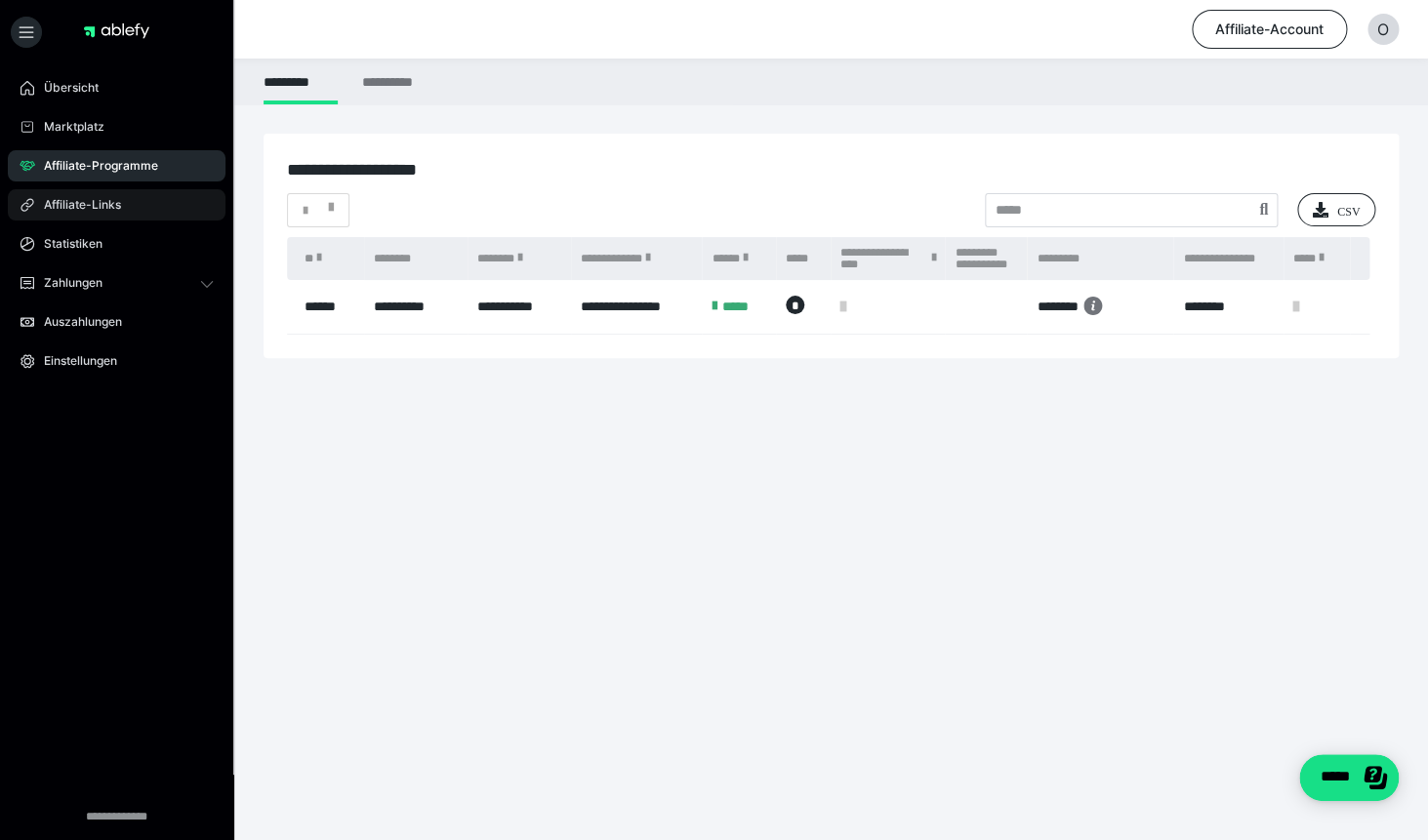 click on "Affiliate-Links" at bounding box center [75, 205] 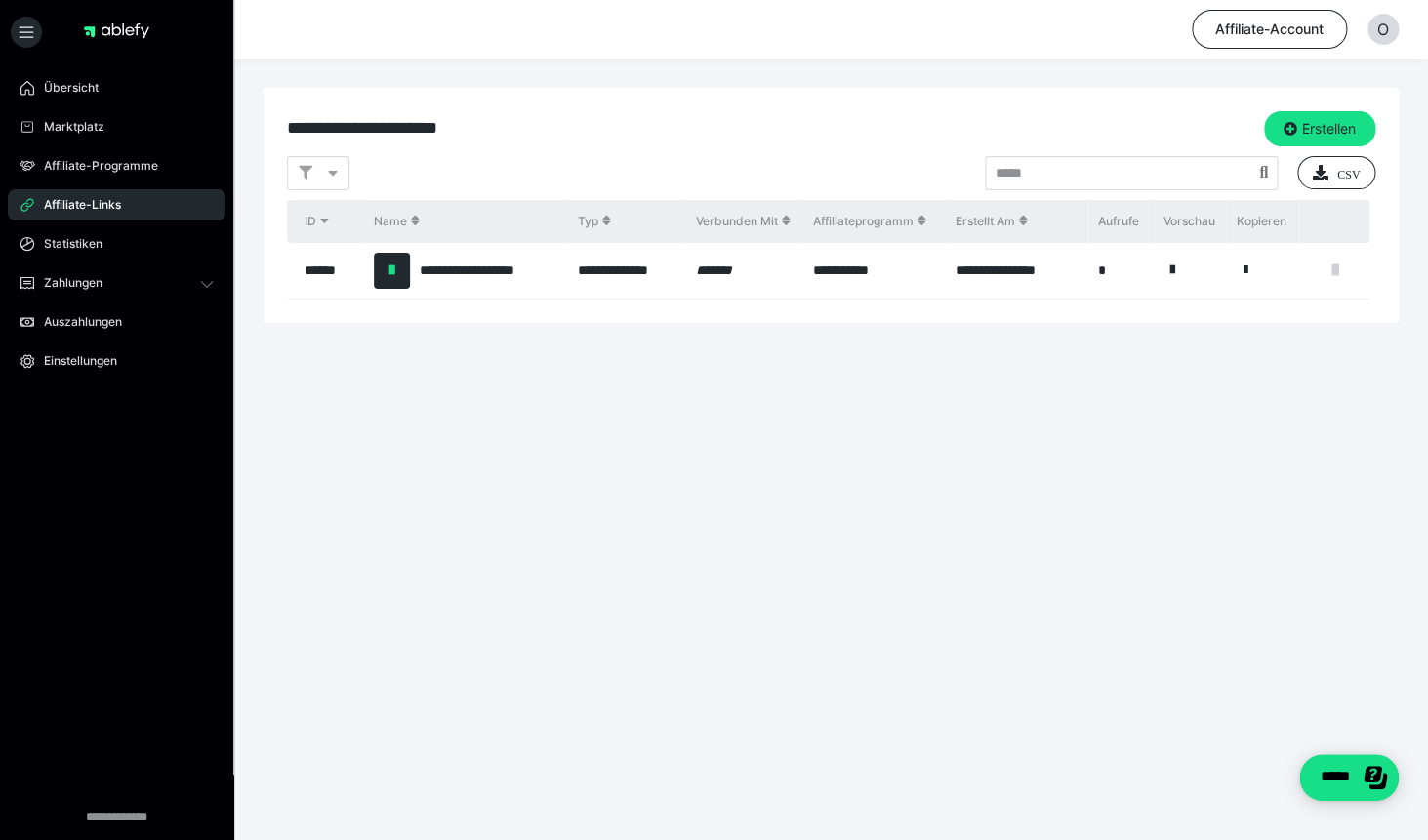 click at bounding box center [1334, 270] 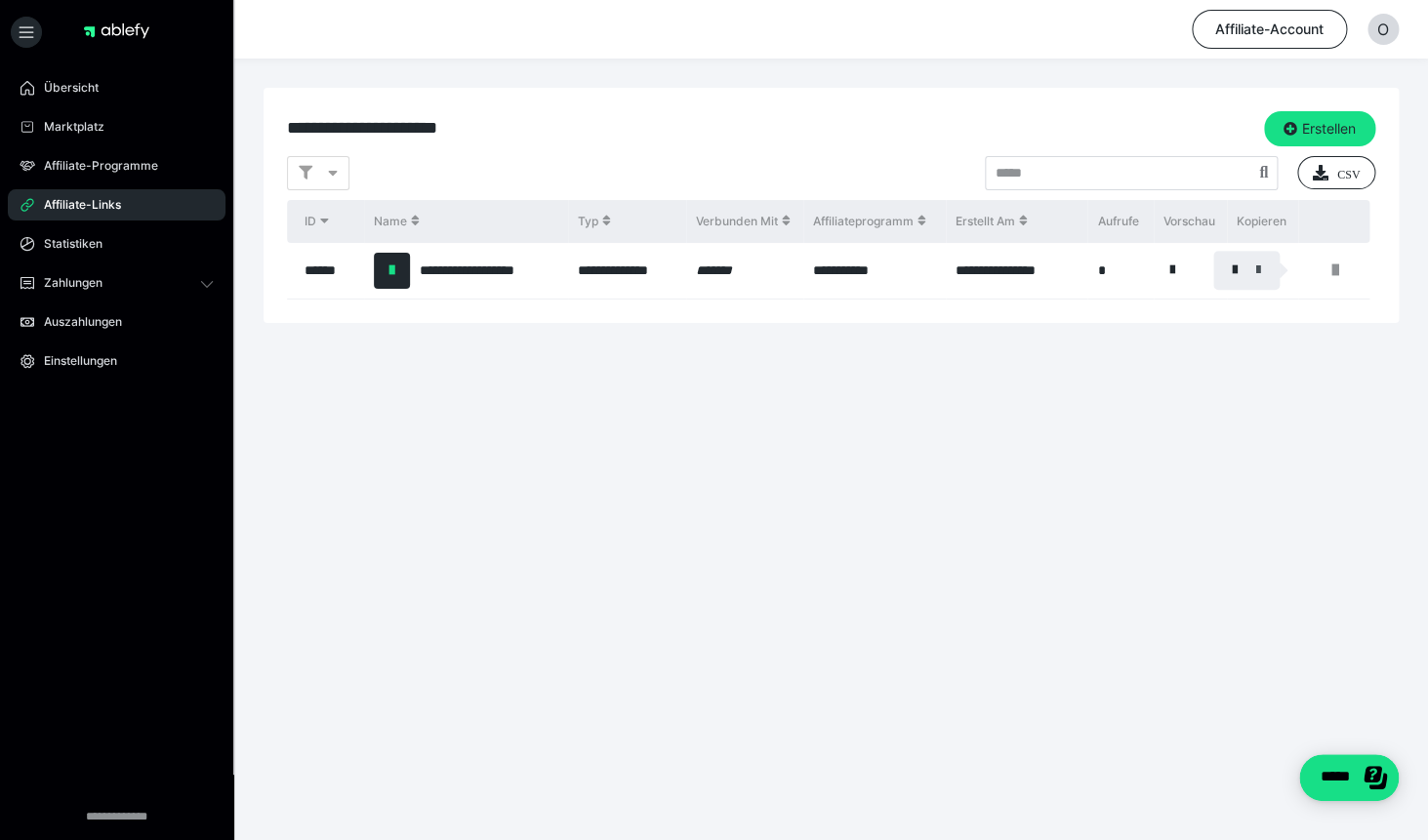 click at bounding box center (1258, 270) 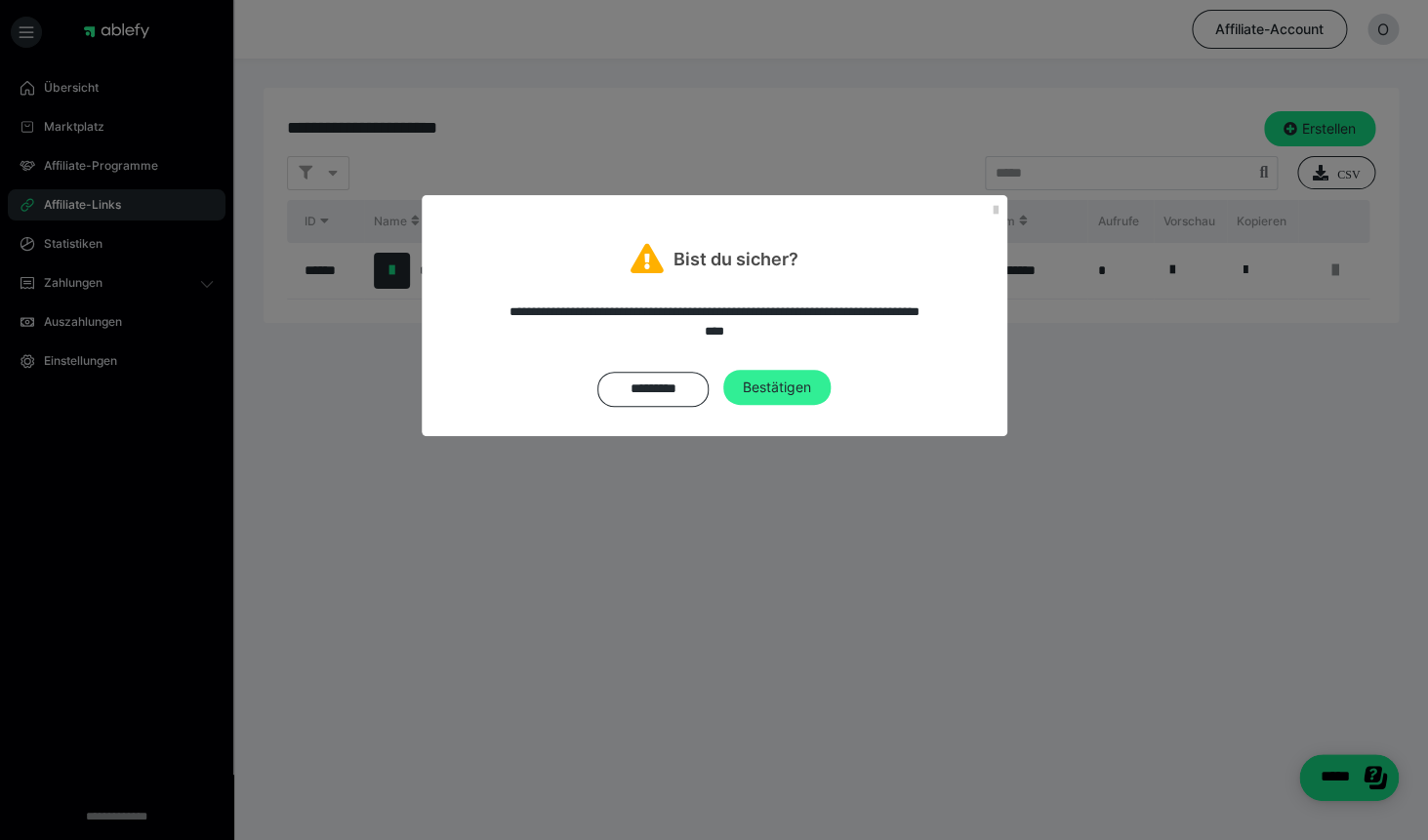click on "Bestätigen" at bounding box center (777, 387) 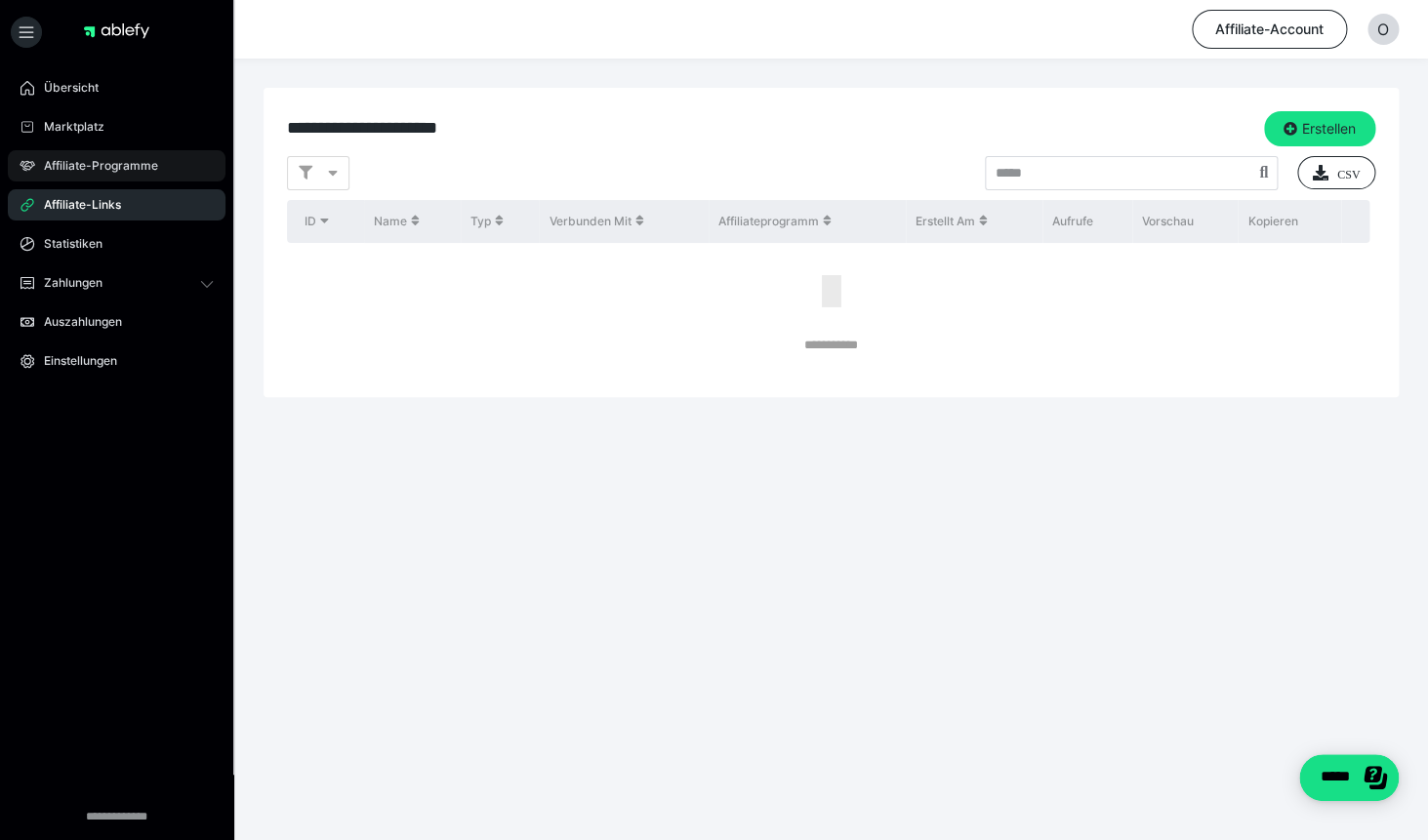 click on "Affiliate-Programme" at bounding box center [94, 166] 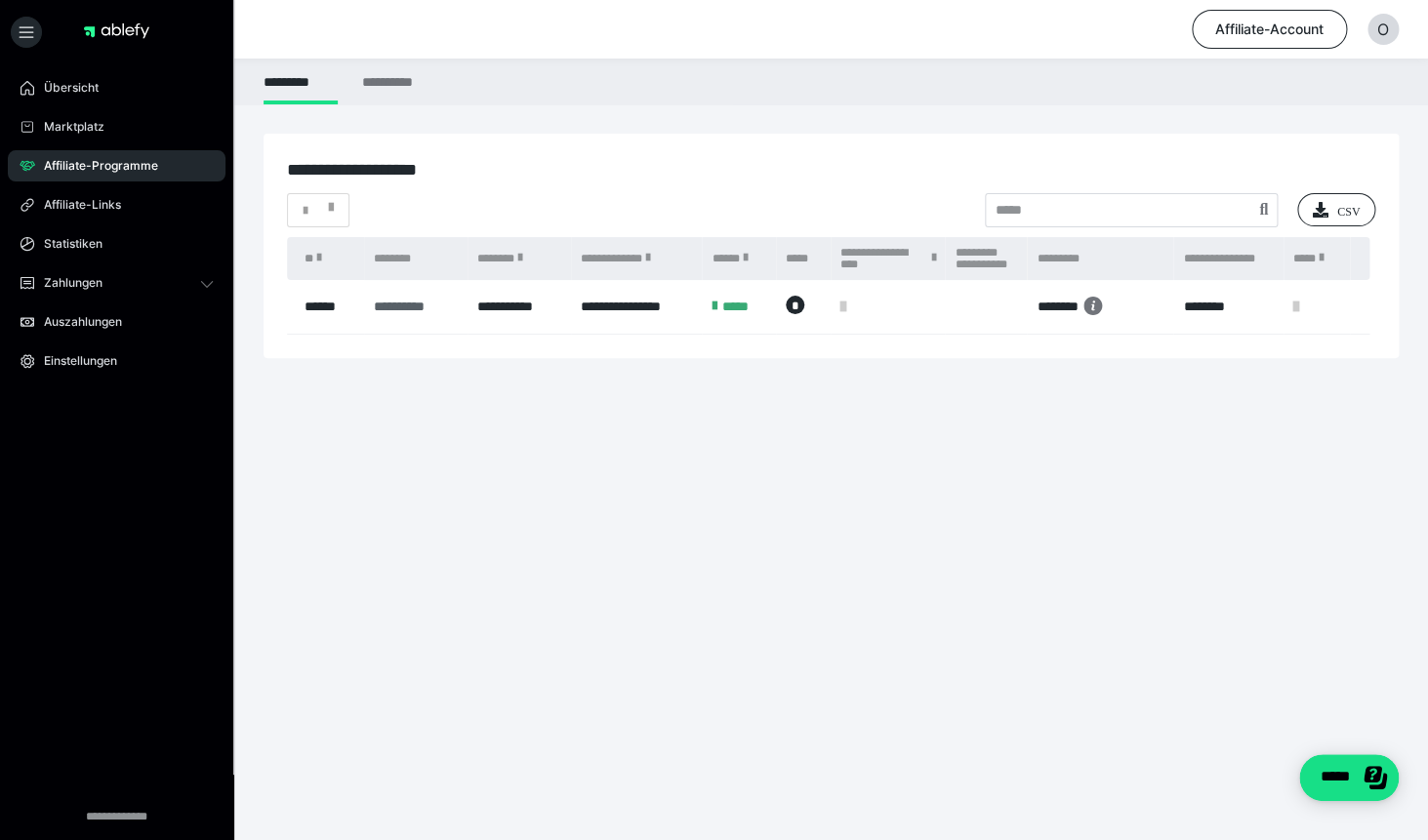 click on "**********" at bounding box center (415, 306) 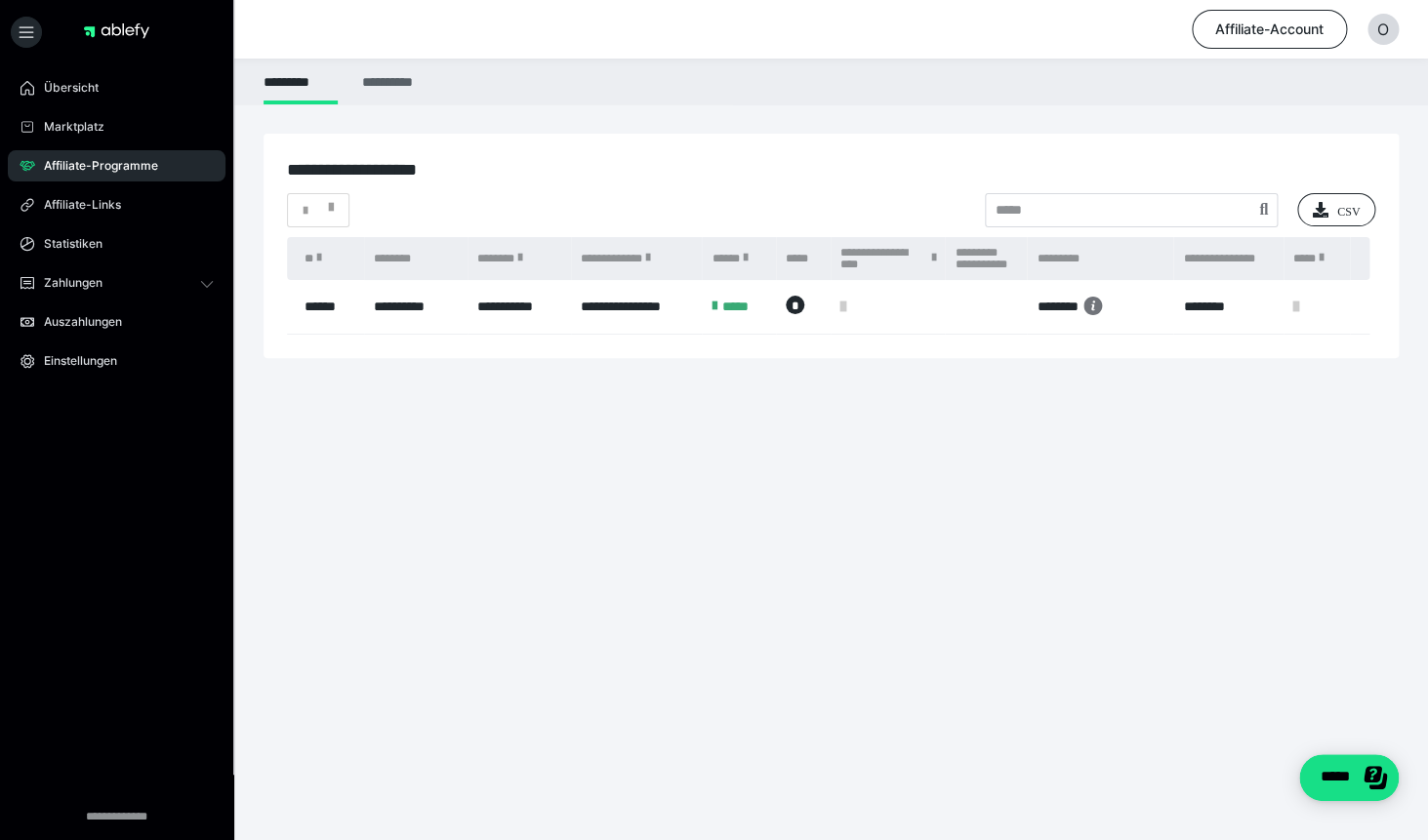 click on "**********" at bounding box center [390, 81] 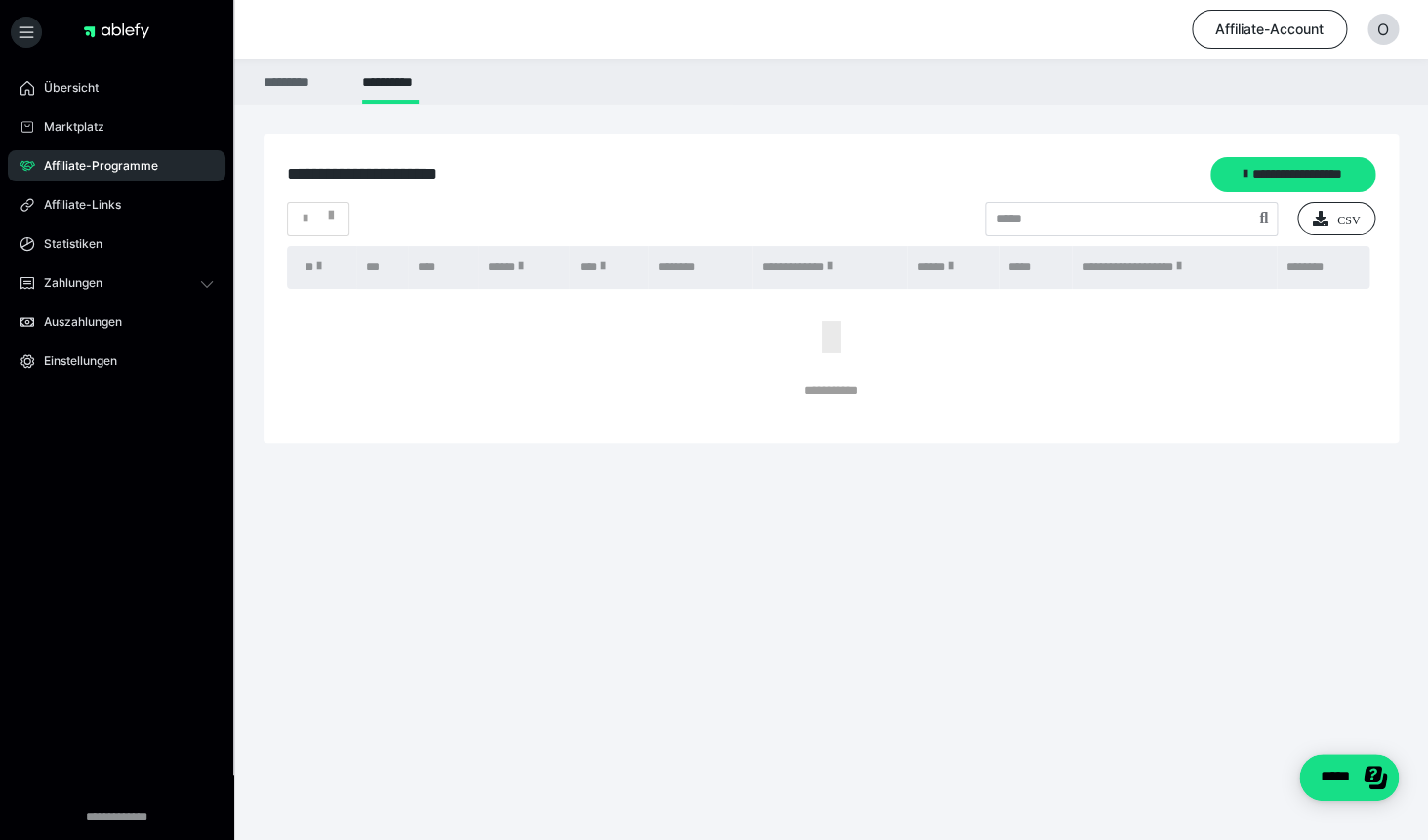 click on "*********" at bounding box center [301, 81] 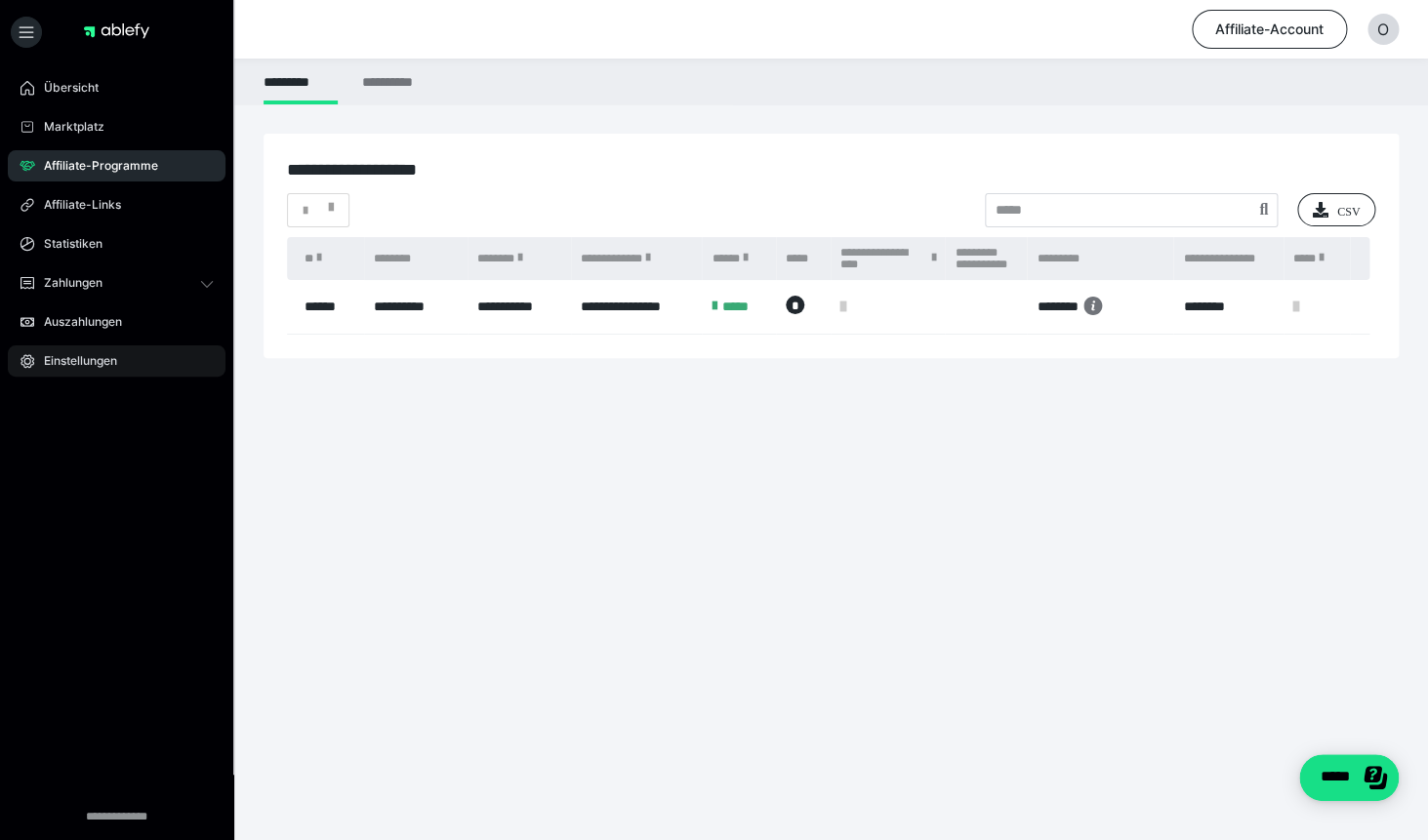 click on "Einstellungen" at bounding box center (73, 361) 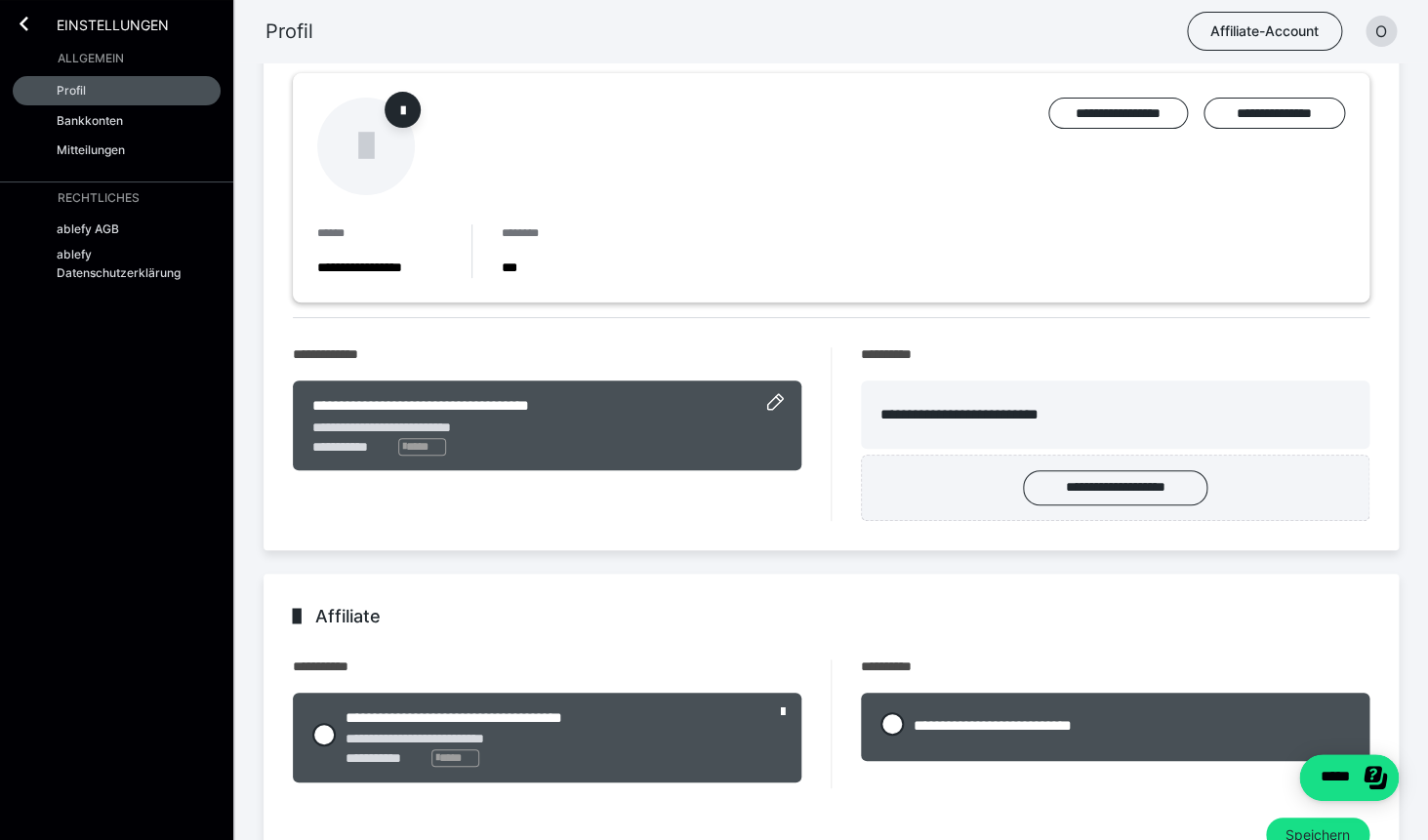 scroll, scrollTop: 36, scrollLeft: 0, axis: vertical 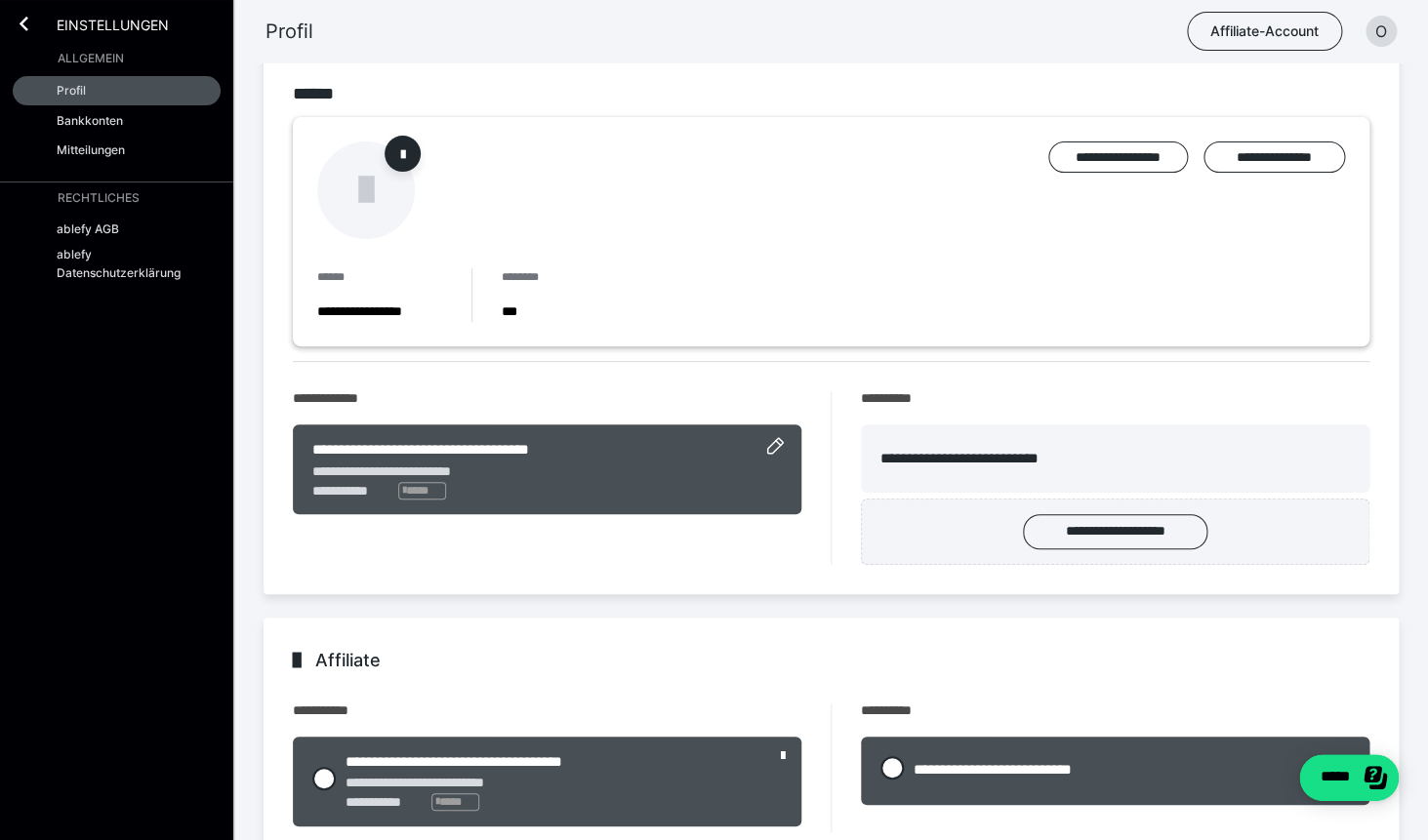 click on "Einstellungen" at bounding box center [116, 21] 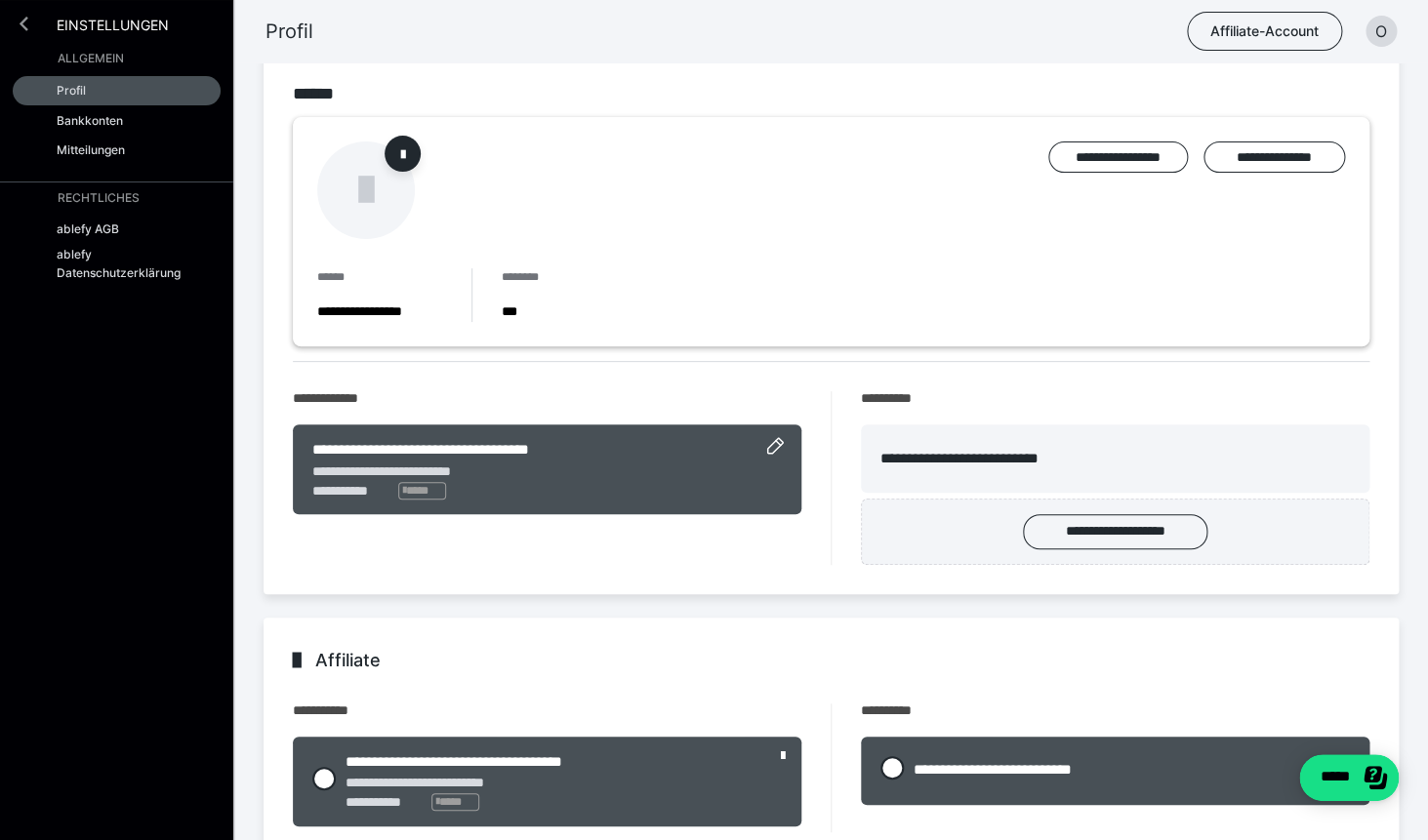 click at bounding box center [23, 23] 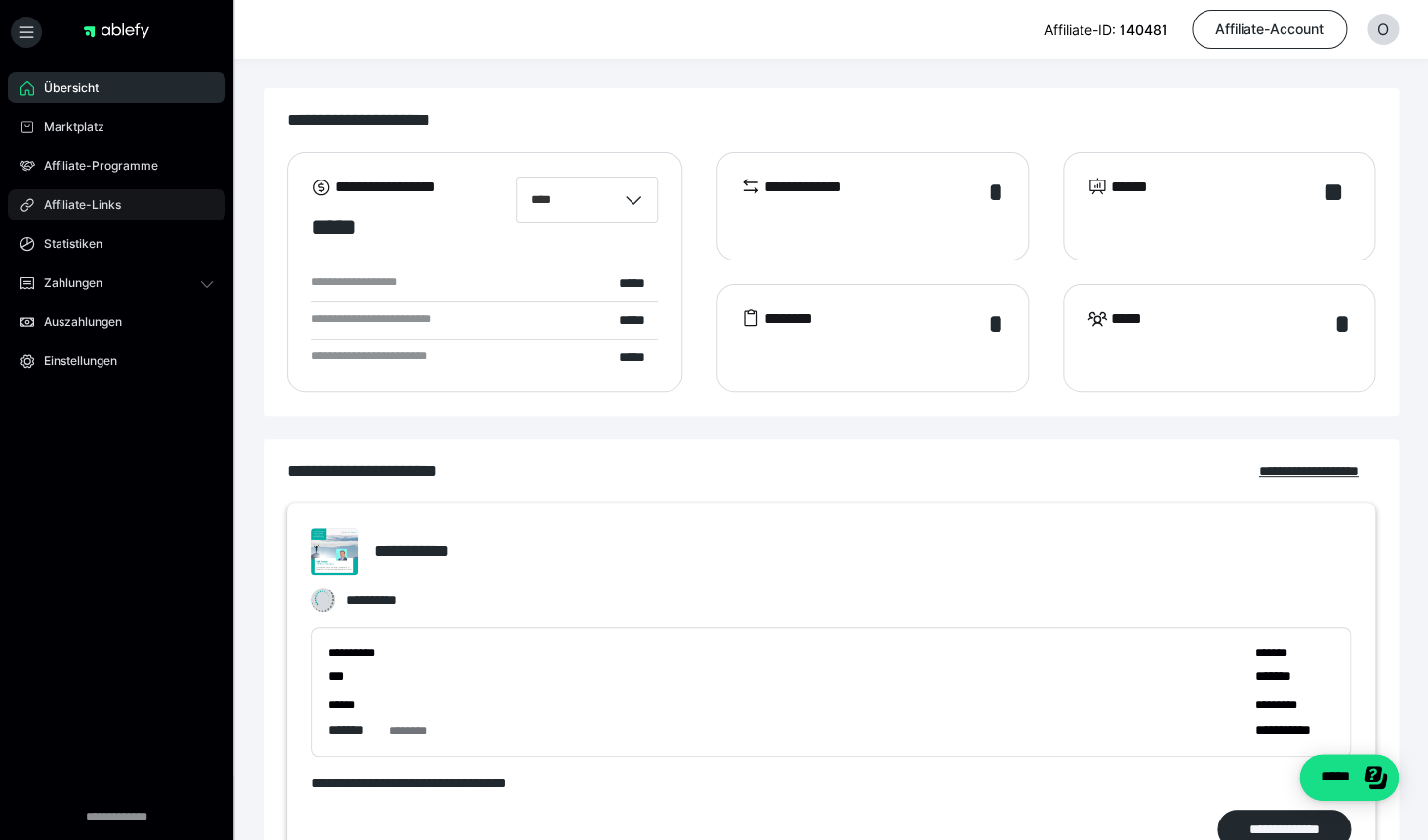 click on "Affiliate-Links" at bounding box center (75, 205) 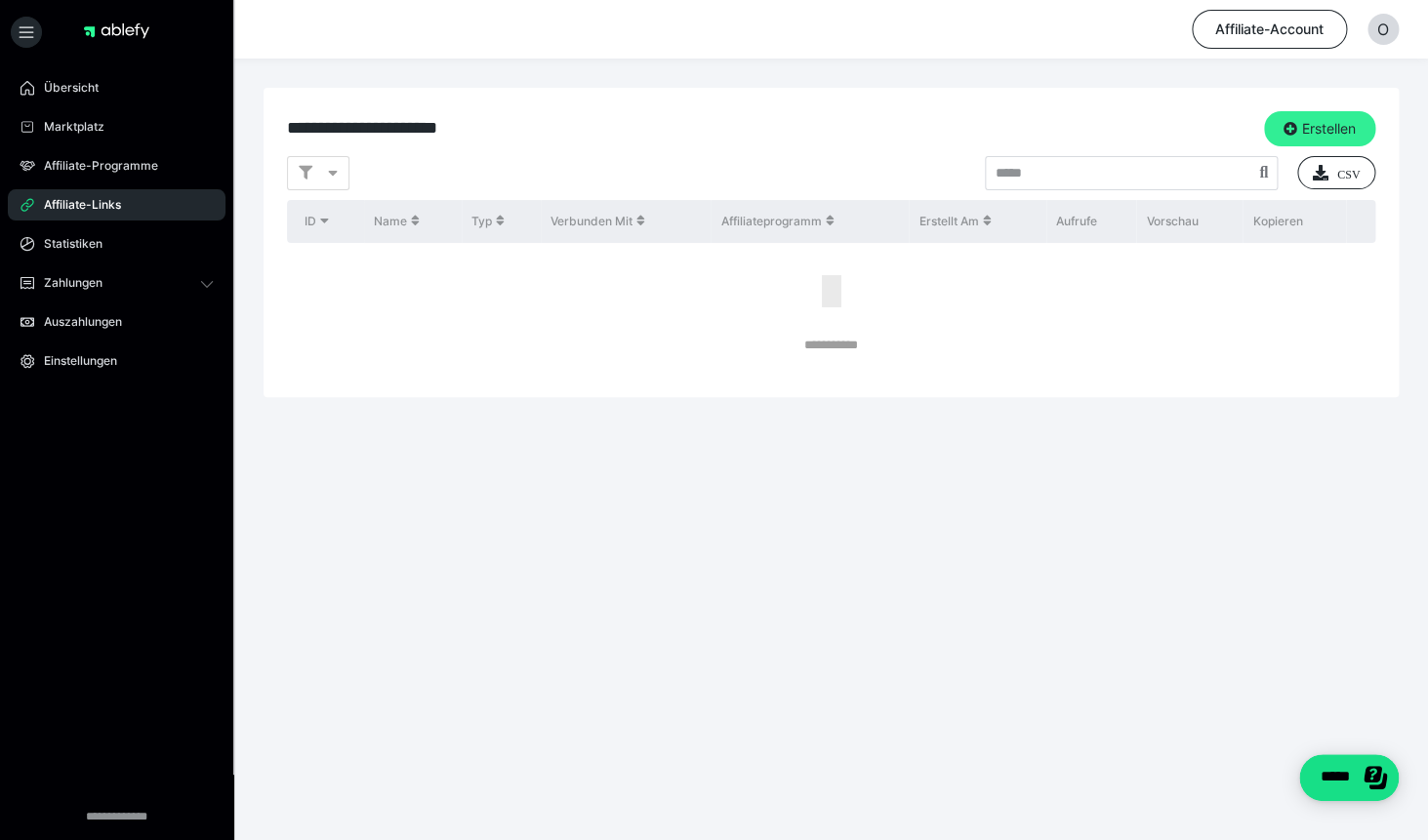 click at bounding box center (1290, 129) 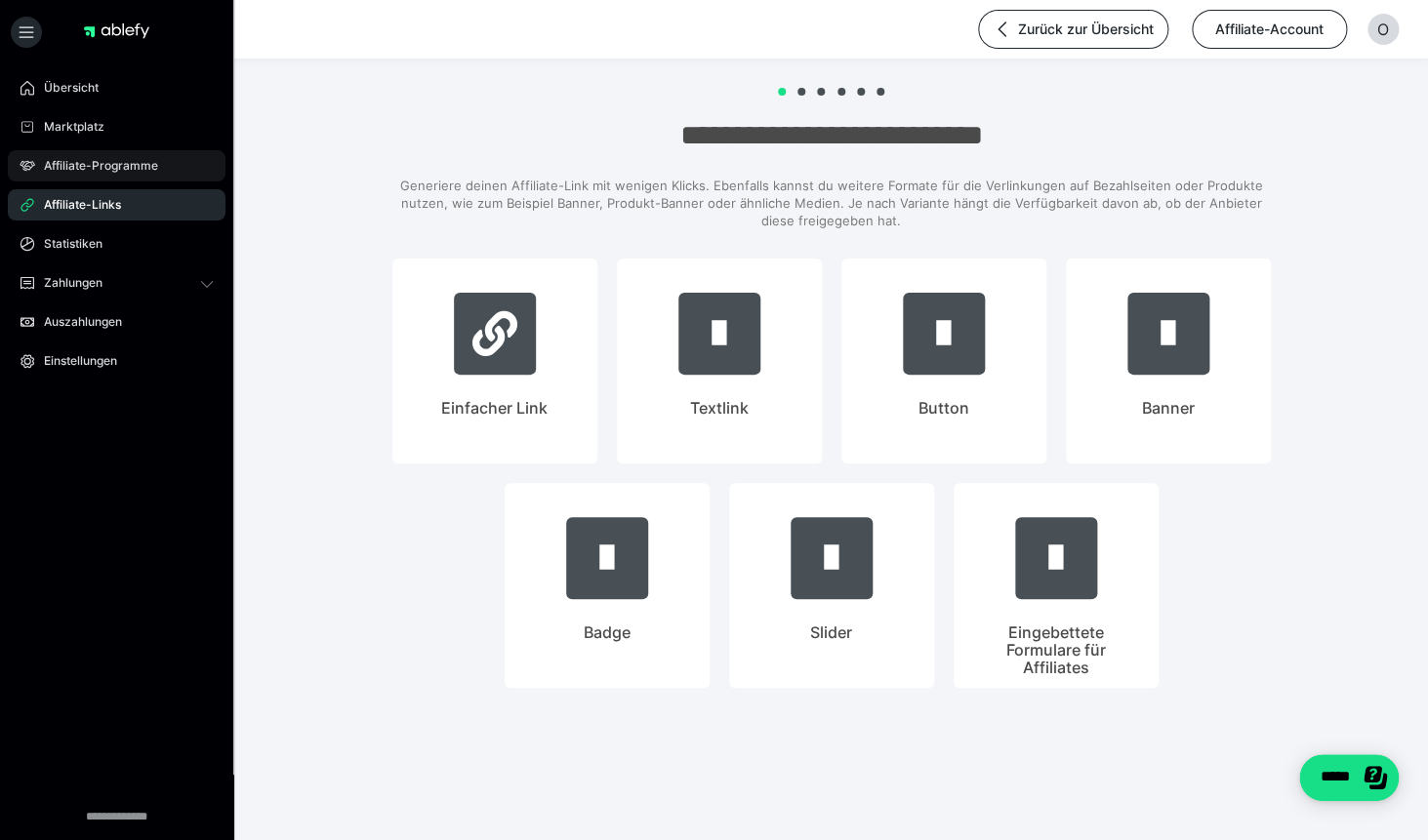 click on "Affiliate-Programme" at bounding box center (94, 166) 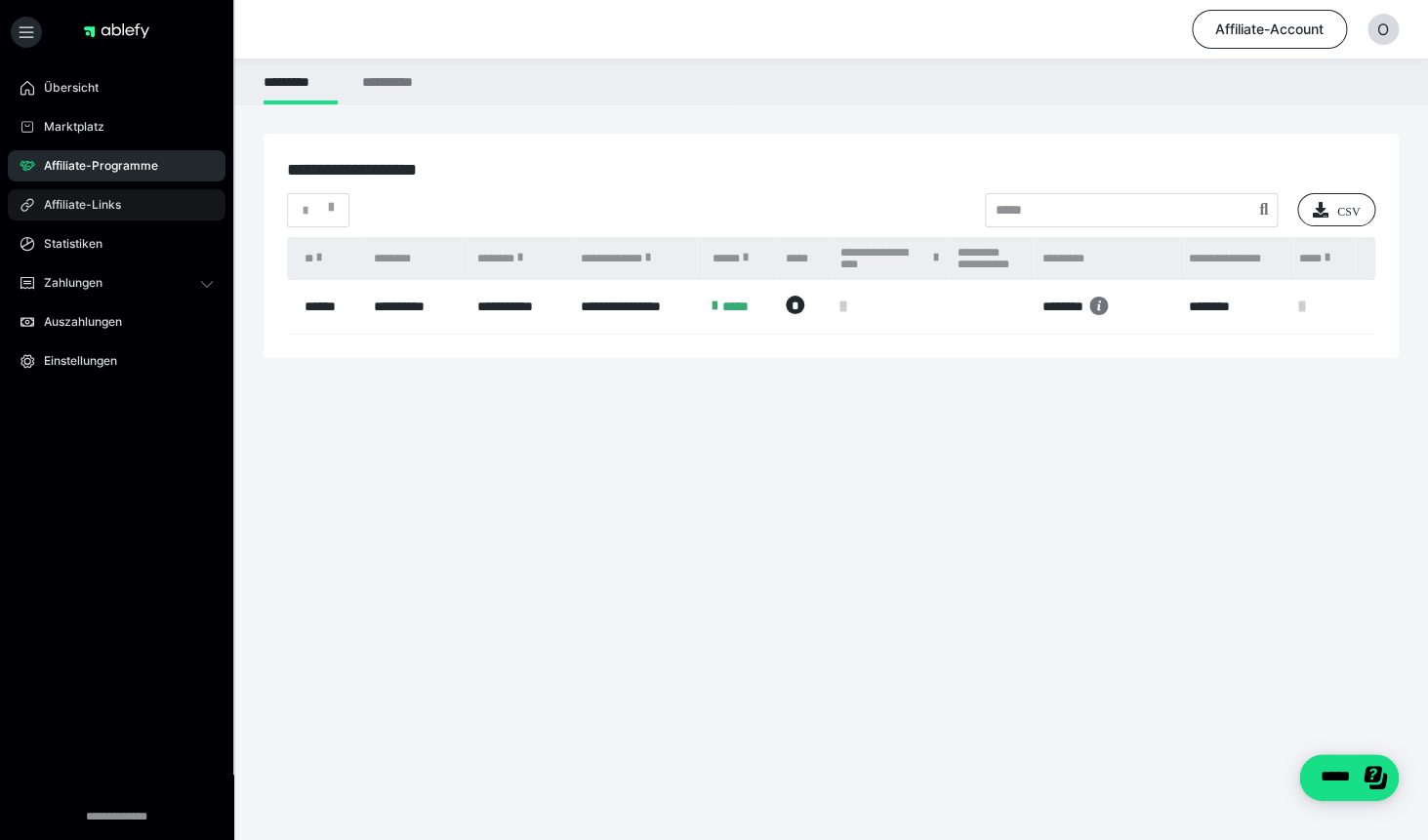 click on "Affiliate-Links" at bounding box center (75, 205) 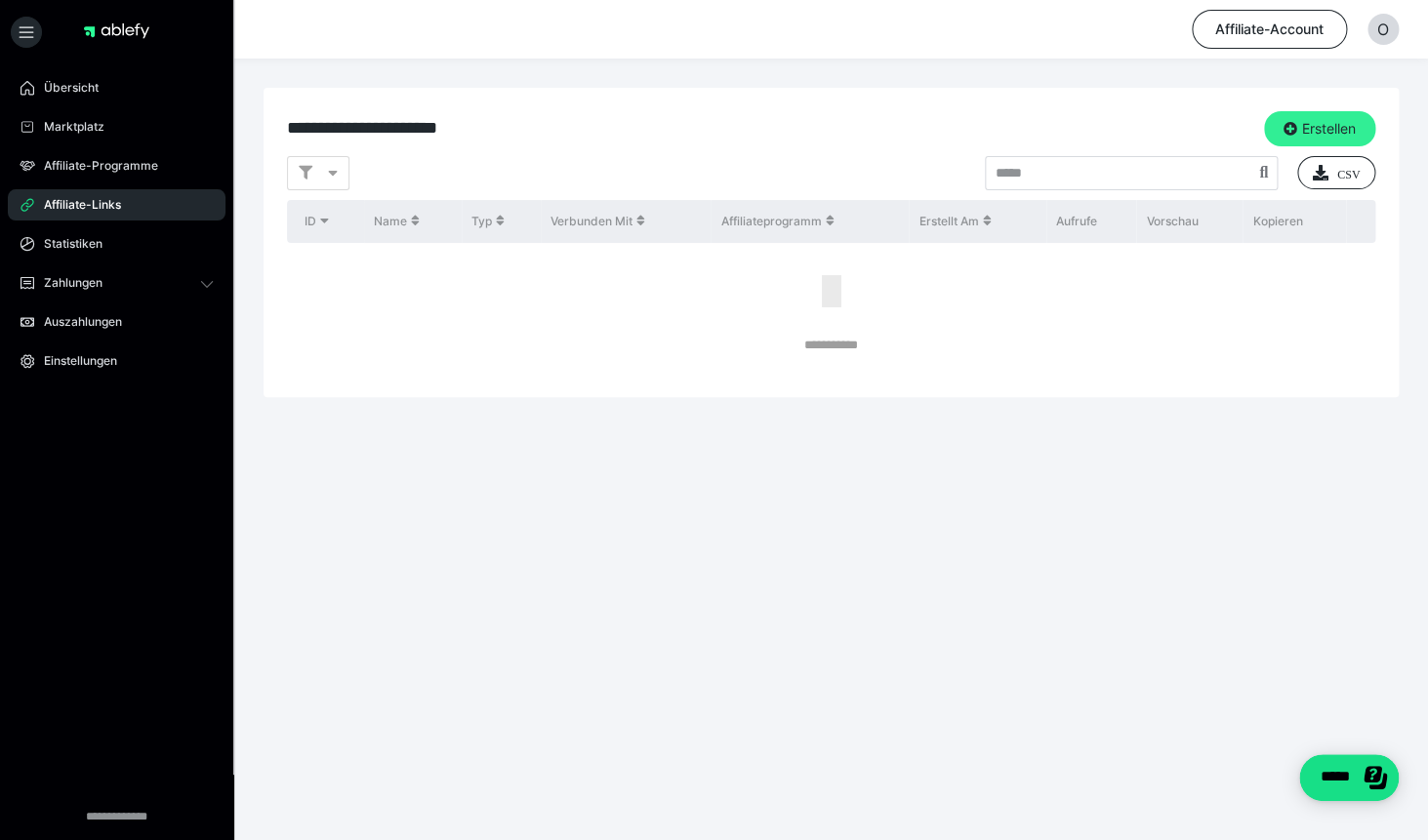 click on "Erstellen" at bounding box center [1320, 129] 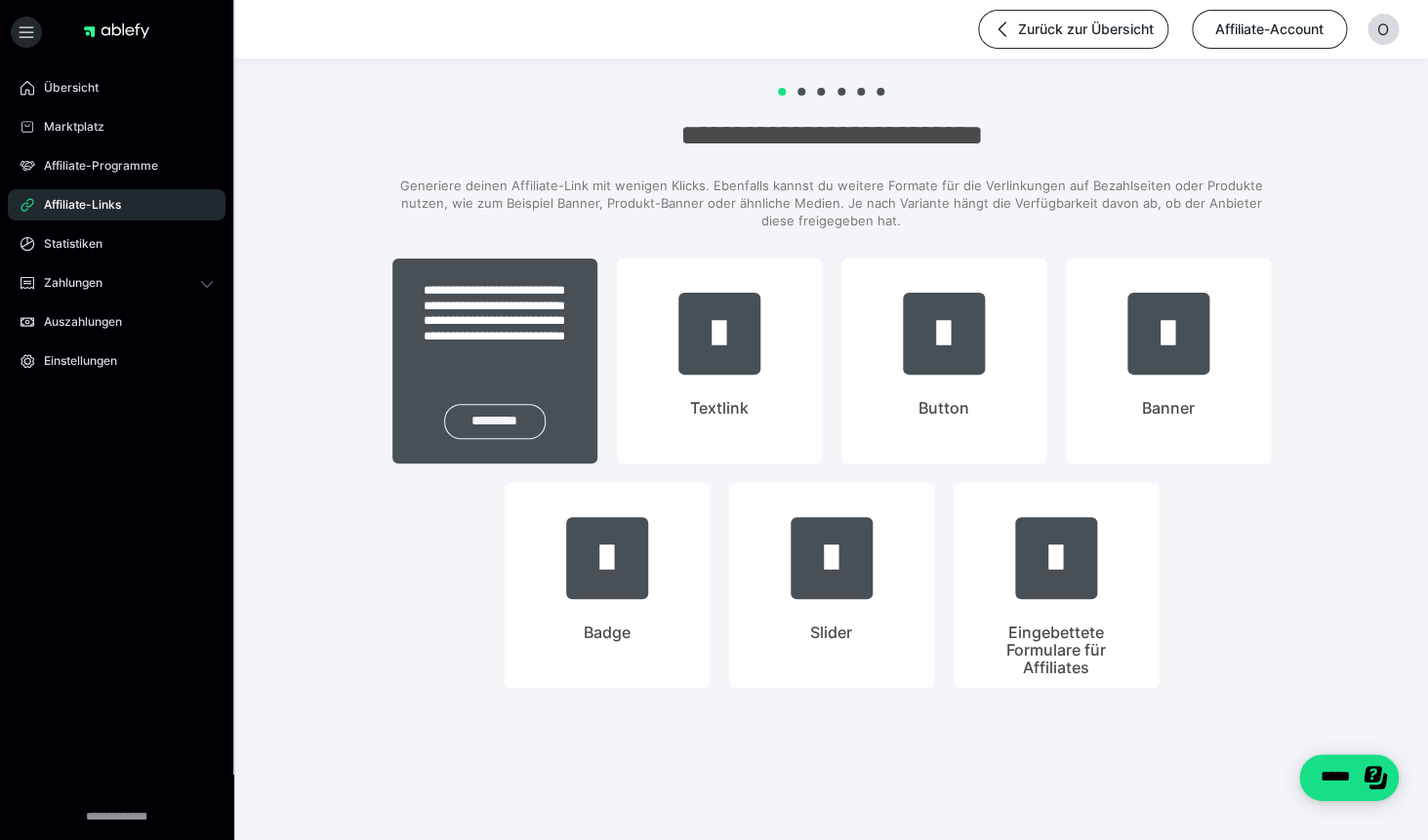 click on "*********" at bounding box center [495, 421] 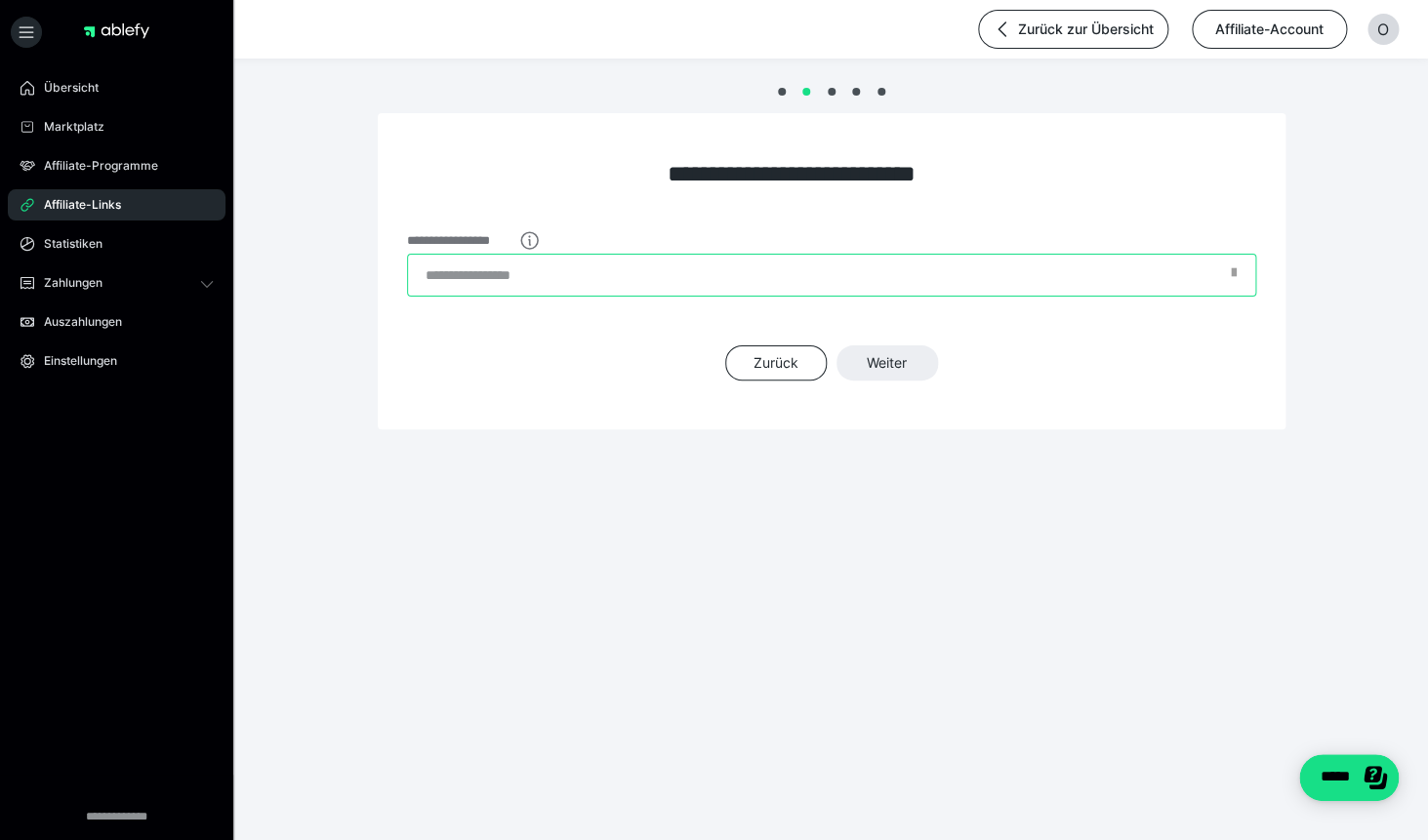 click on "**********" at bounding box center (832, 275) 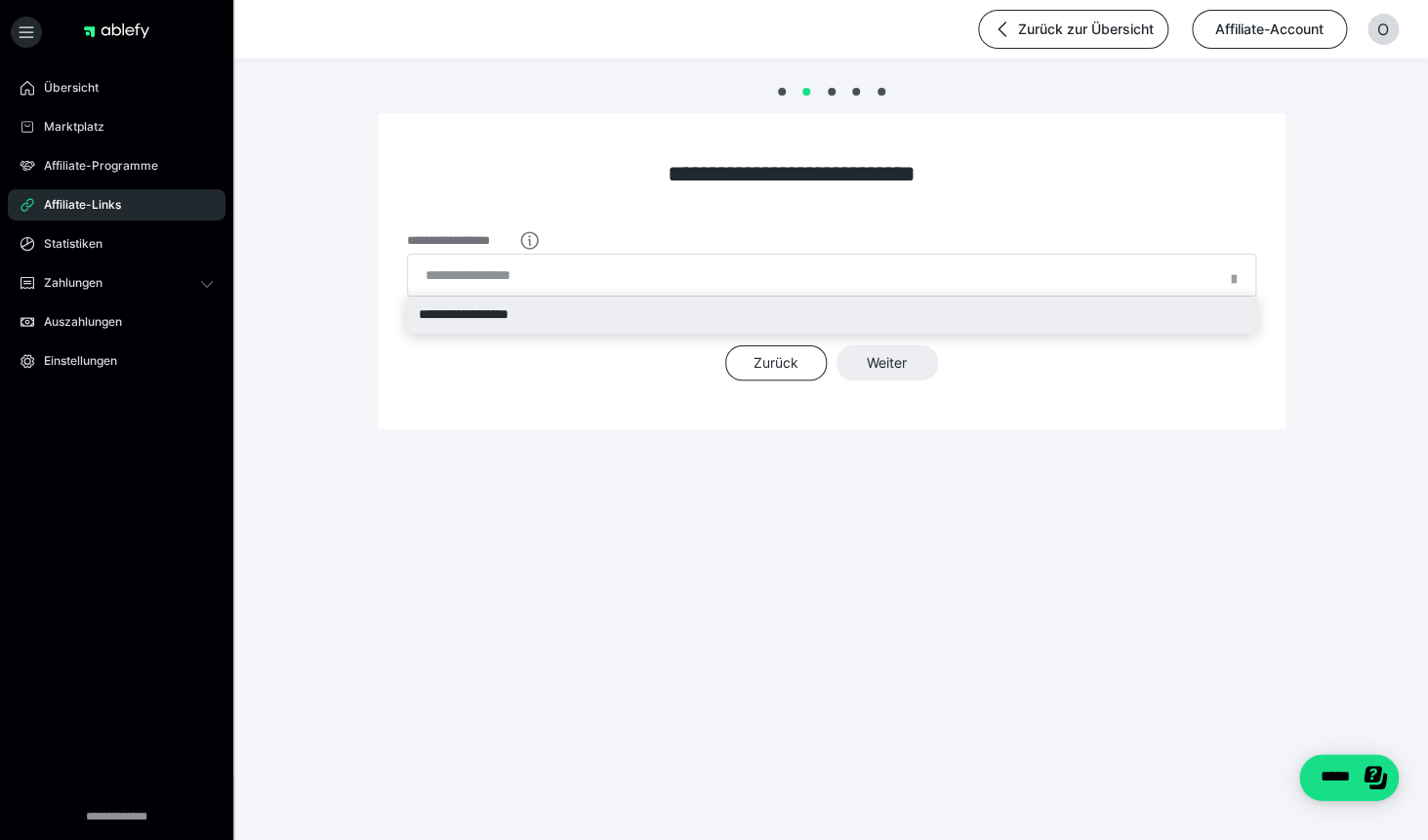 click on "**********" at bounding box center [832, 314] 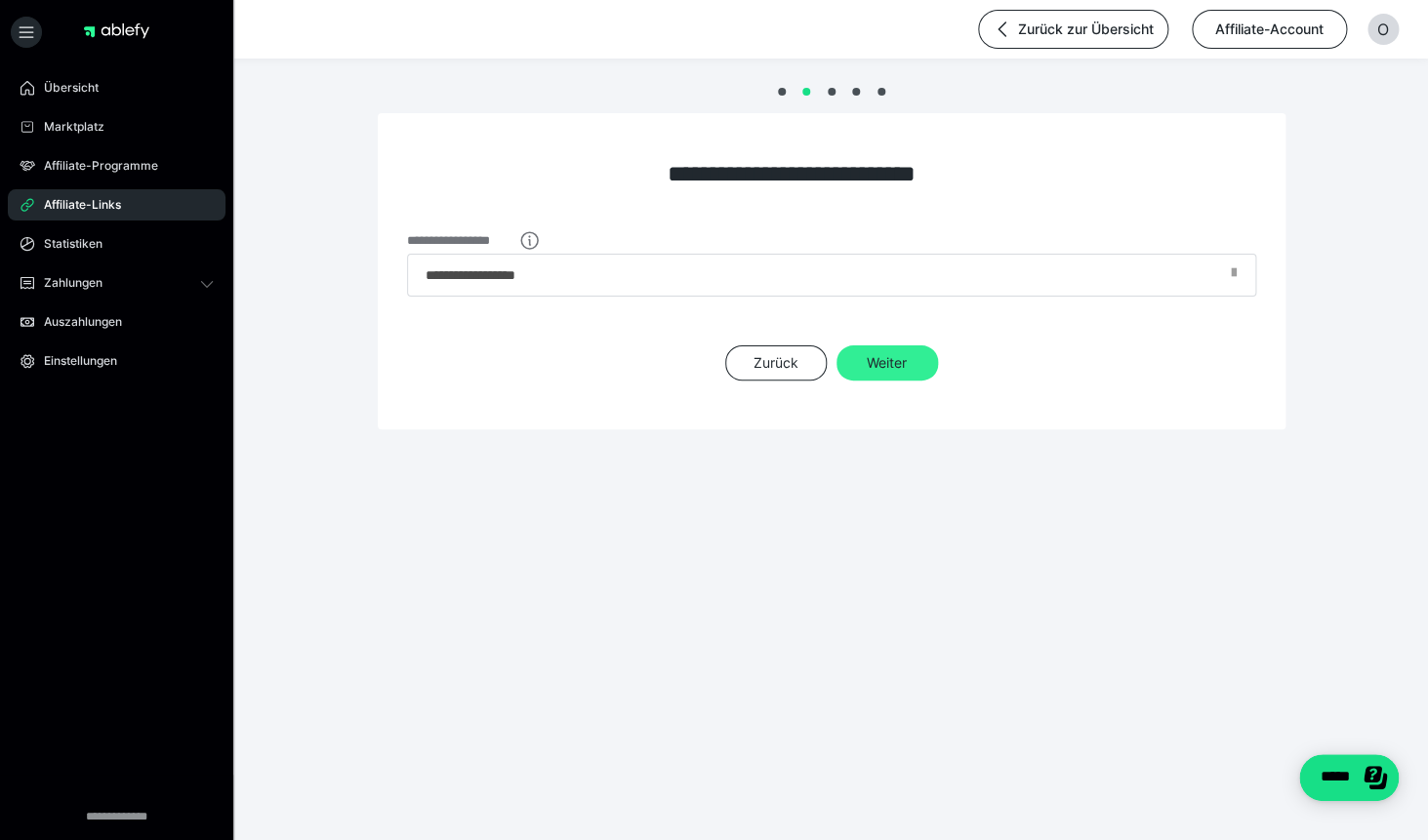 click on "Weiter" at bounding box center [887, 363] 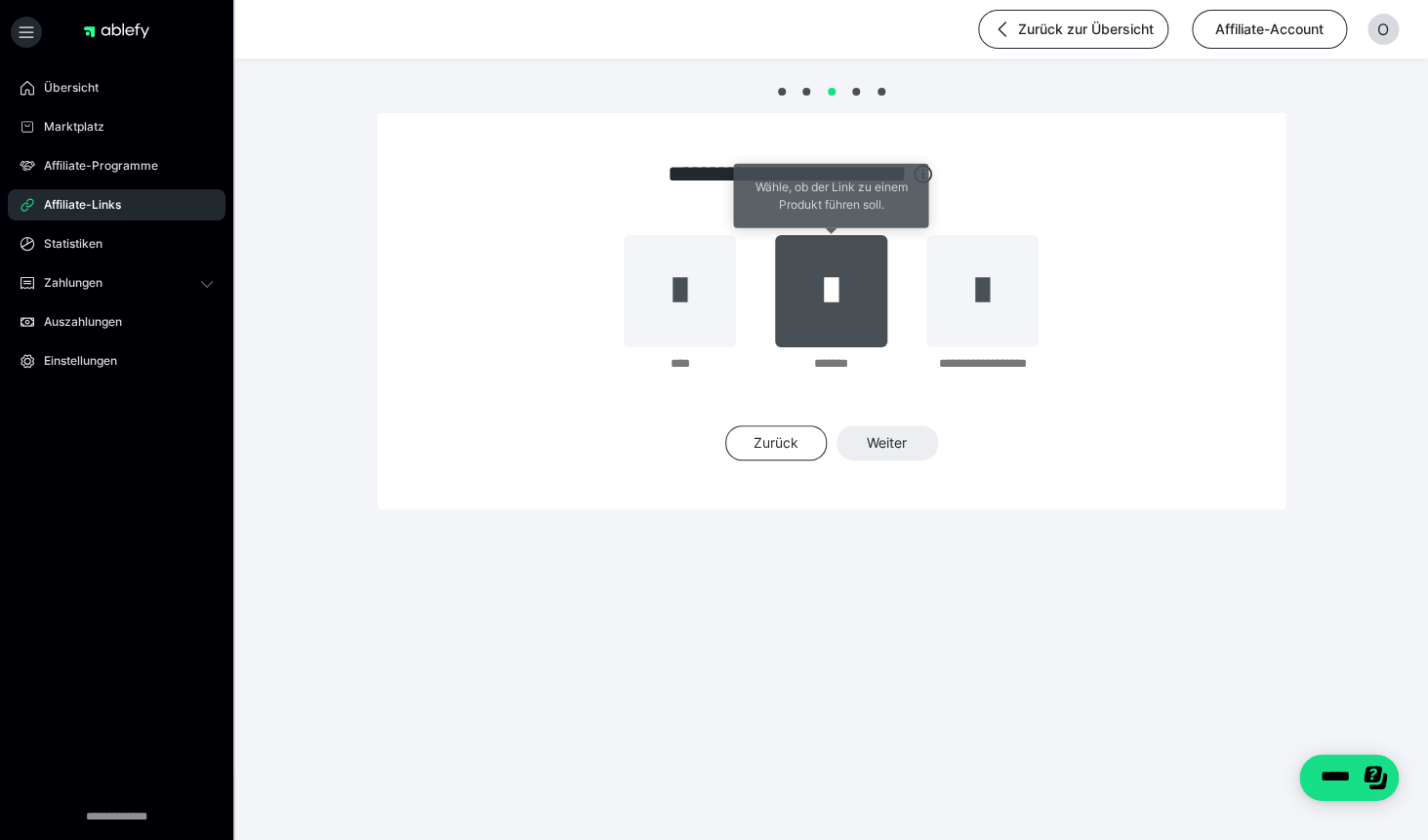 click at bounding box center (831, 291) 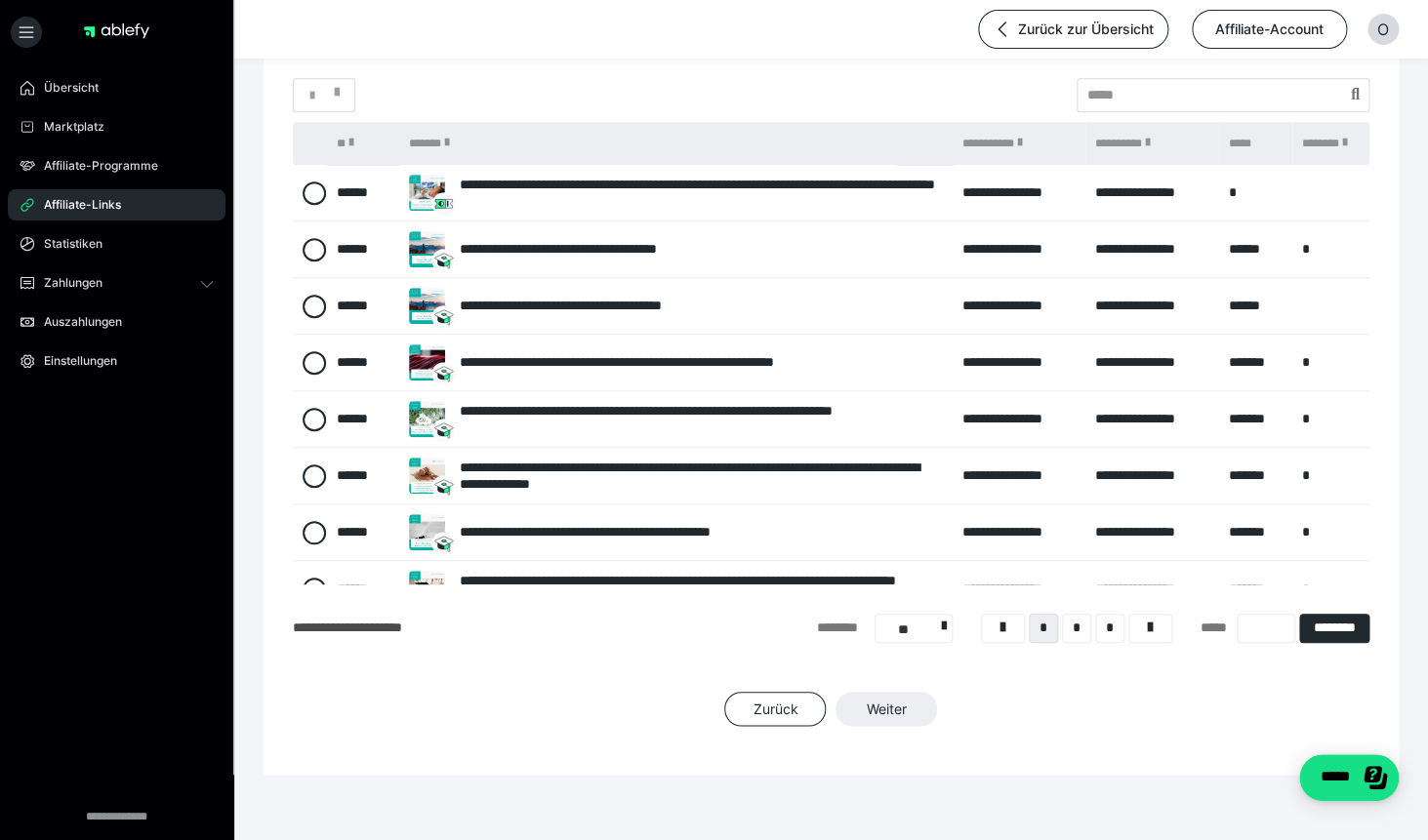 scroll, scrollTop: 390, scrollLeft: 0, axis: vertical 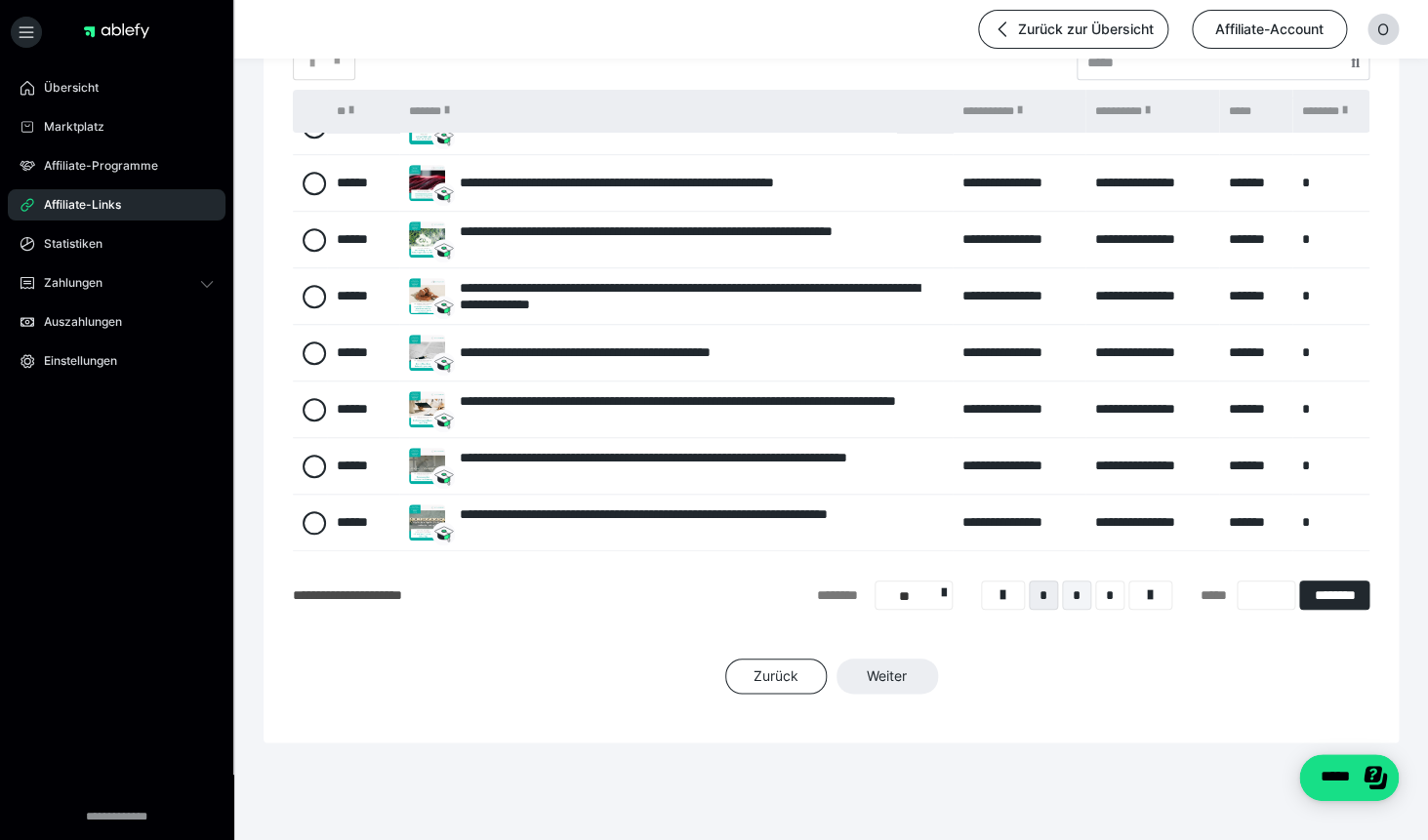 click on "*" at bounding box center [1077, 595] 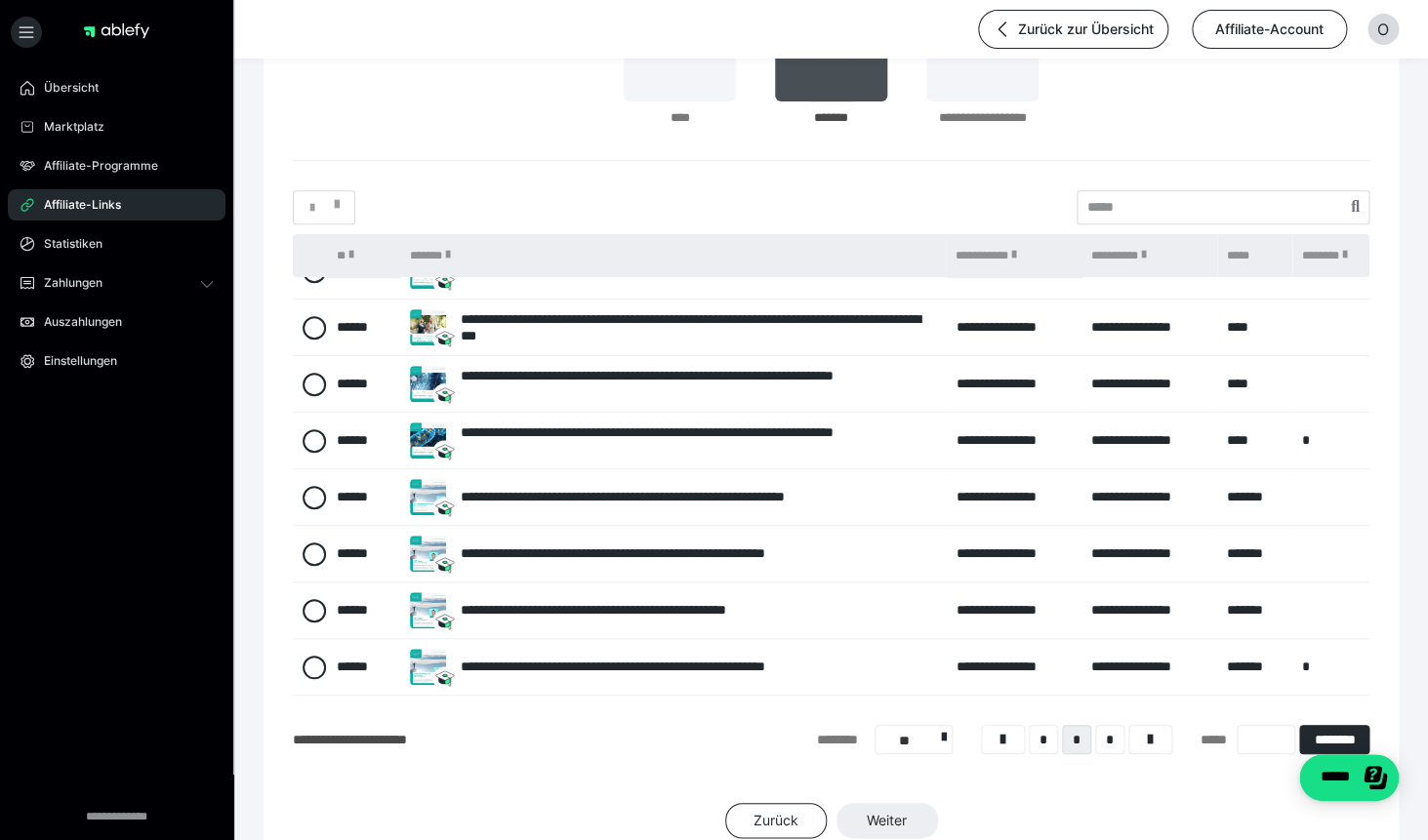 scroll, scrollTop: 390, scrollLeft: 0, axis: vertical 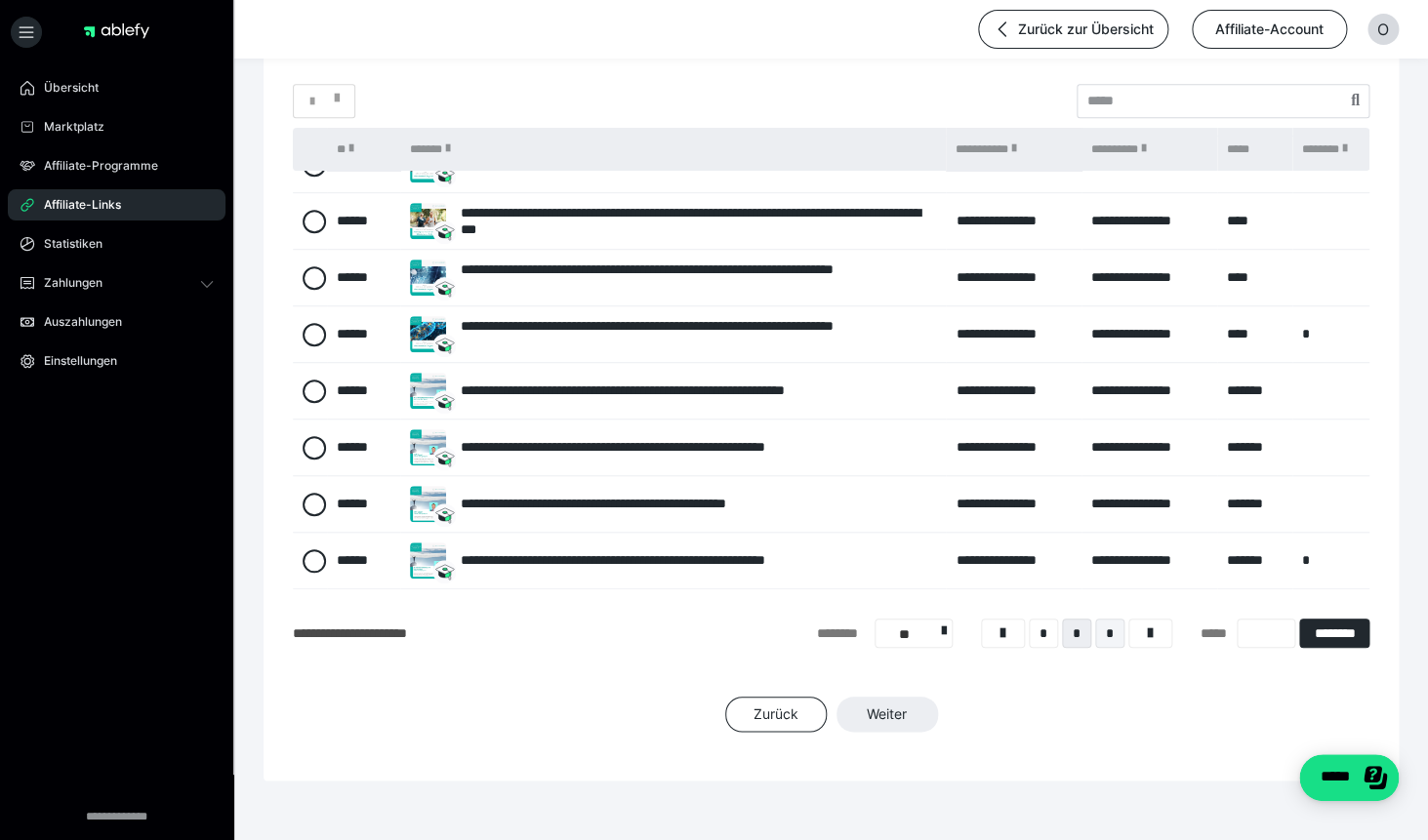 click on "*" at bounding box center [1110, 633] 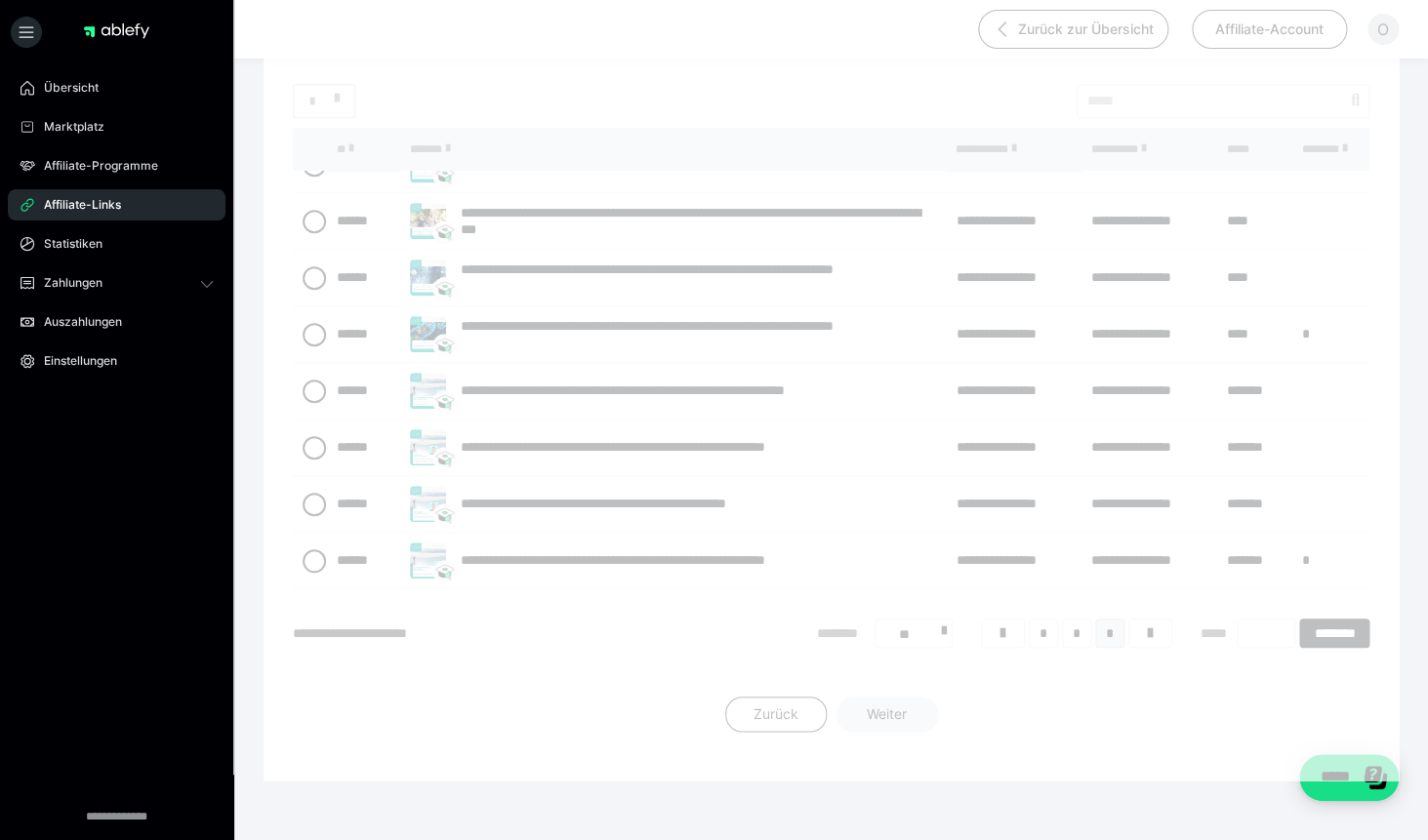 scroll, scrollTop: 55, scrollLeft: 0, axis: vertical 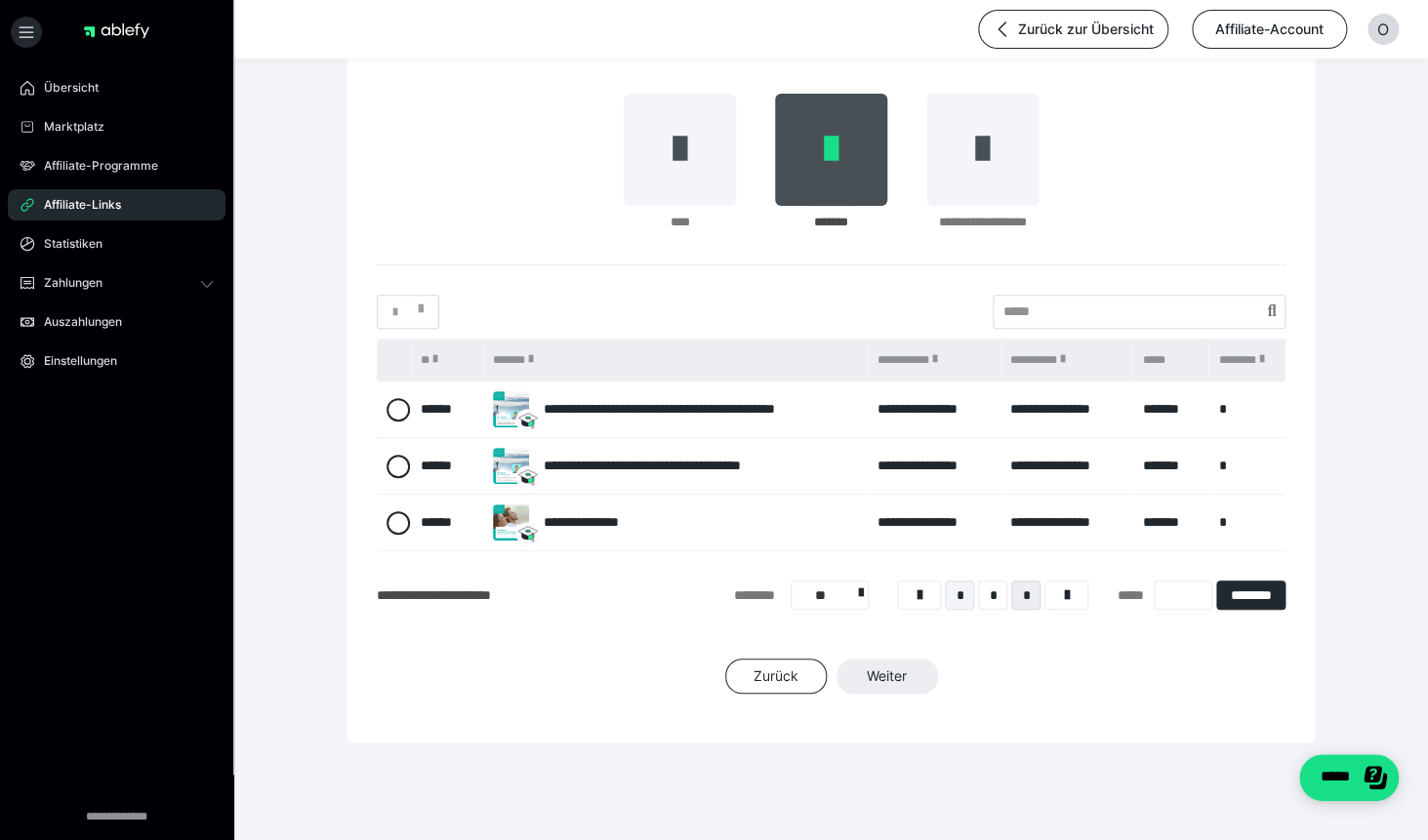 click on "*" at bounding box center (959, 595) 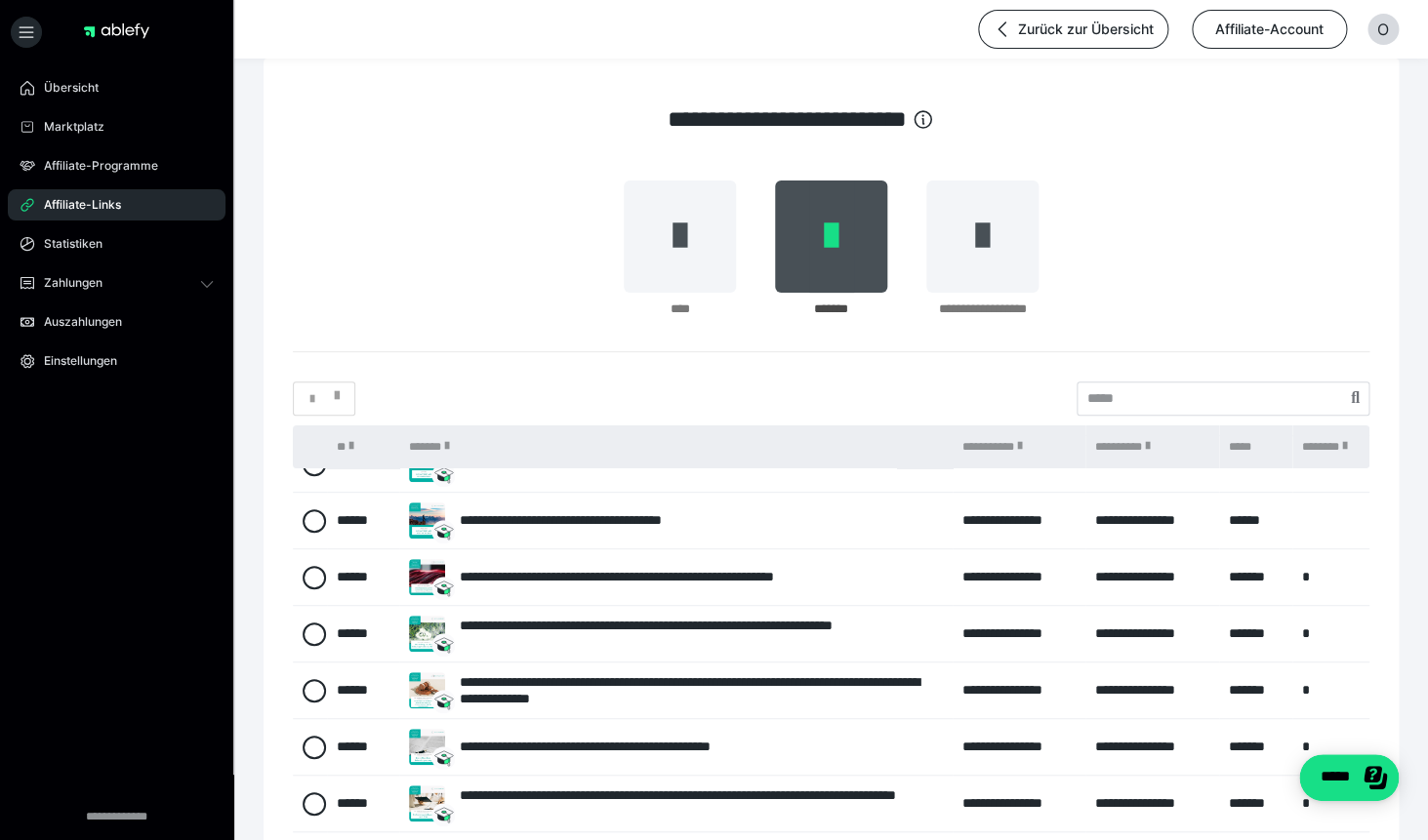 scroll, scrollTop: 0, scrollLeft: 0, axis: both 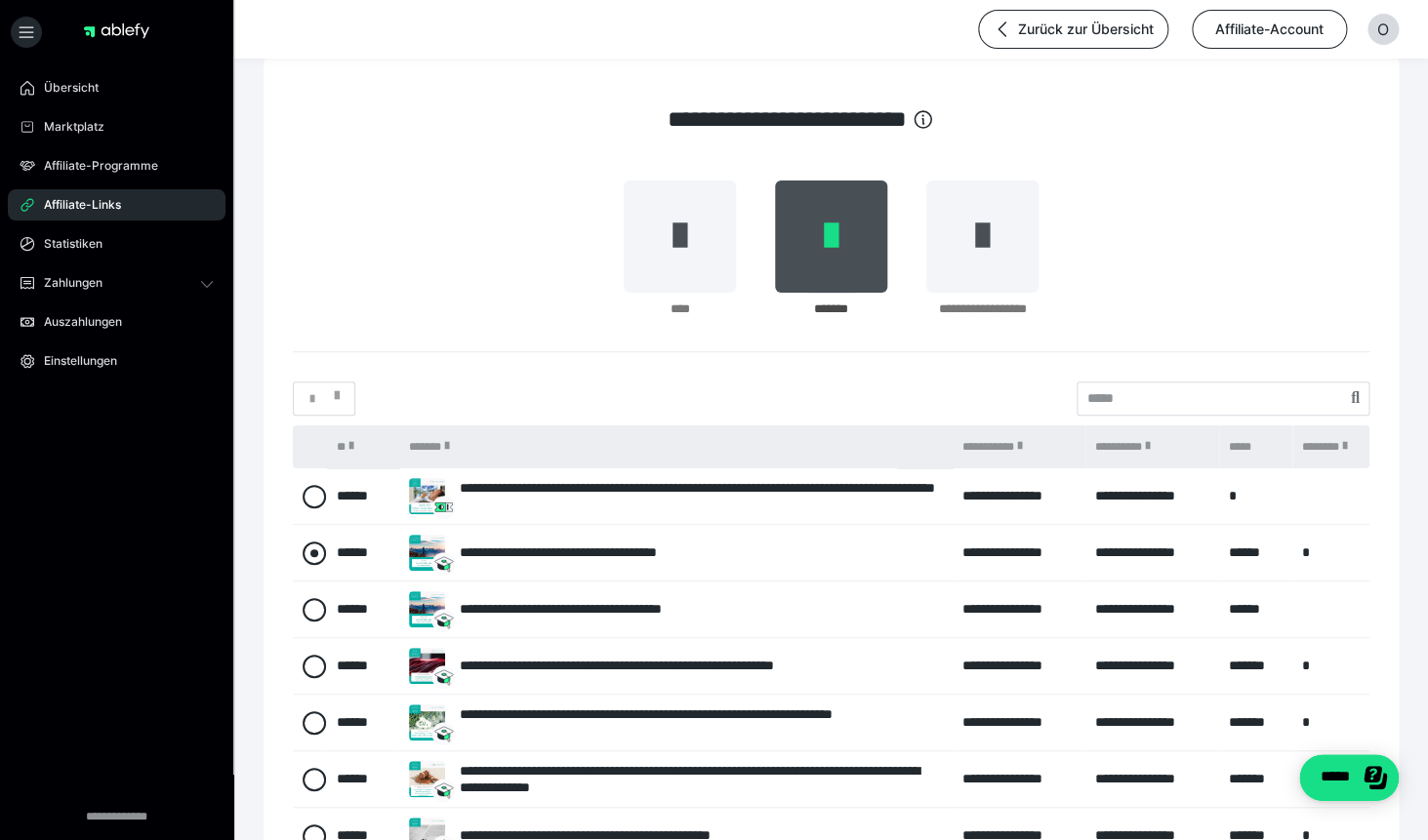 click at bounding box center (314, 553) 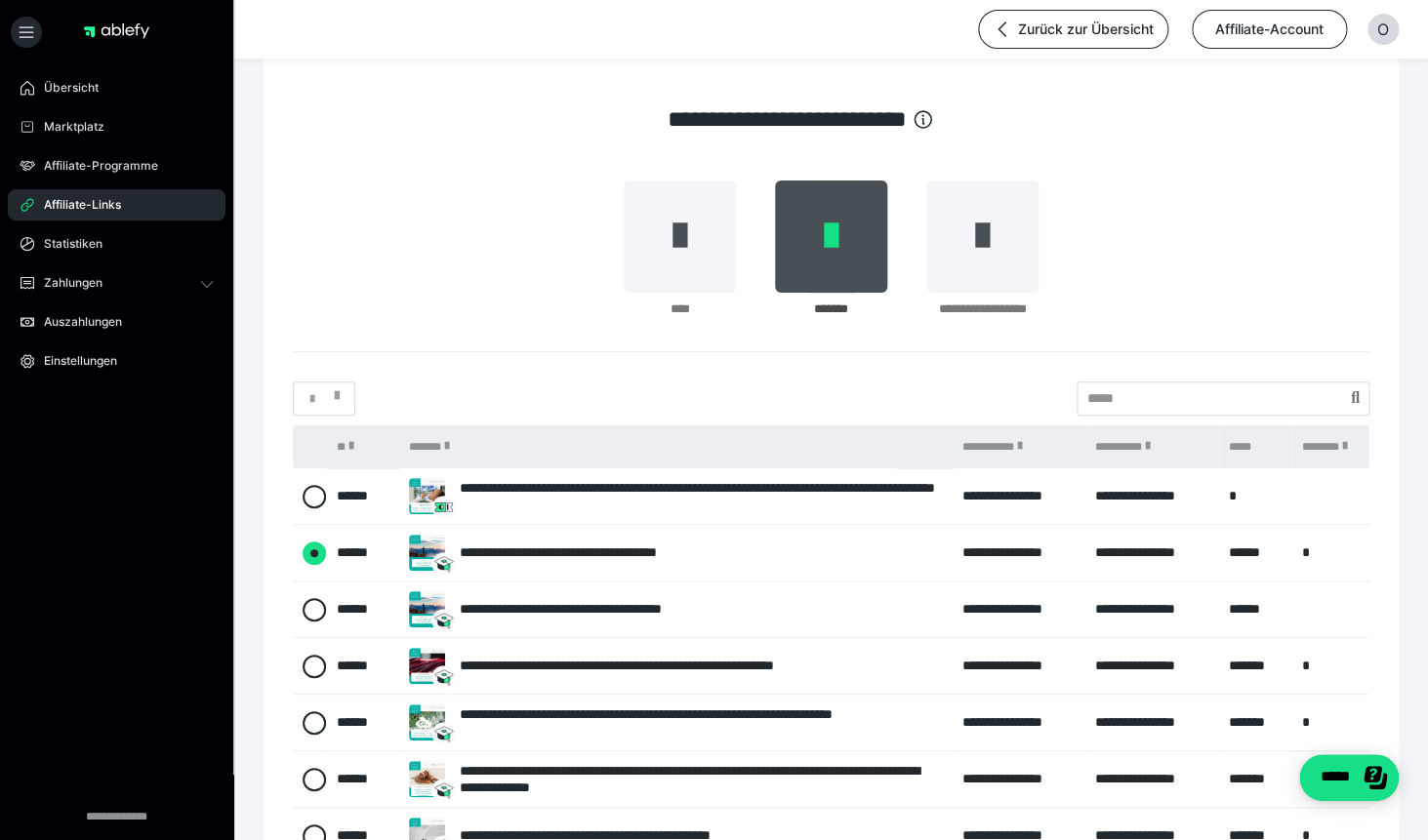 radio on "****" 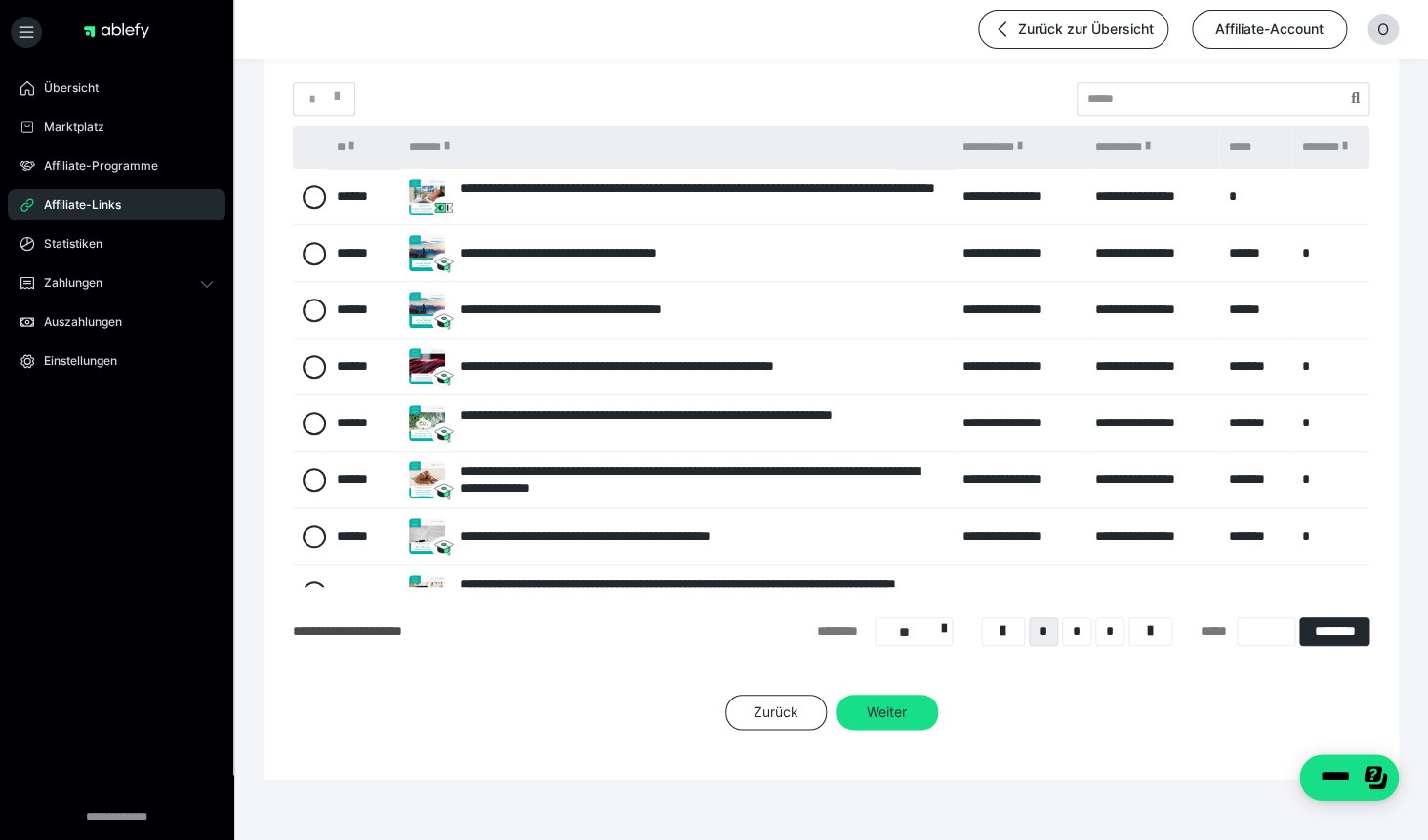 scroll, scrollTop: 390, scrollLeft: 0, axis: vertical 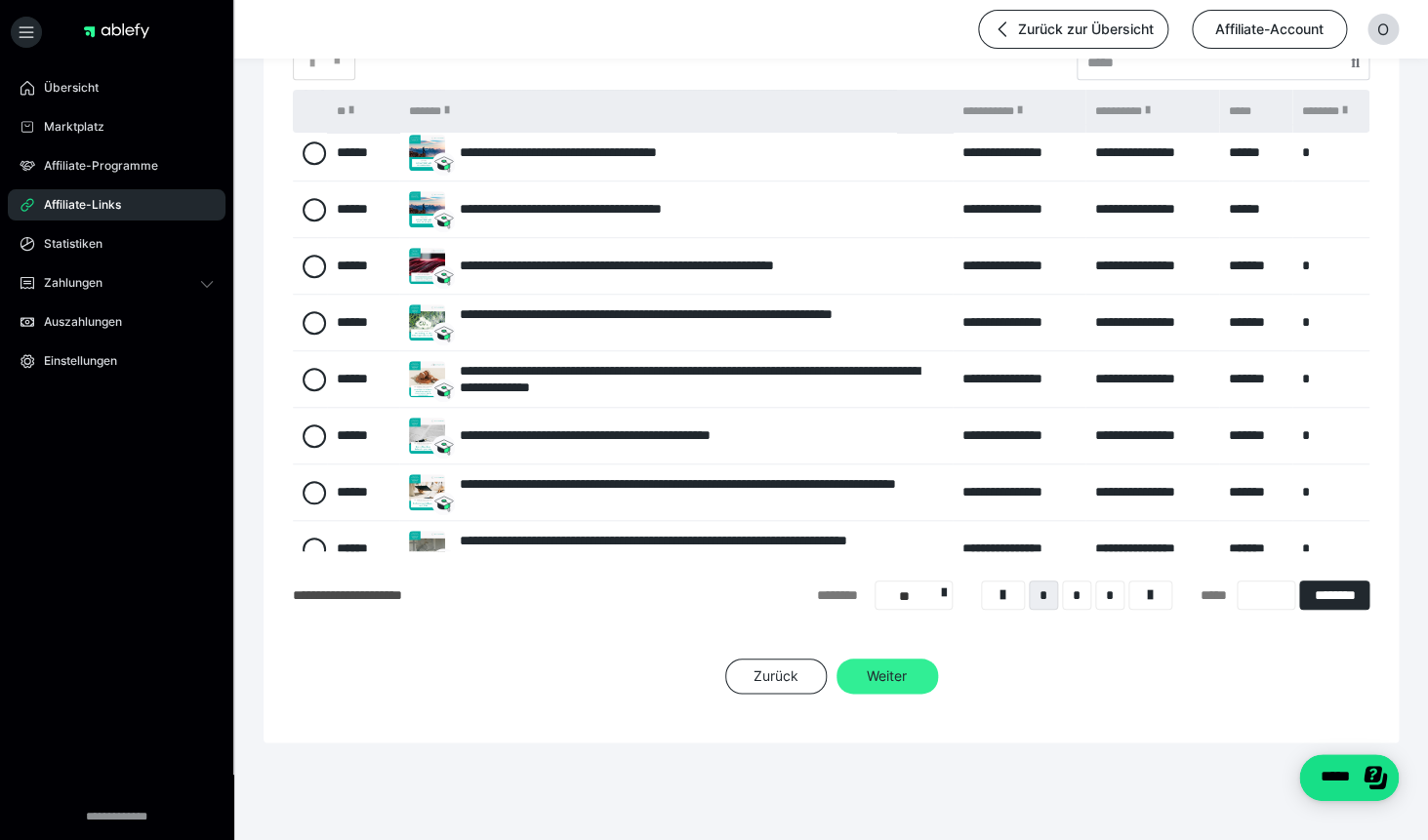 click on "Weiter" at bounding box center (887, 676) 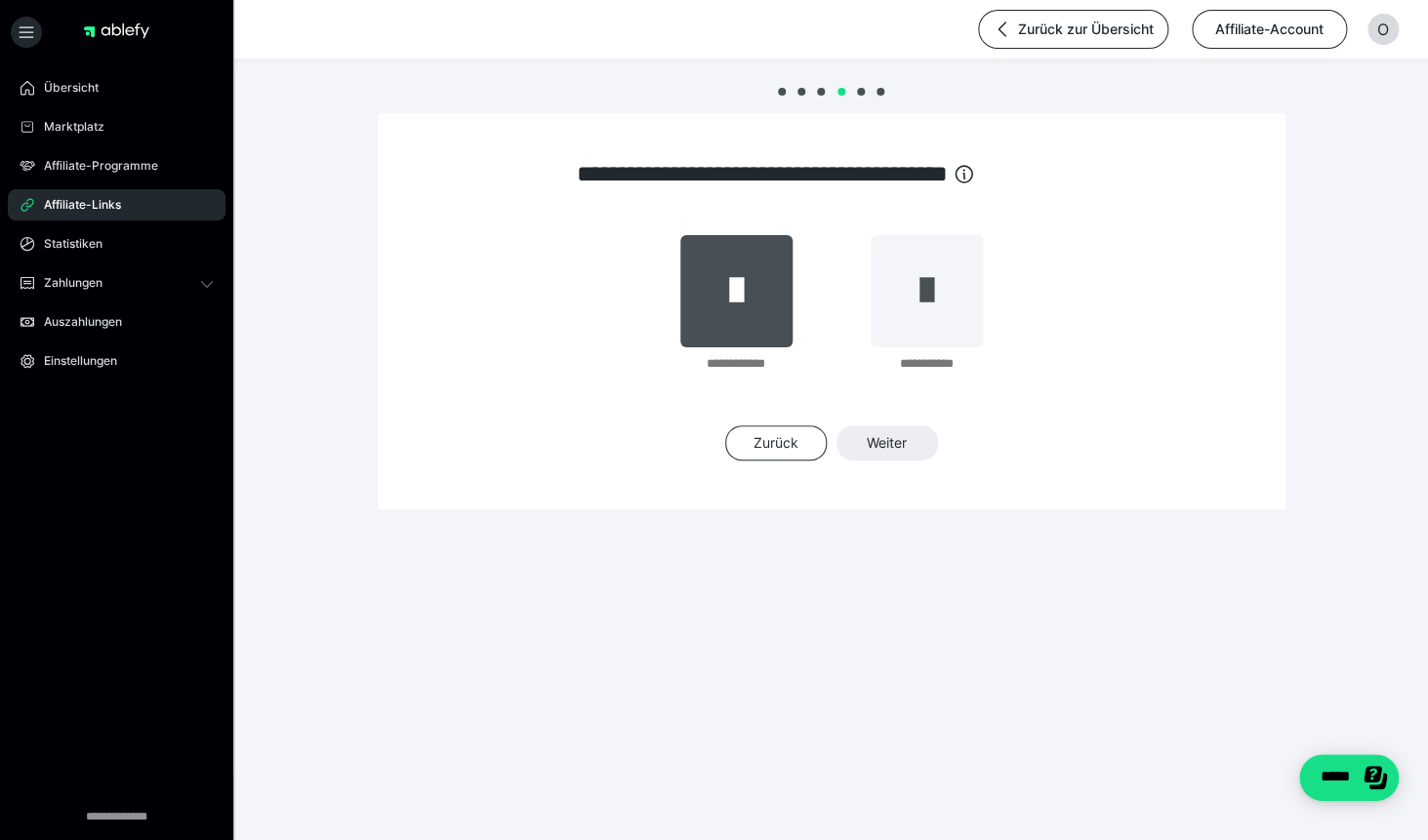 click at bounding box center [736, 291] 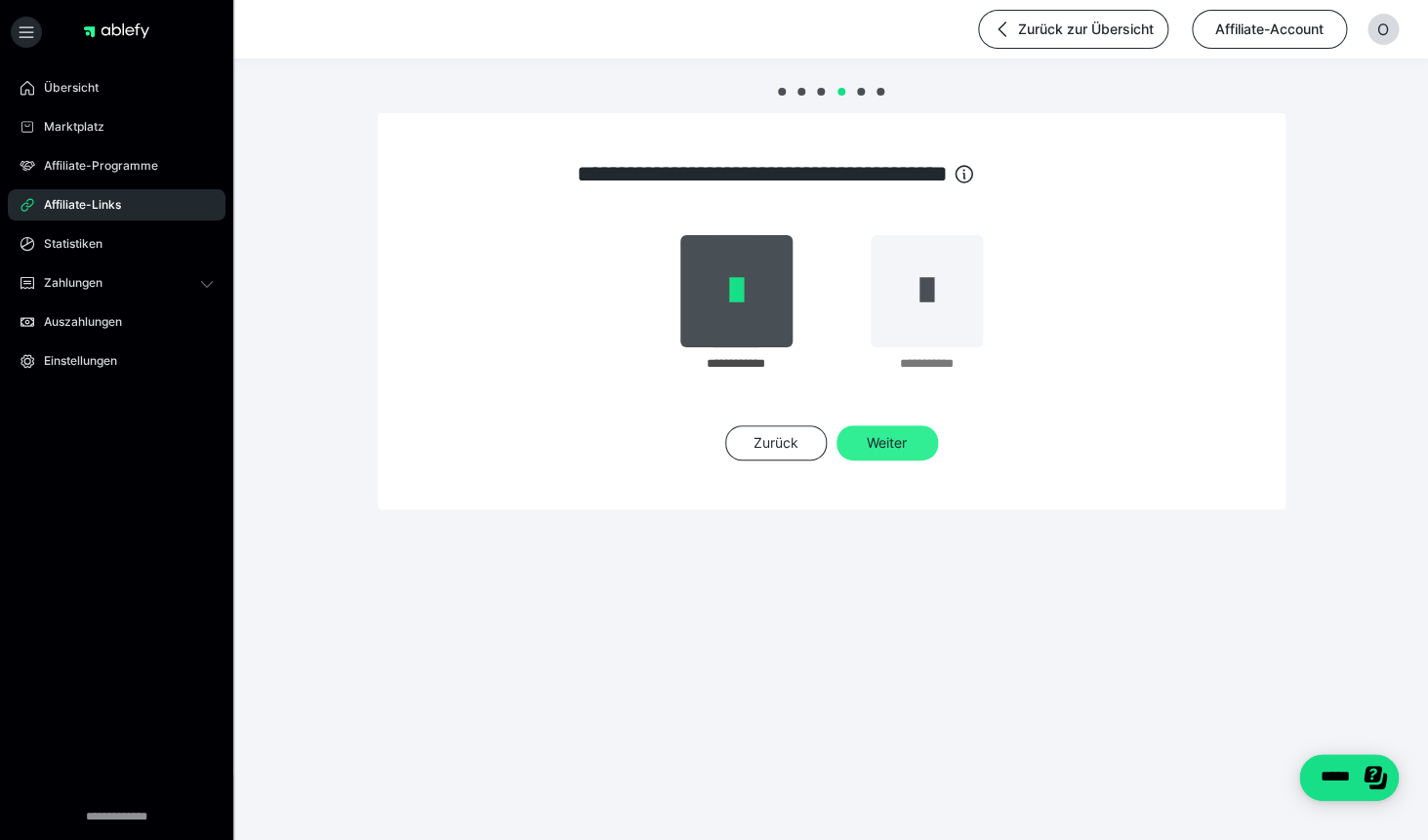 click on "Weiter" at bounding box center [887, 443] 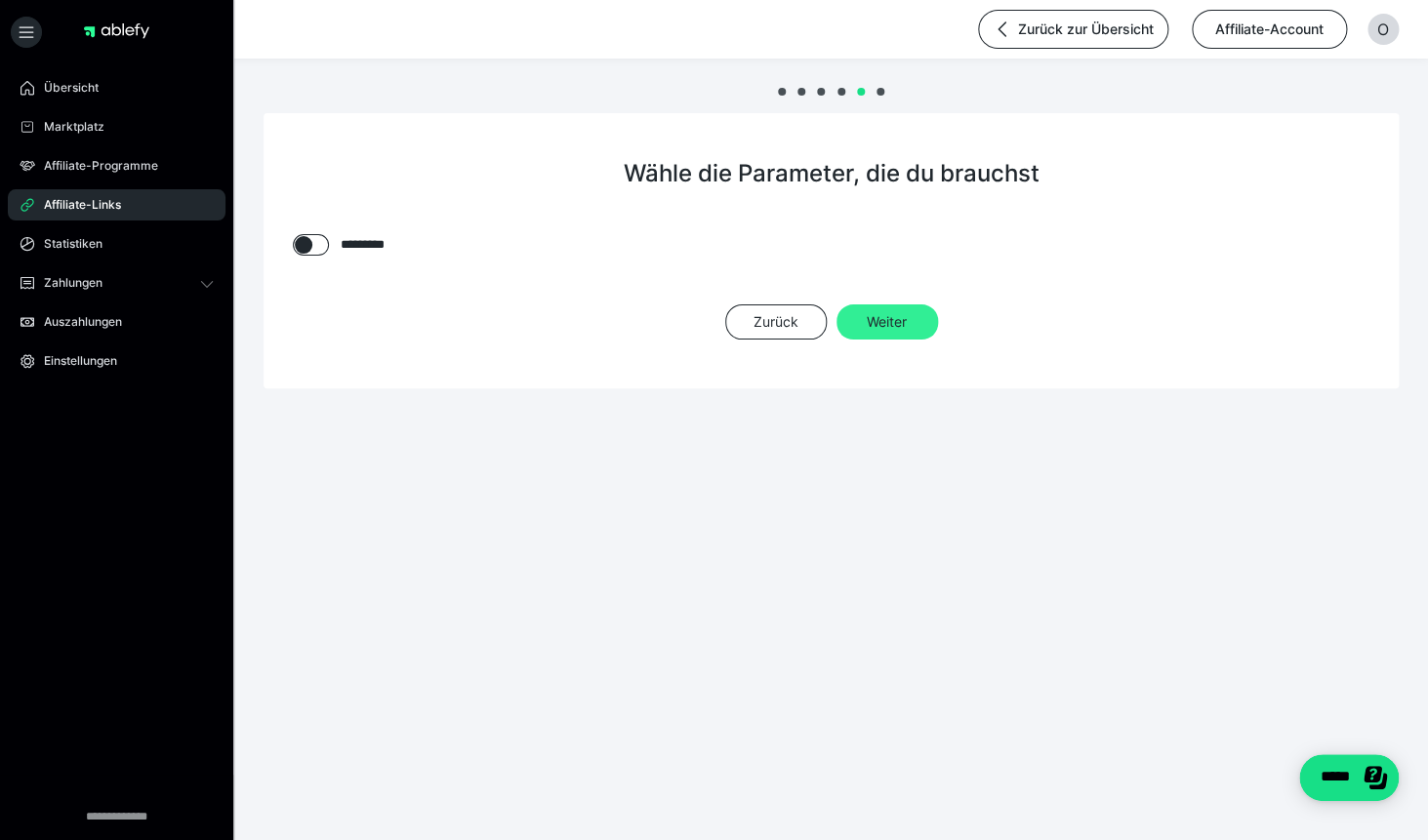 click on "Weiter" at bounding box center [887, 322] 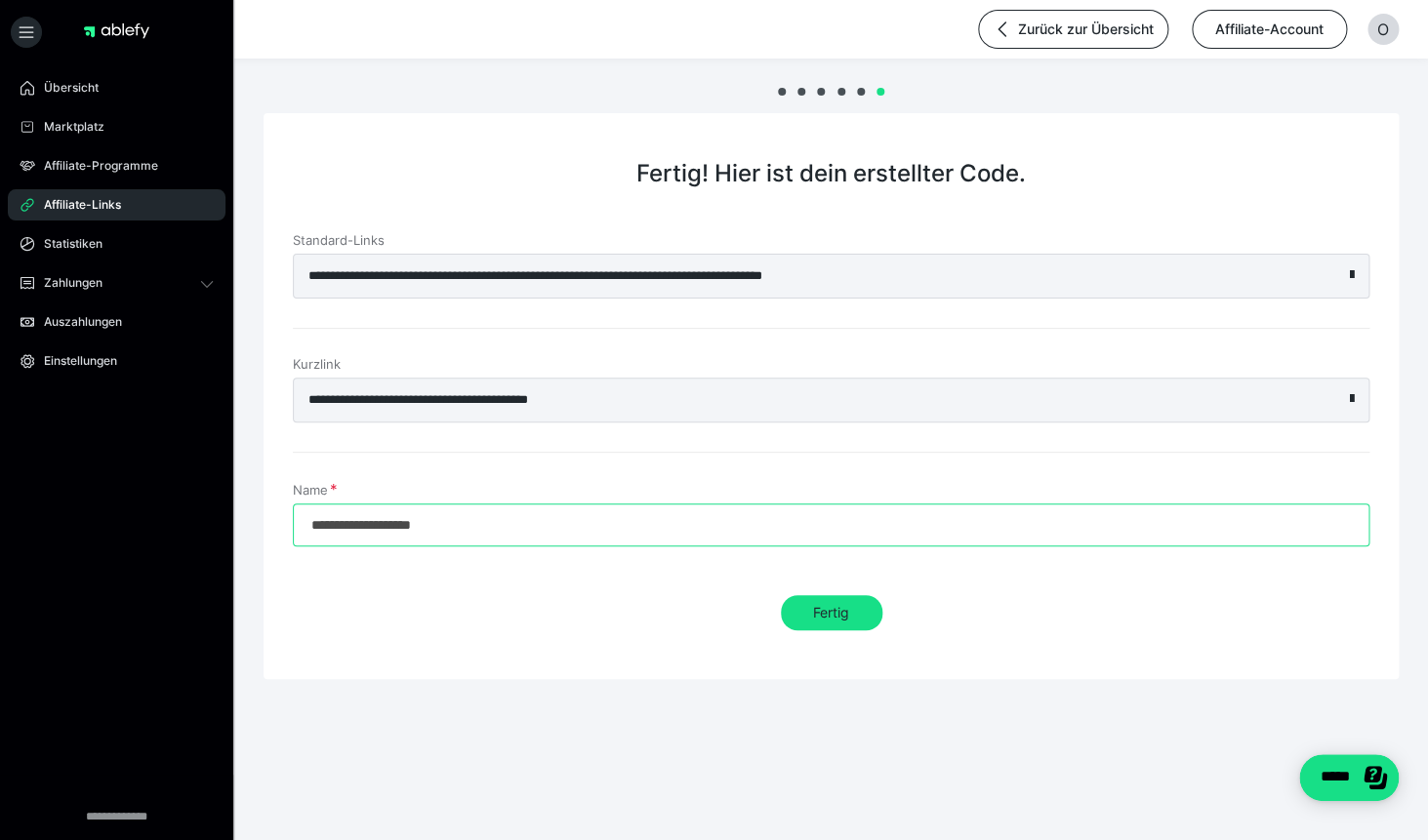click on "**********" at bounding box center [831, 525] 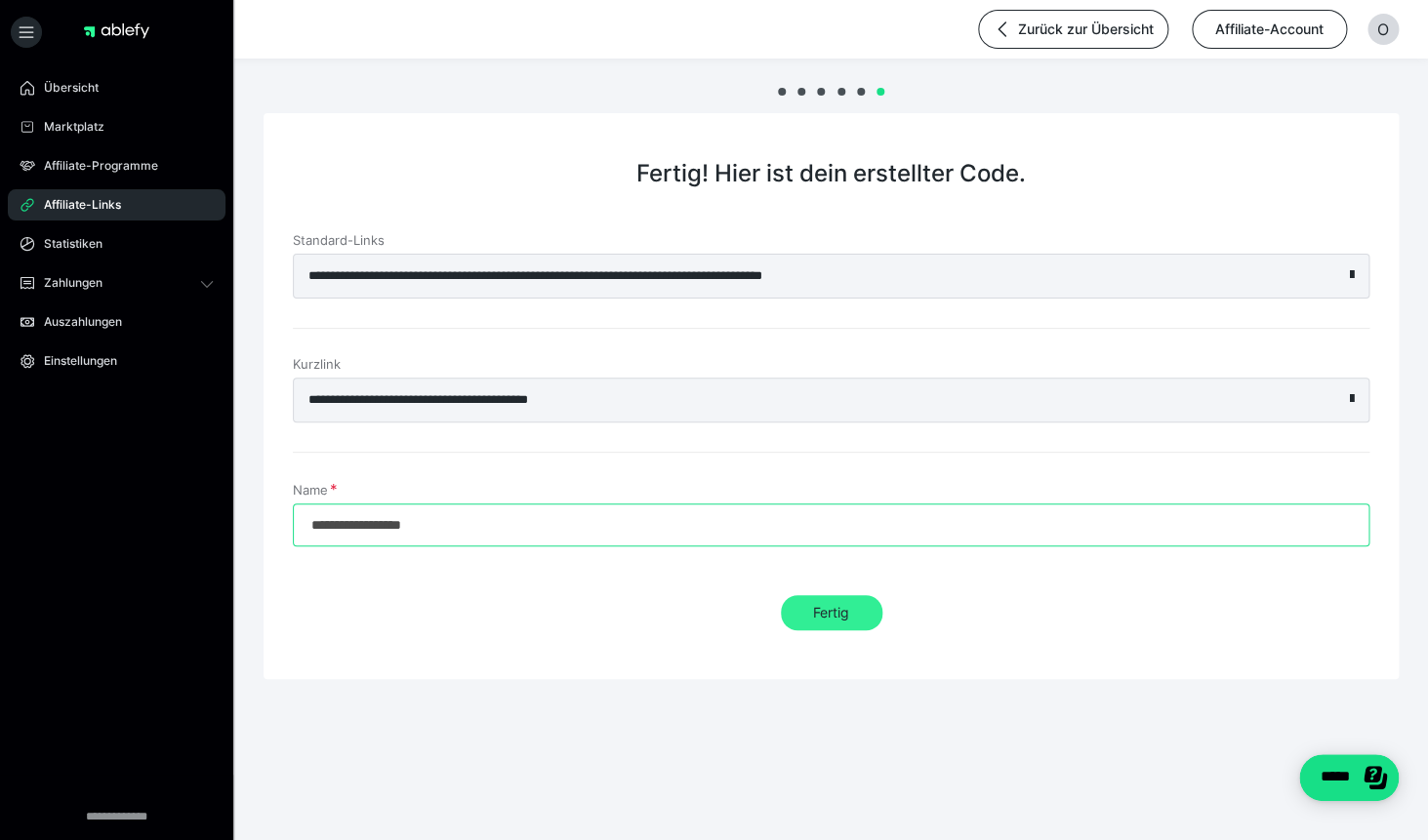 type on "**********" 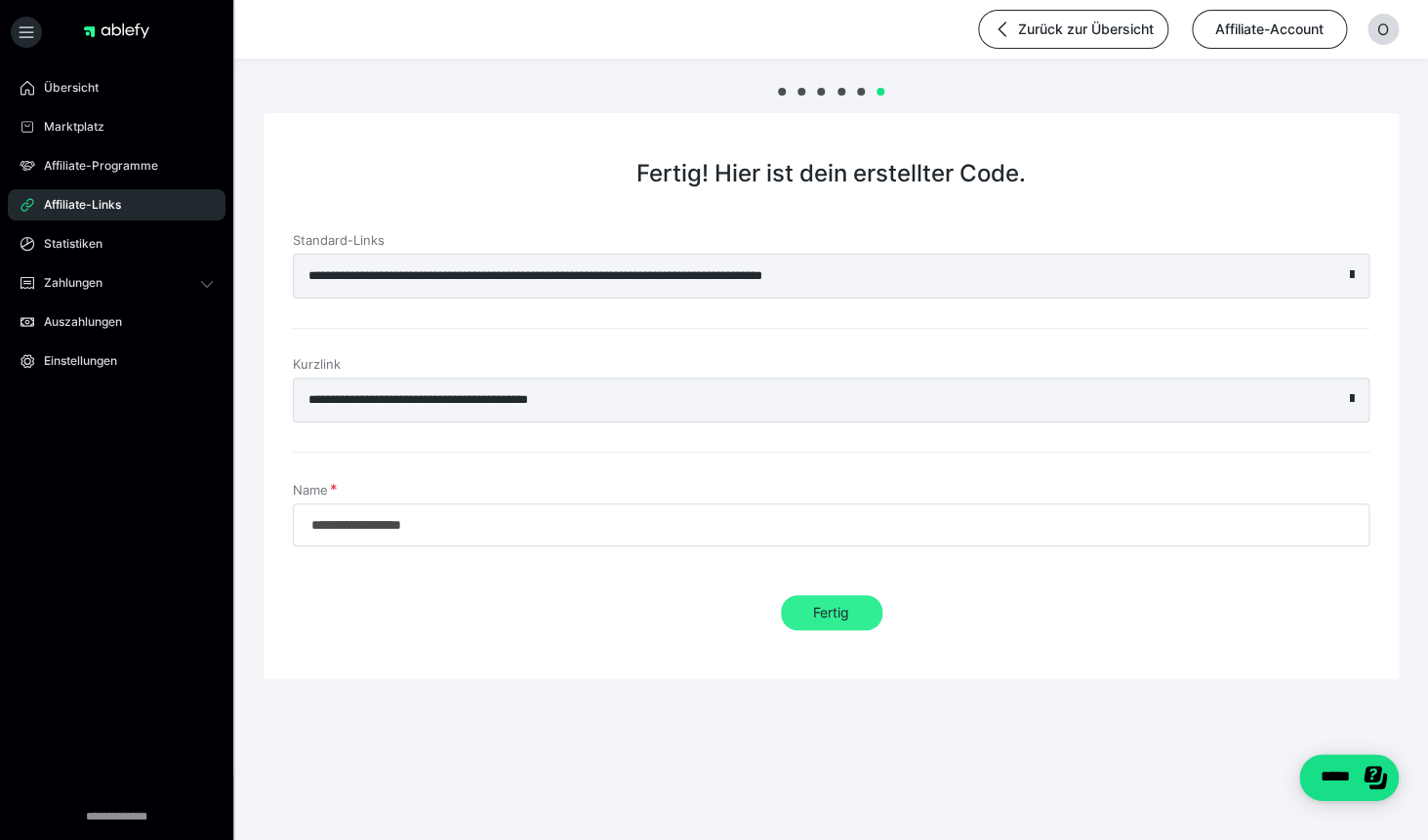 click on "Fertig" at bounding box center (832, 613) 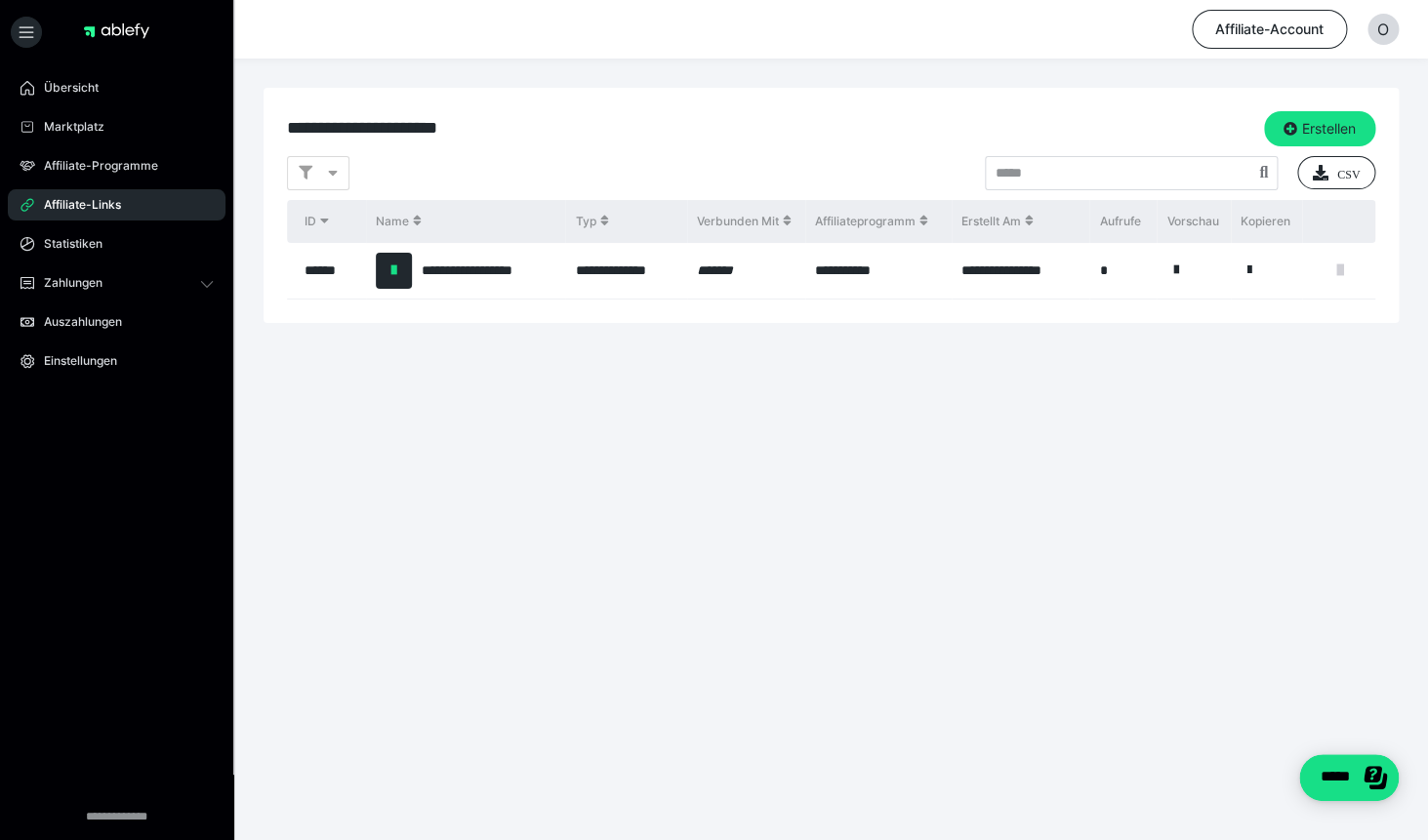 click at bounding box center [1340, 270] 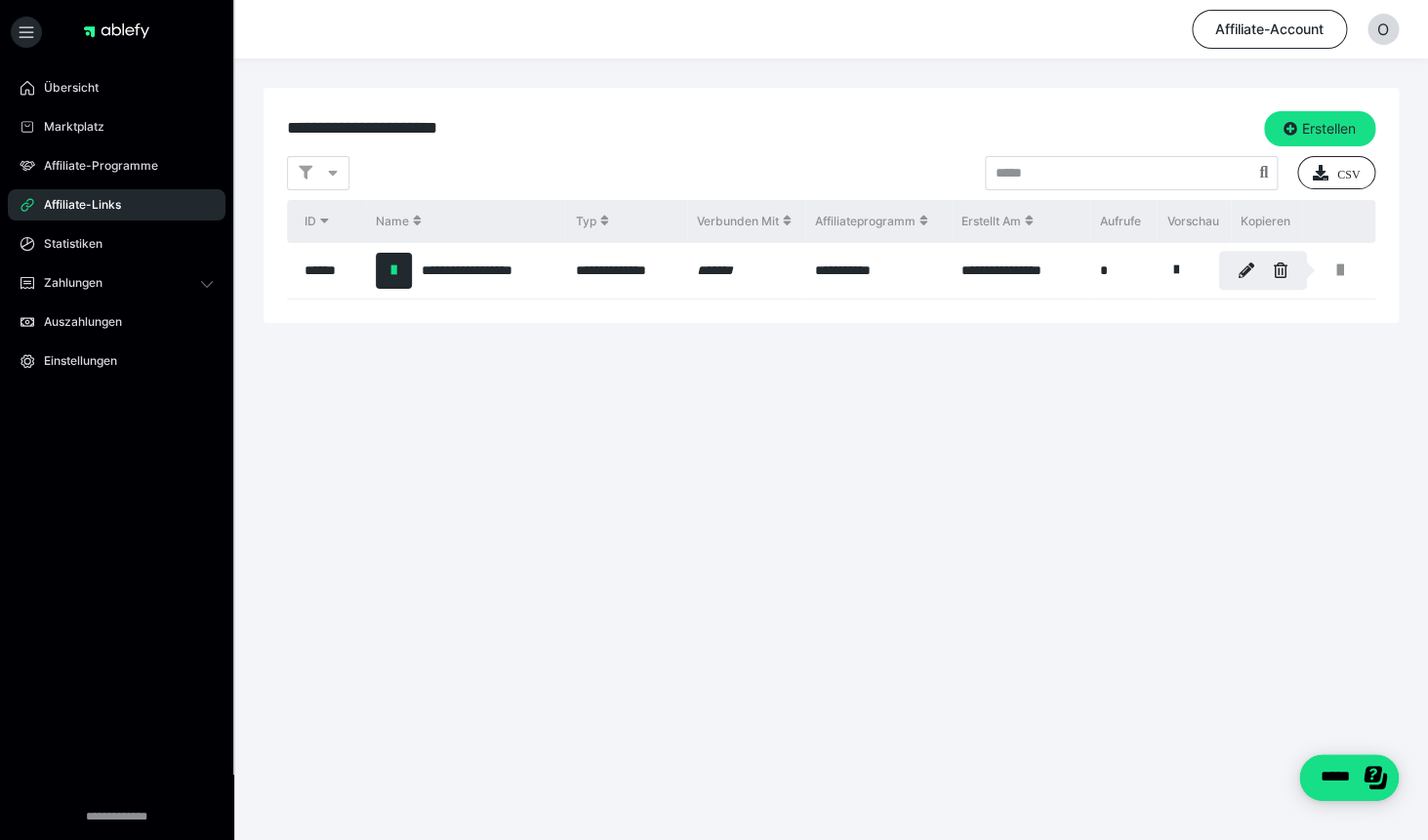 click at bounding box center [714, 420] 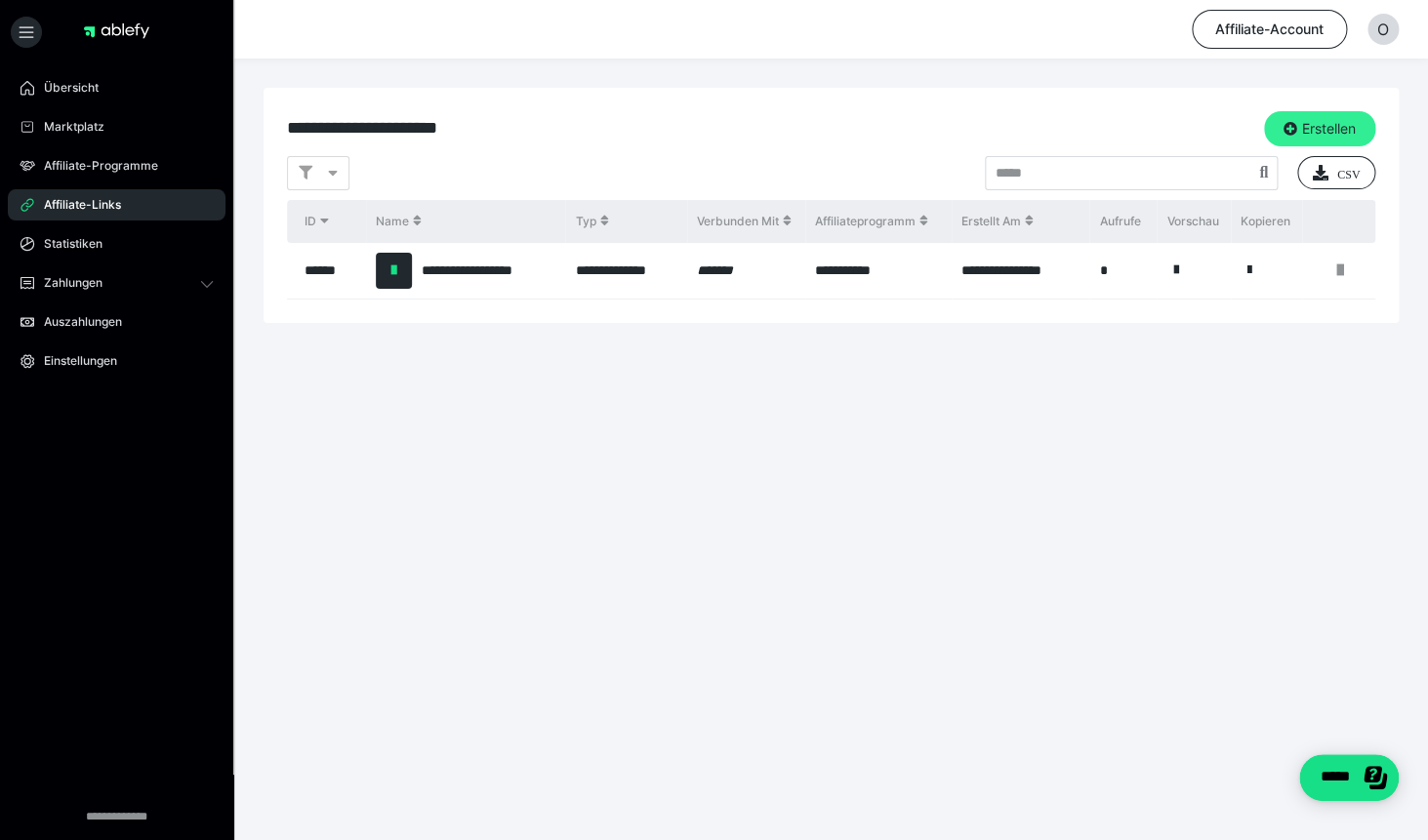 click on "Erstellen" at bounding box center (1320, 129) 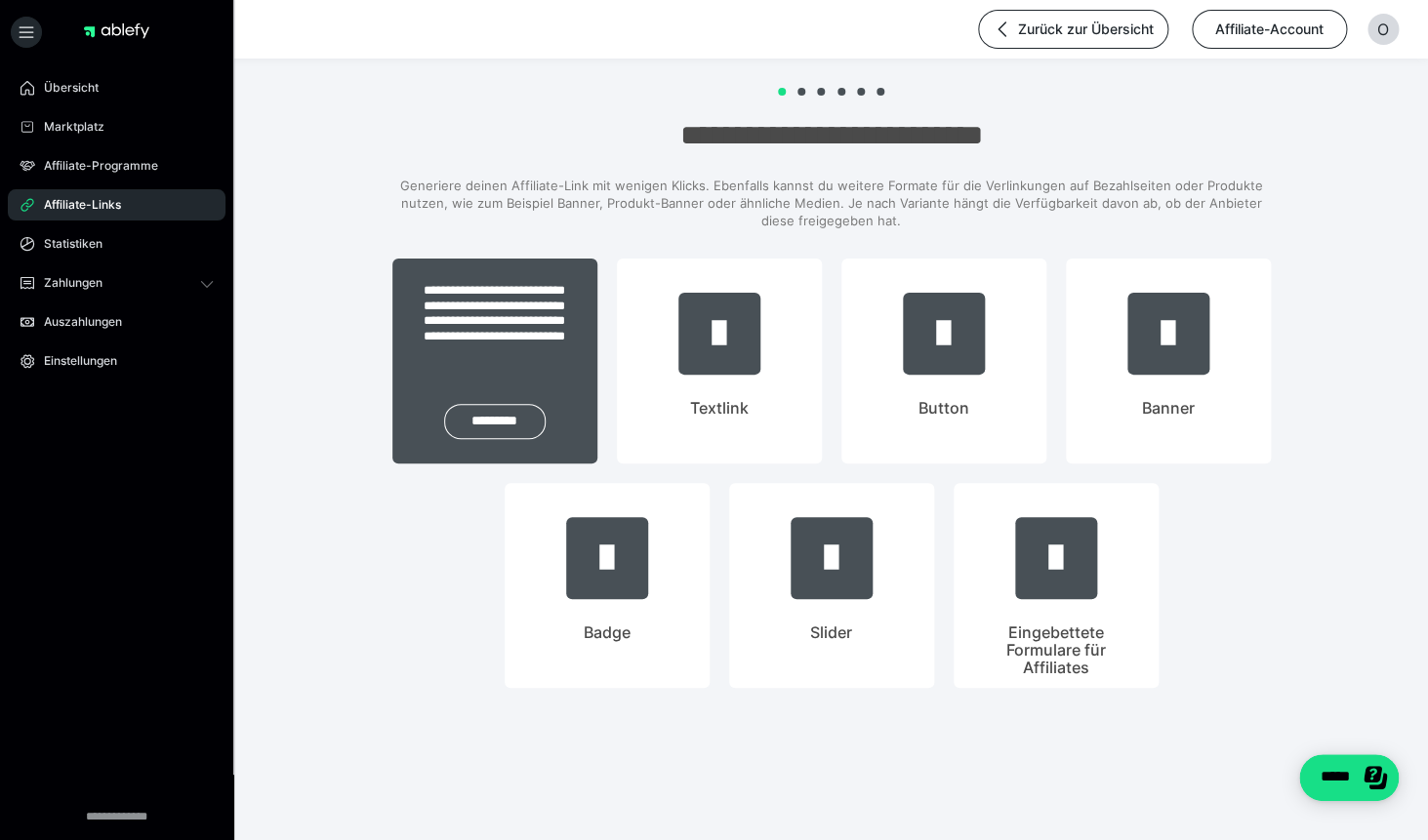 click on "**********" at bounding box center (495, 361) 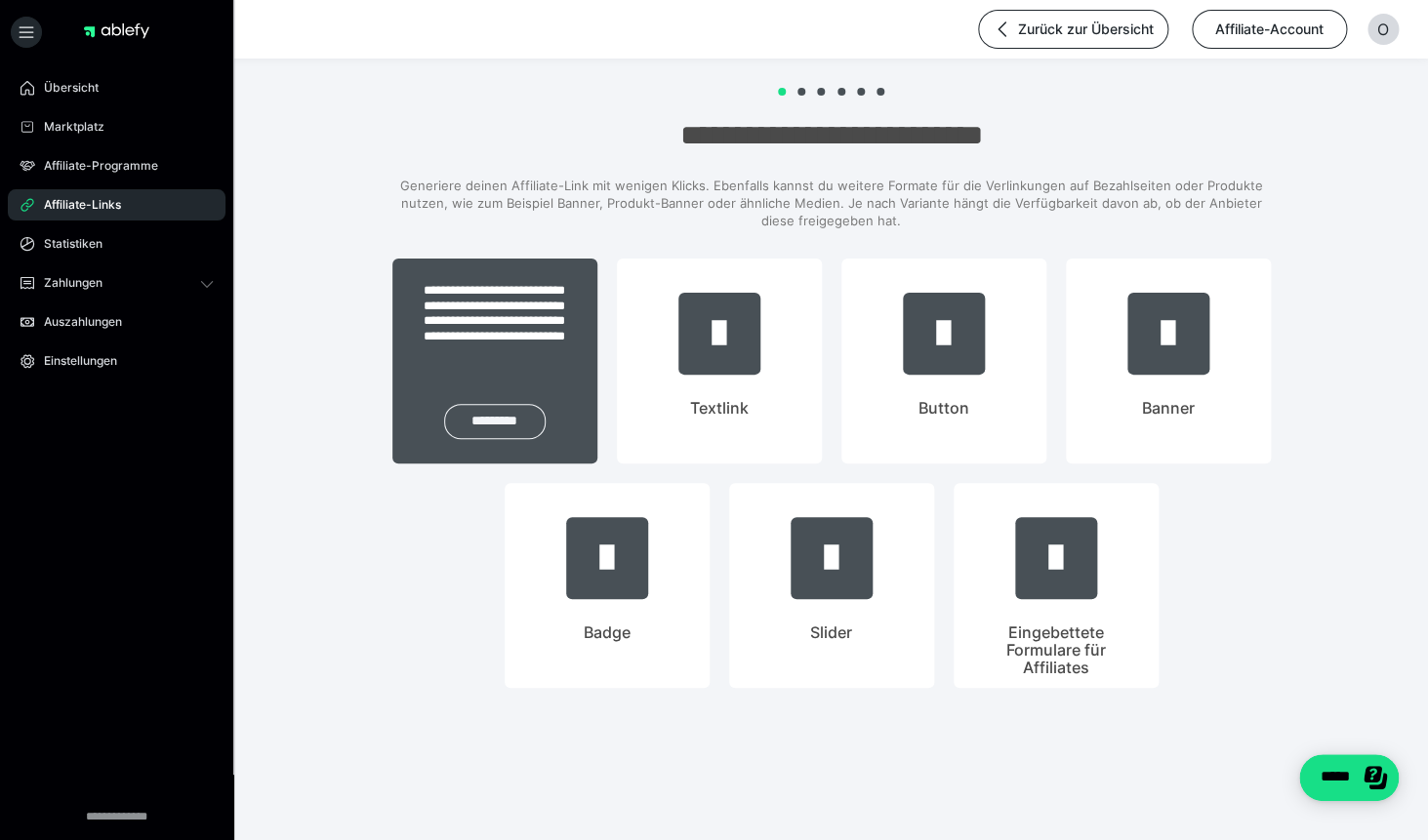 click on "*********" at bounding box center (495, 421) 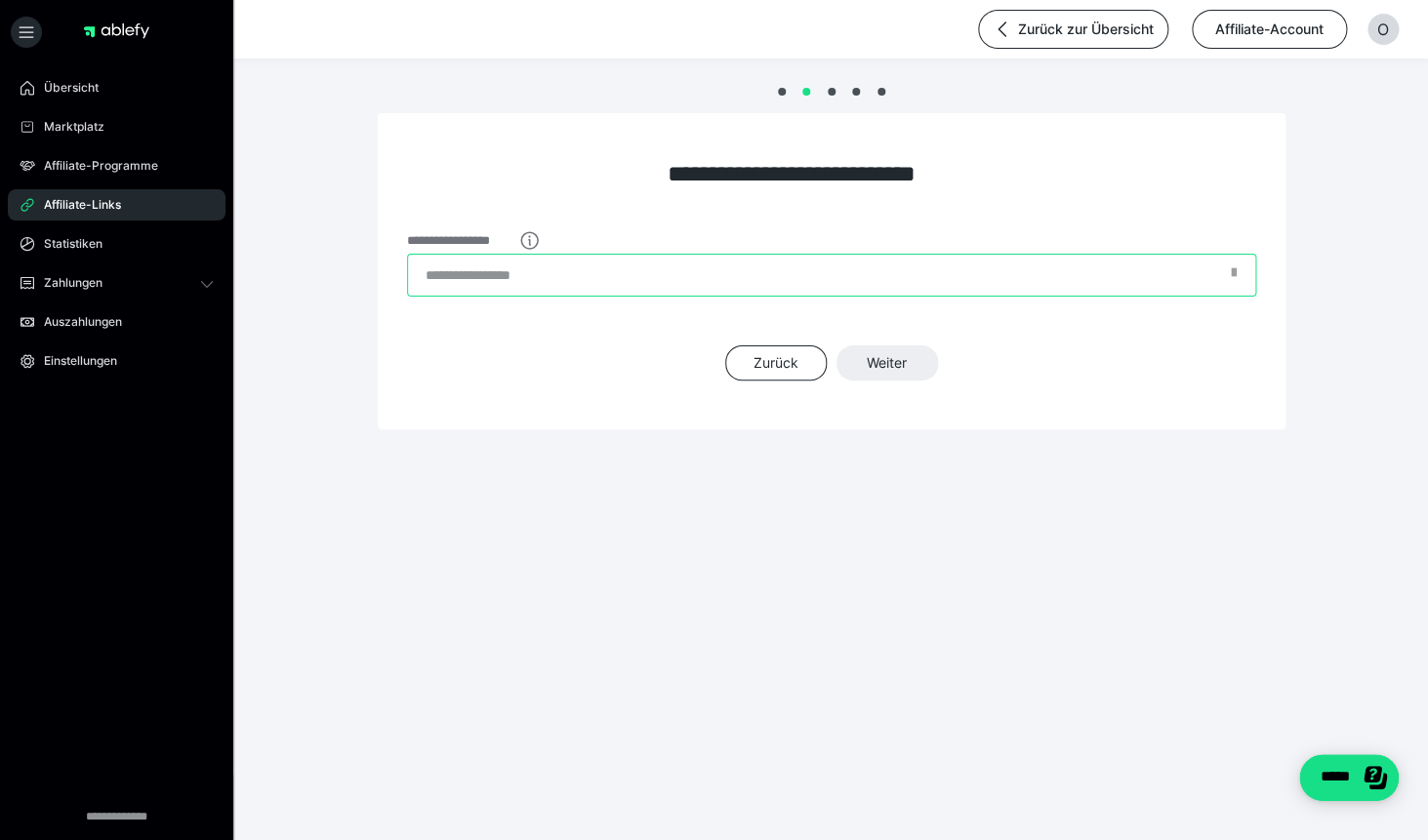 click on "**********" at bounding box center [832, 275] 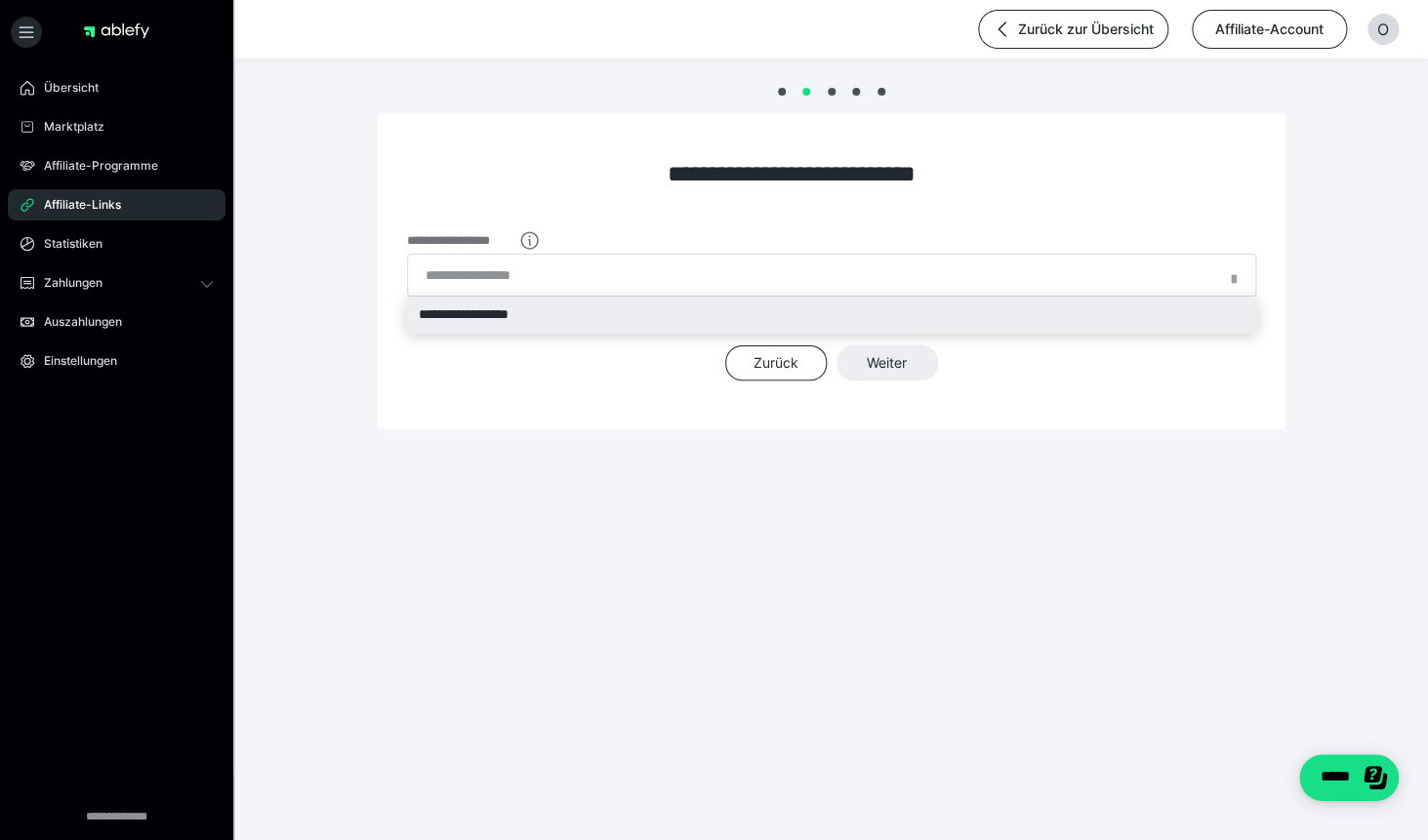click on "**********" at bounding box center (832, 314) 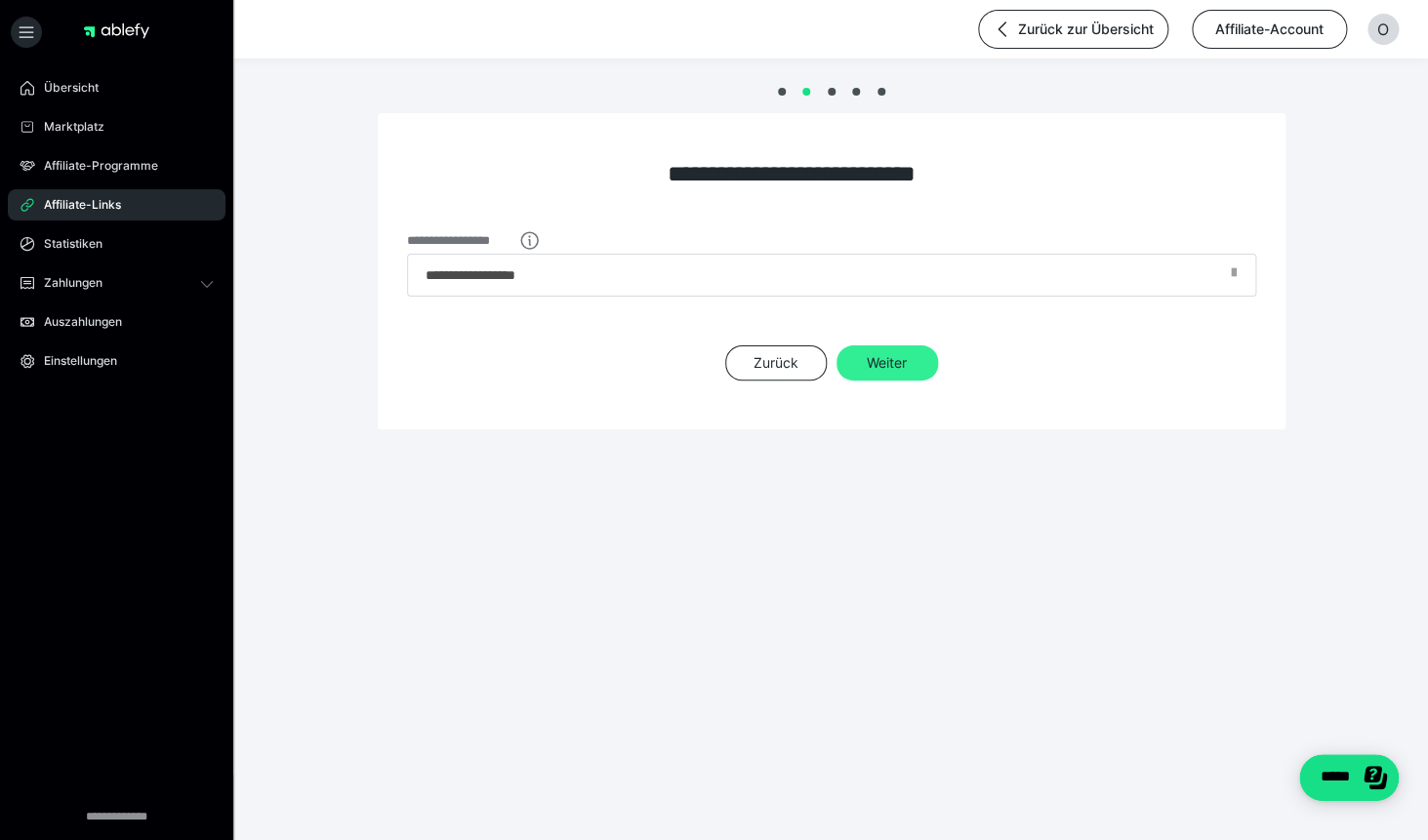 click on "Weiter" at bounding box center (887, 363) 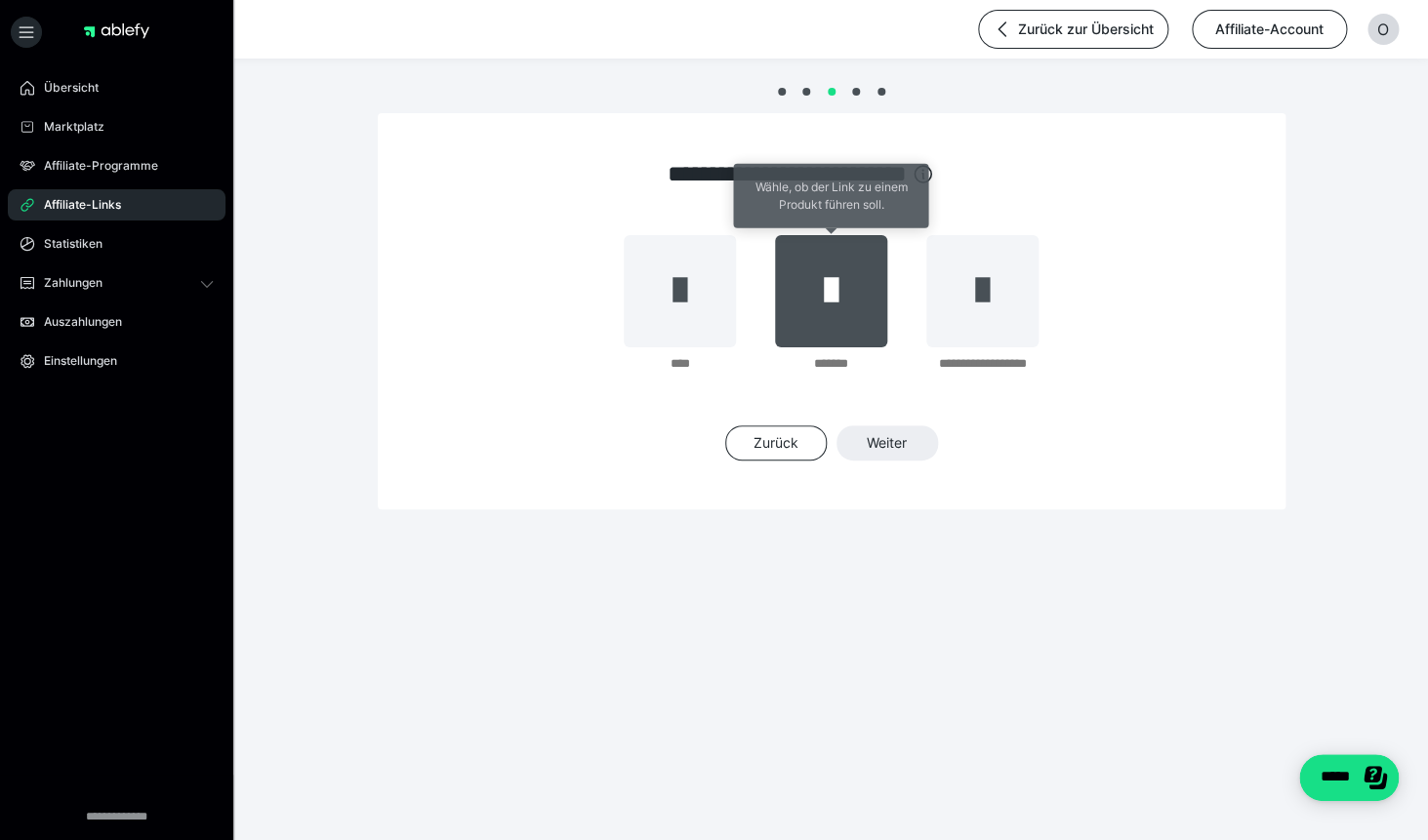 click at bounding box center [831, 291] 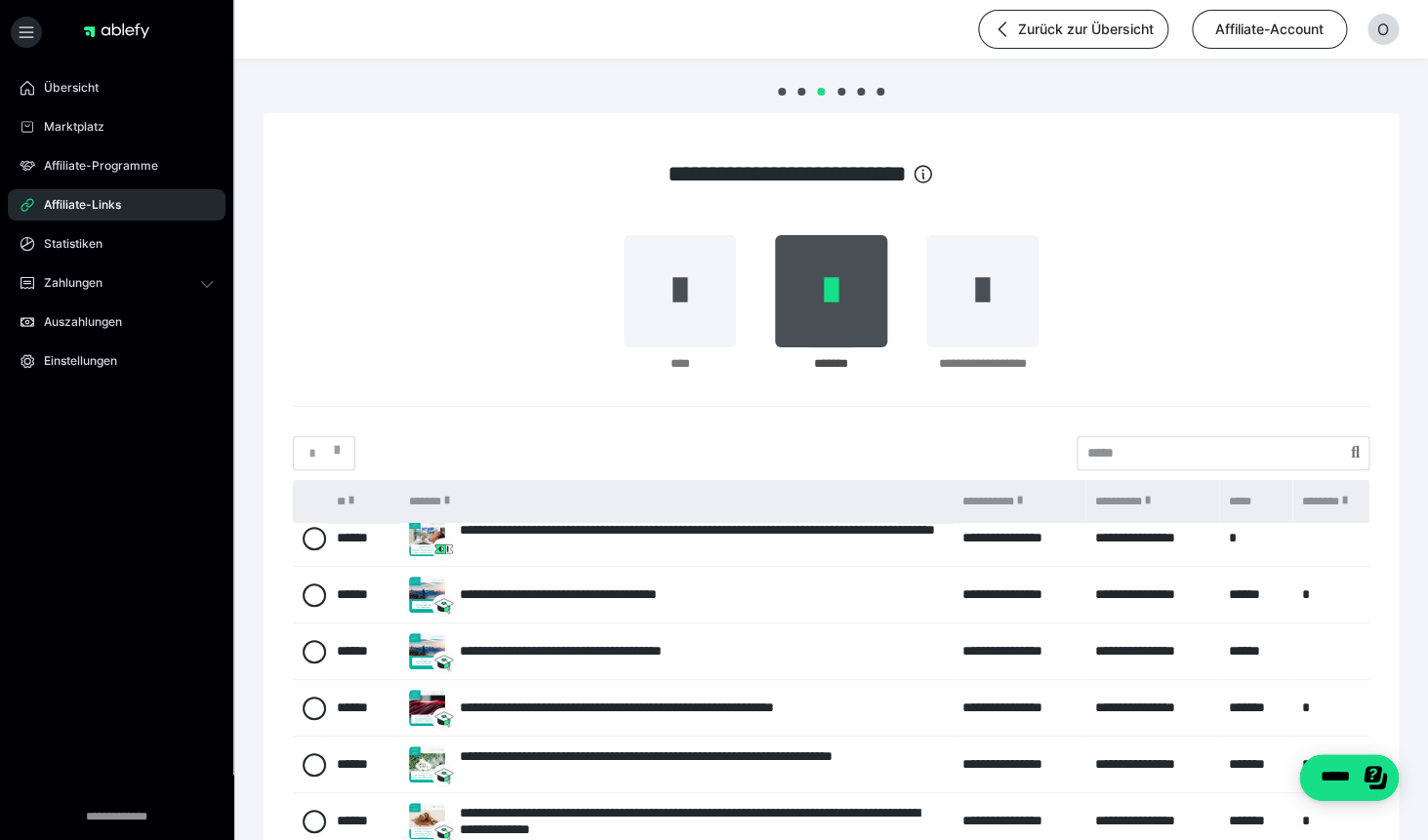 scroll, scrollTop: 17, scrollLeft: 0, axis: vertical 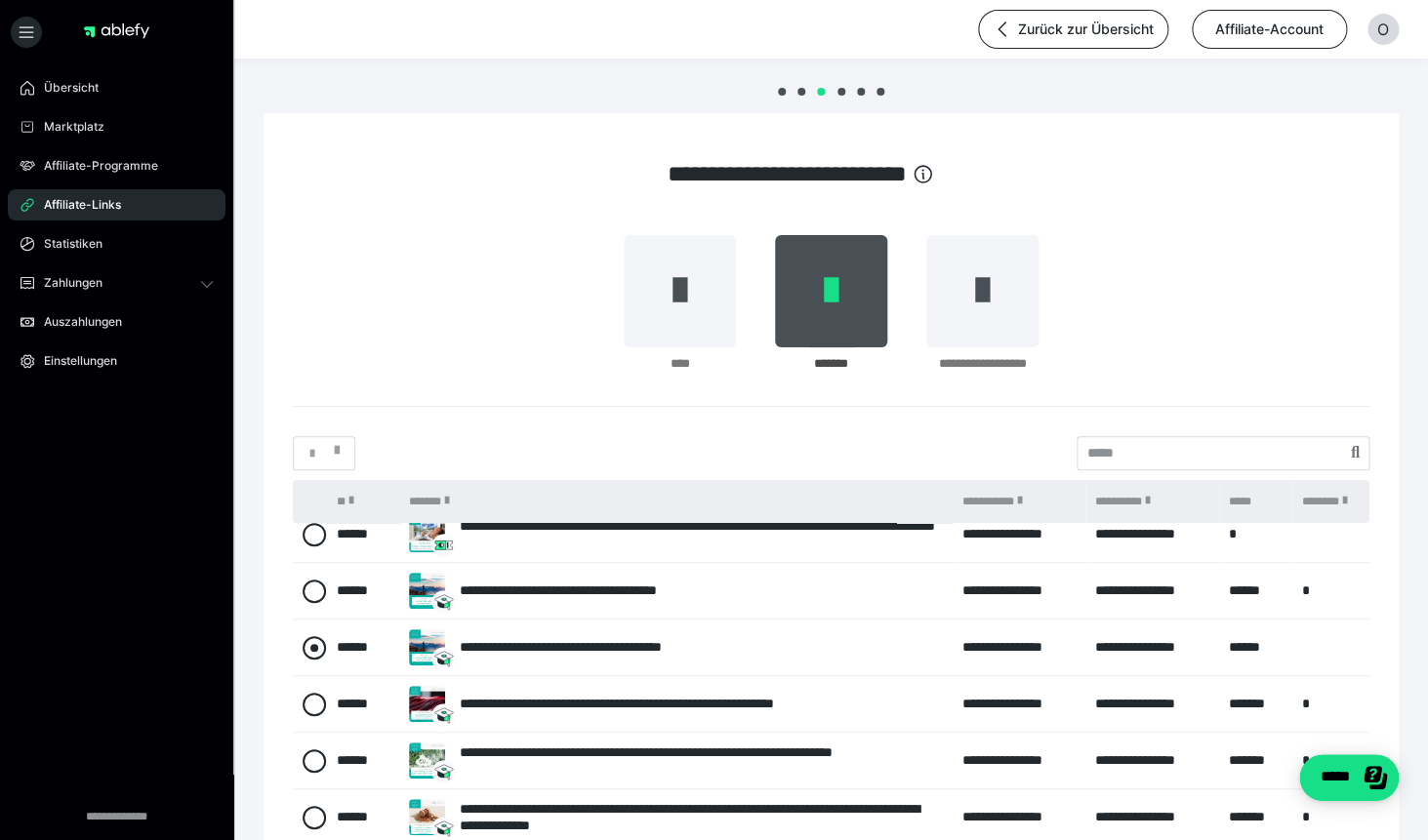 click at bounding box center (314, 648) 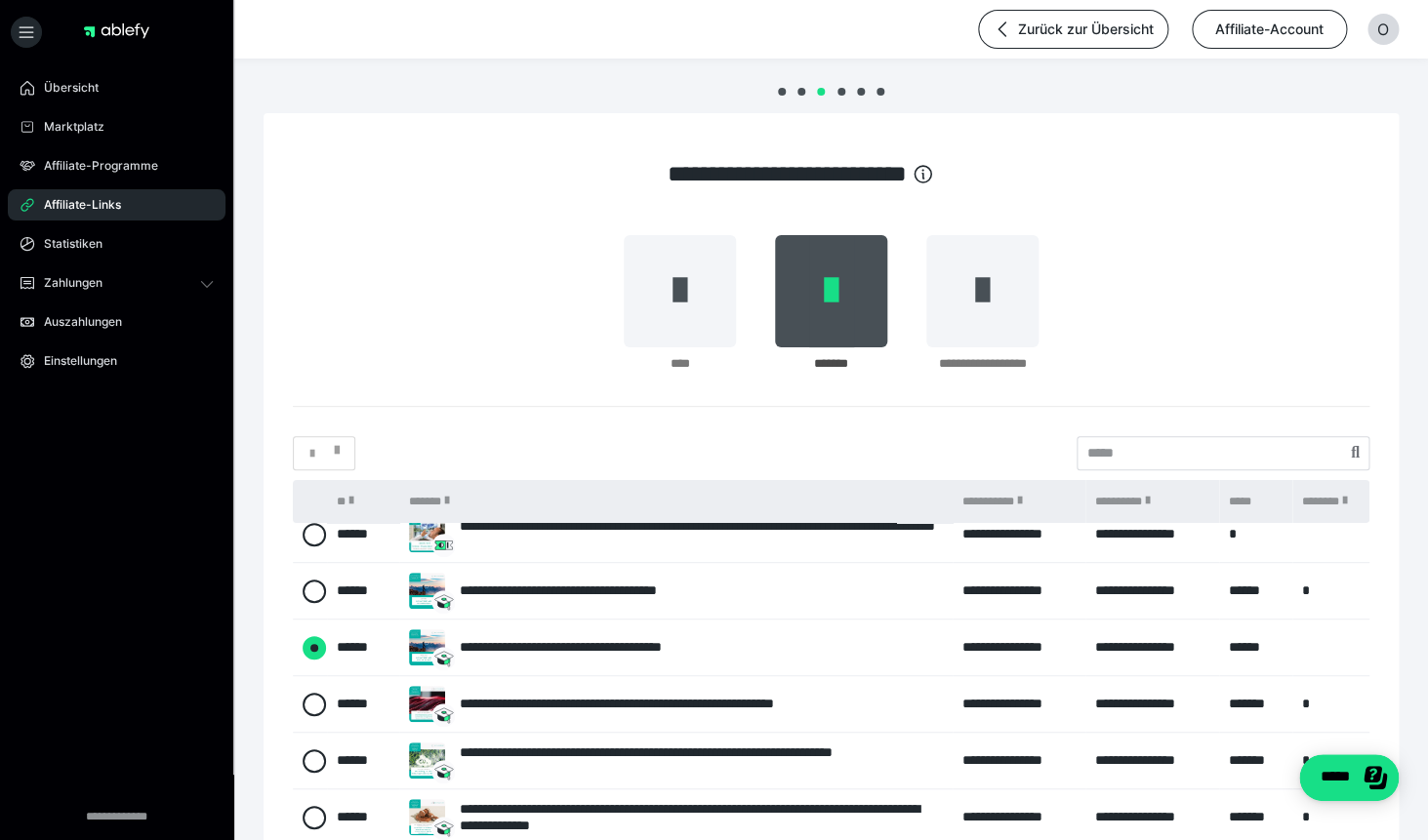 radio on "****" 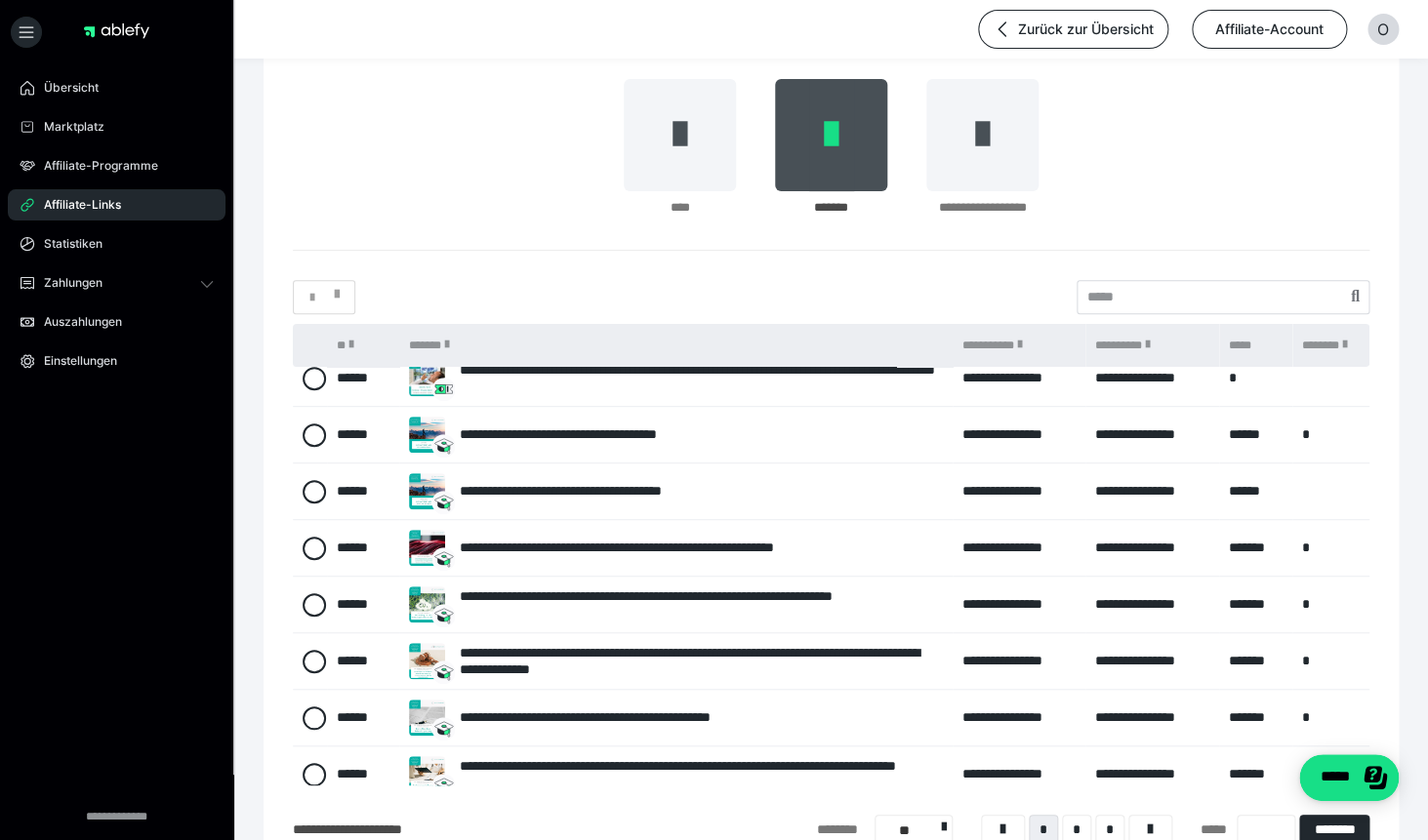 scroll, scrollTop: 390, scrollLeft: 0, axis: vertical 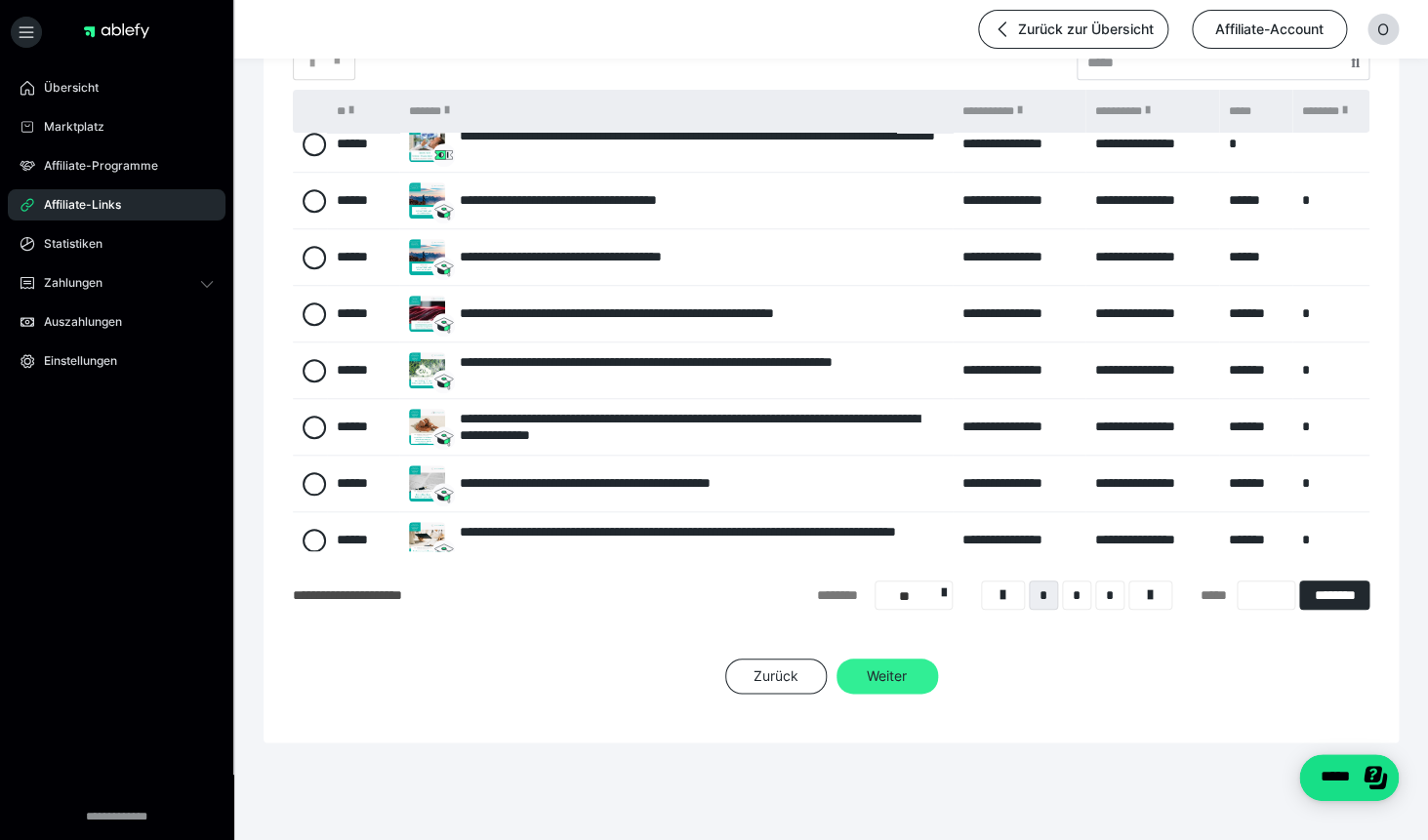 click on "Weiter" at bounding box center (887, 676) 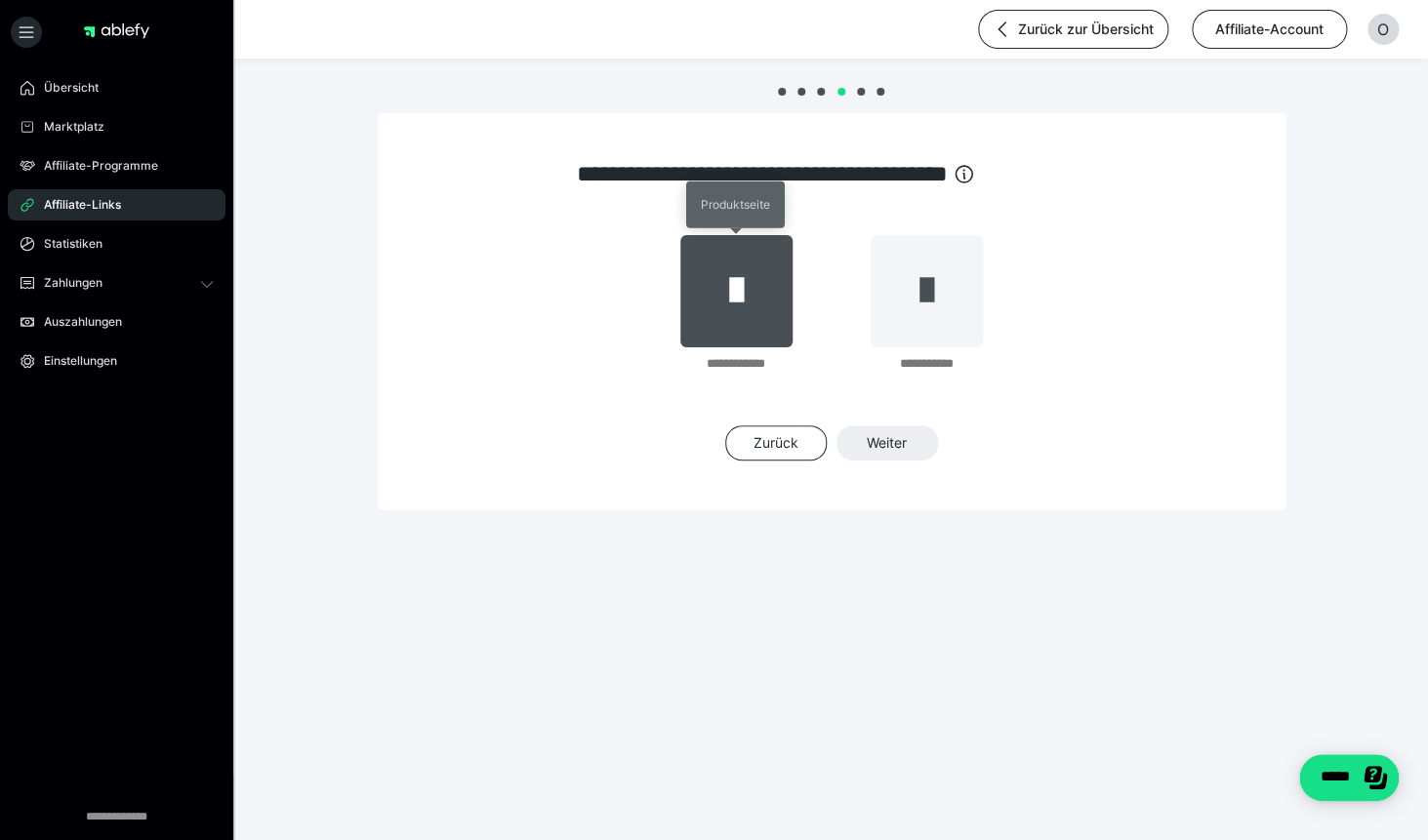 click at bounding box center (736, 291) 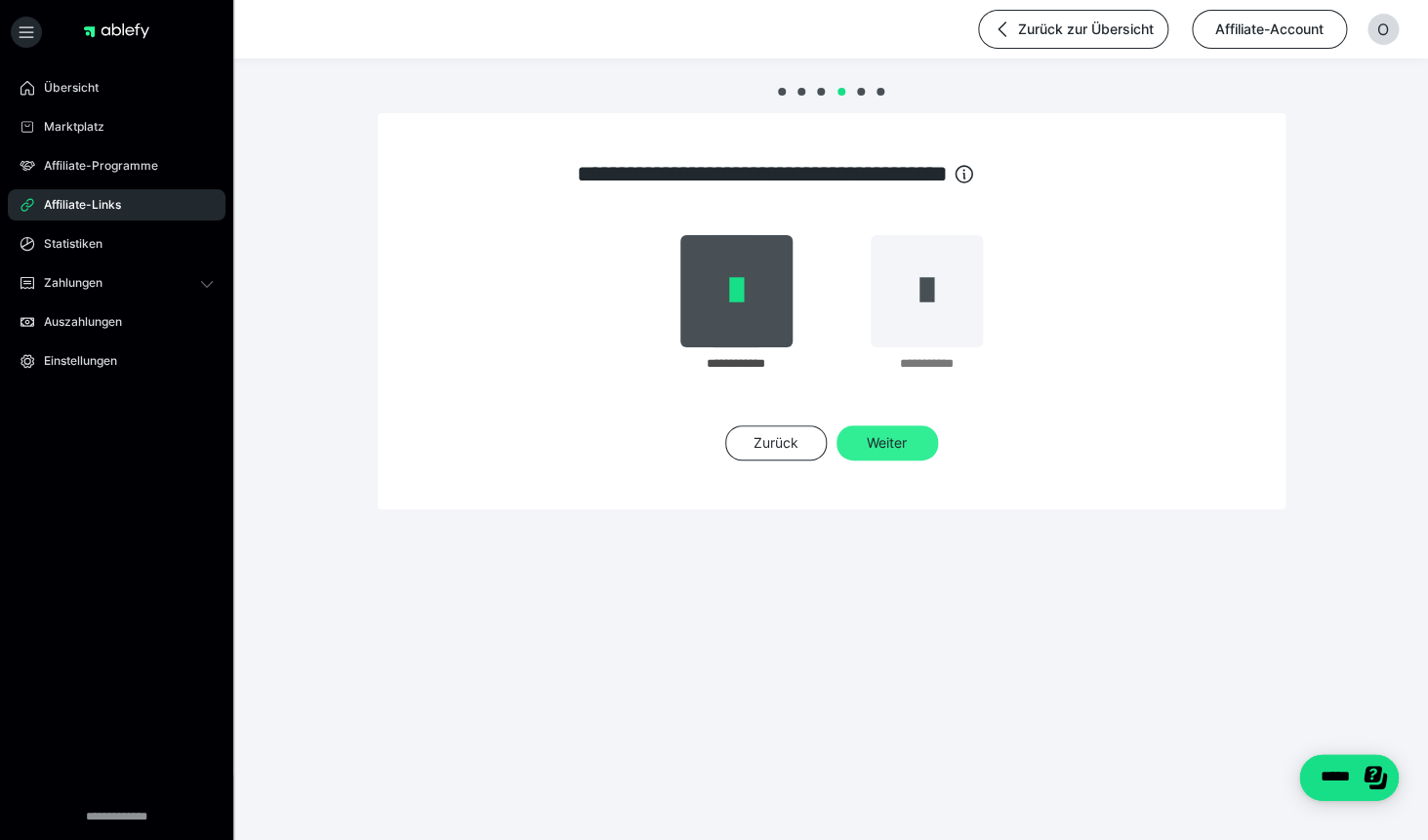 click on "Weiter" at bounding box center (887, 443) 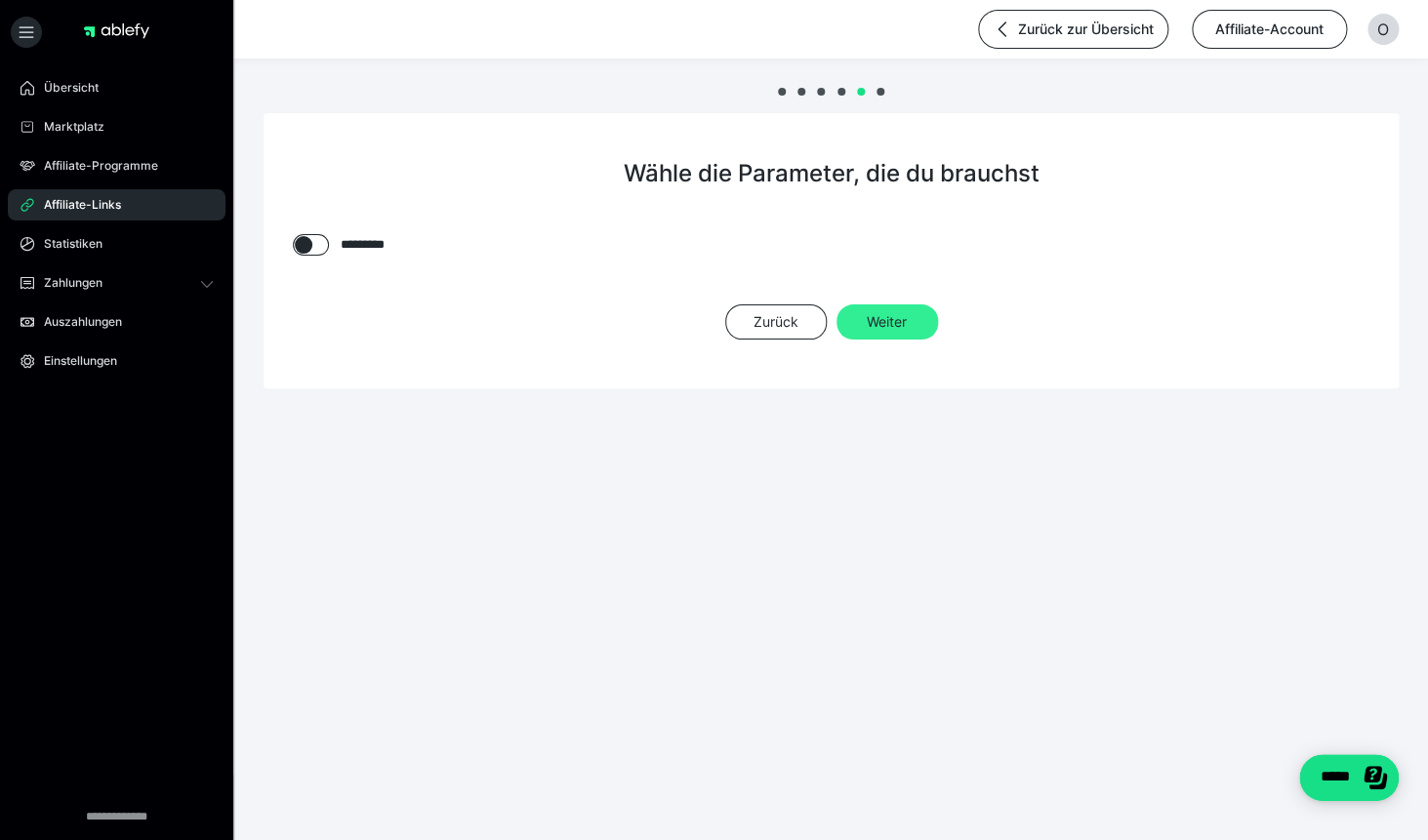click on "Weiter" at bounding box center [887, 322] 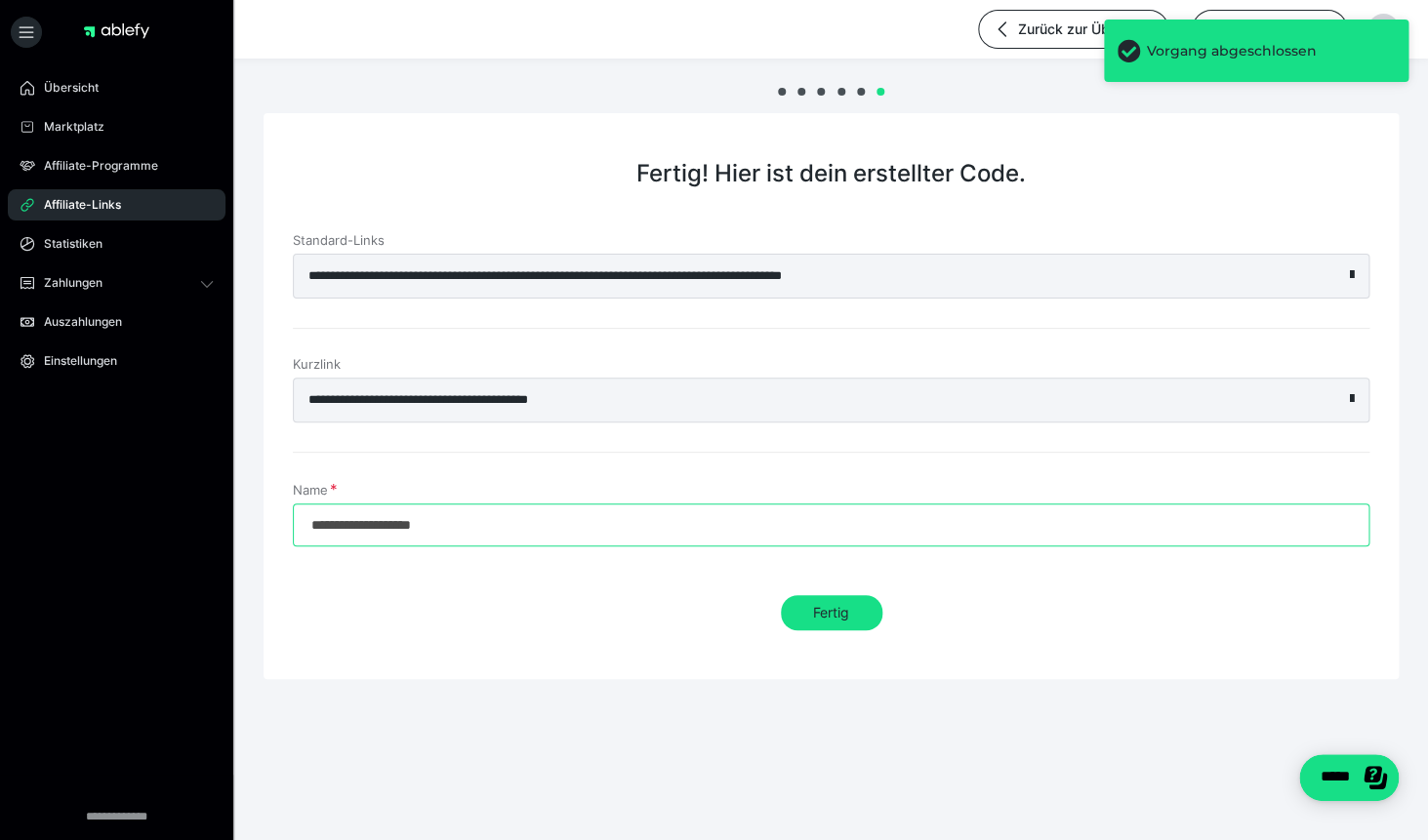 click on "**********" at bounding box center [831, 525] 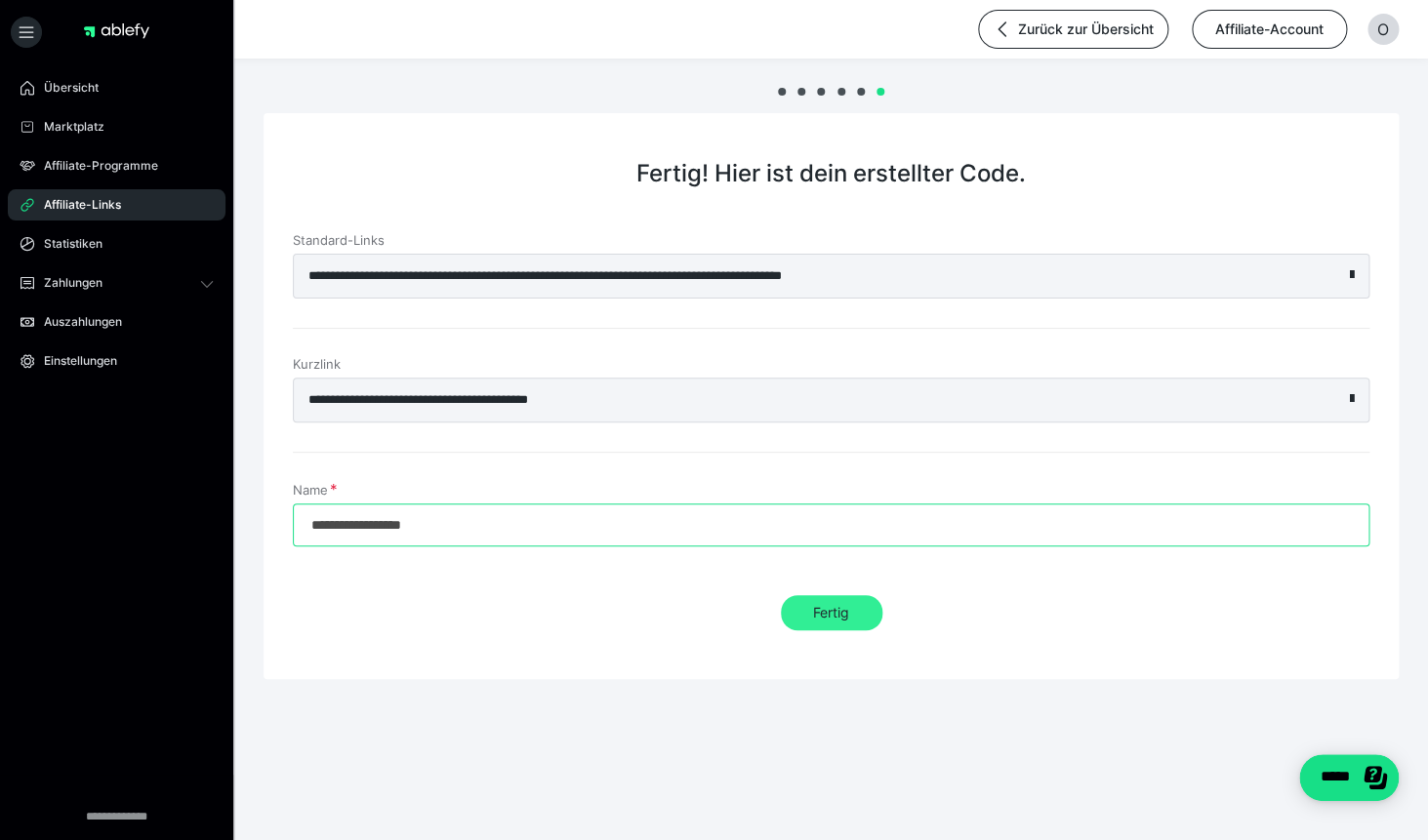 type on "**********" 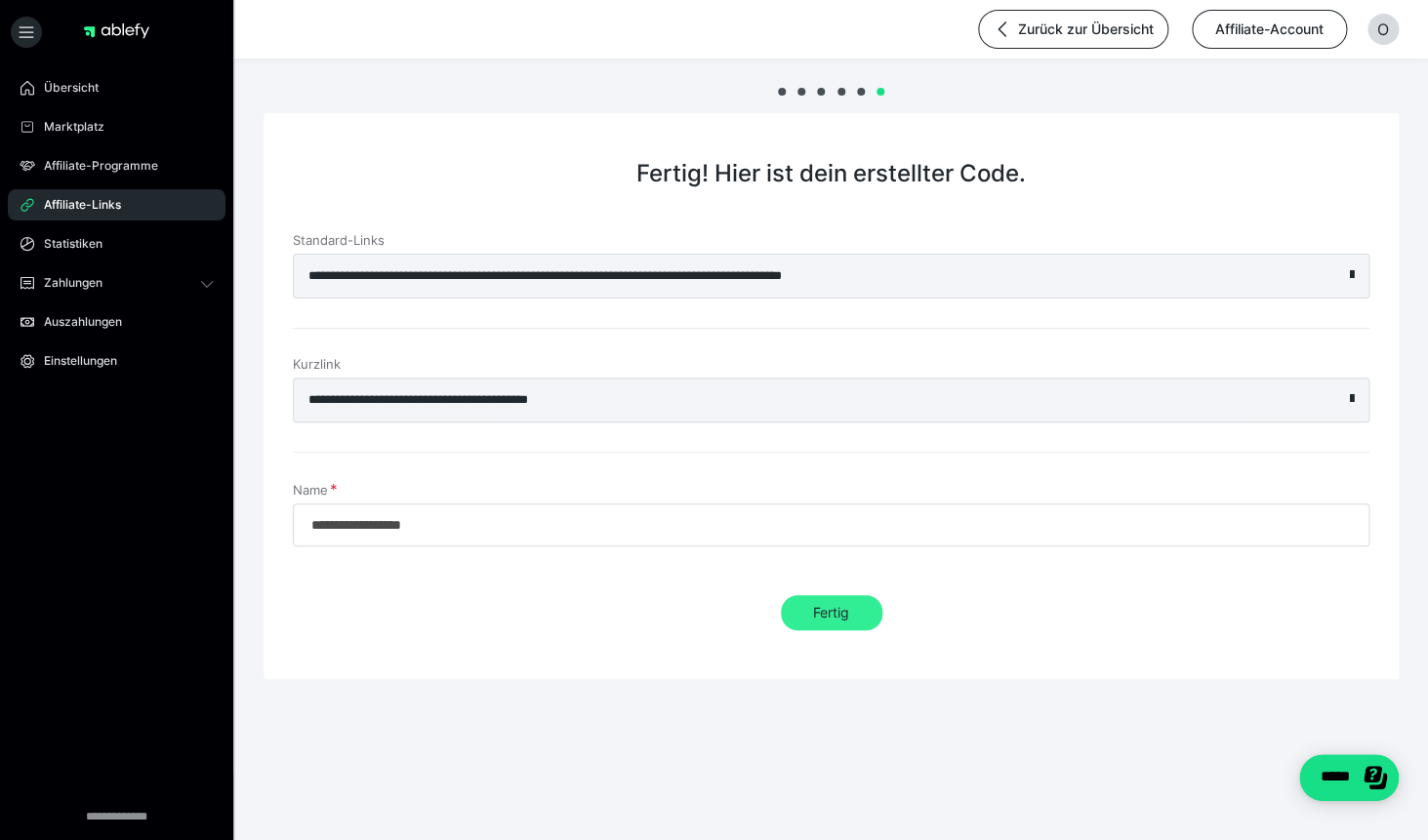click on "Fertig" at bounding box center [832, 613] 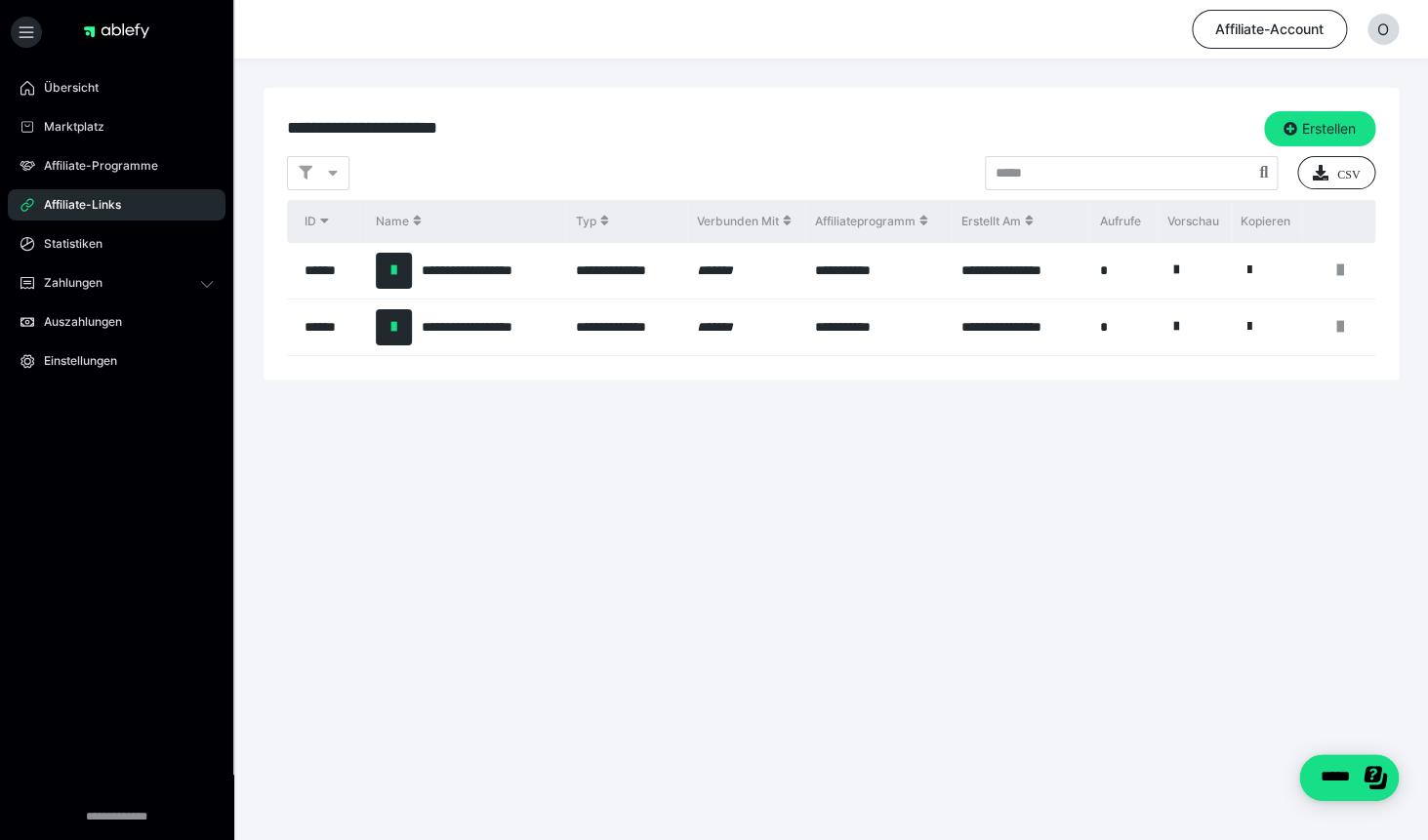 click on "Affiliate-Links" at bounding box center (75, 205) 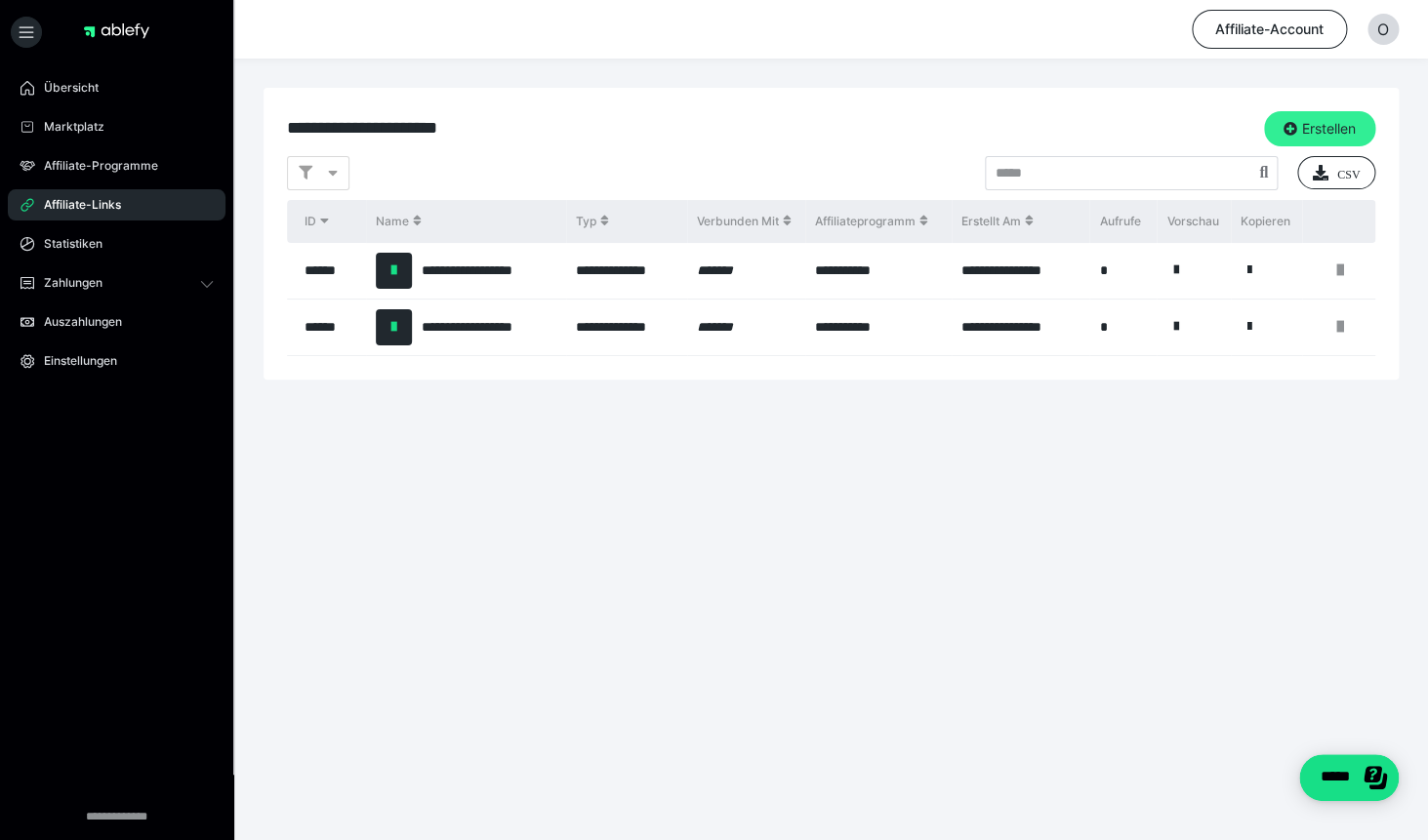 click on "Erstellen" at bounding box center [1320, 129] 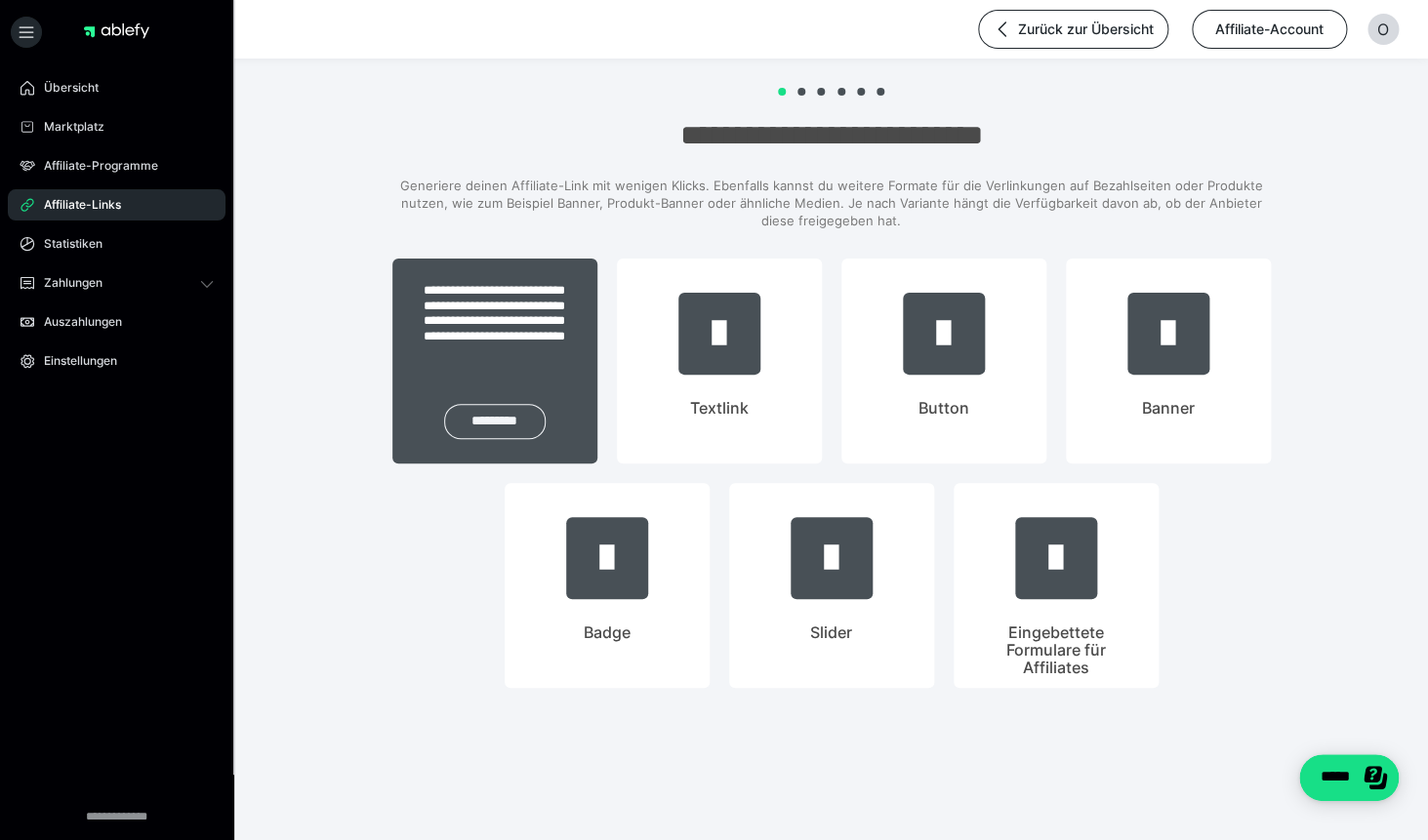 click on "*********" at bounding box center [495, 421] 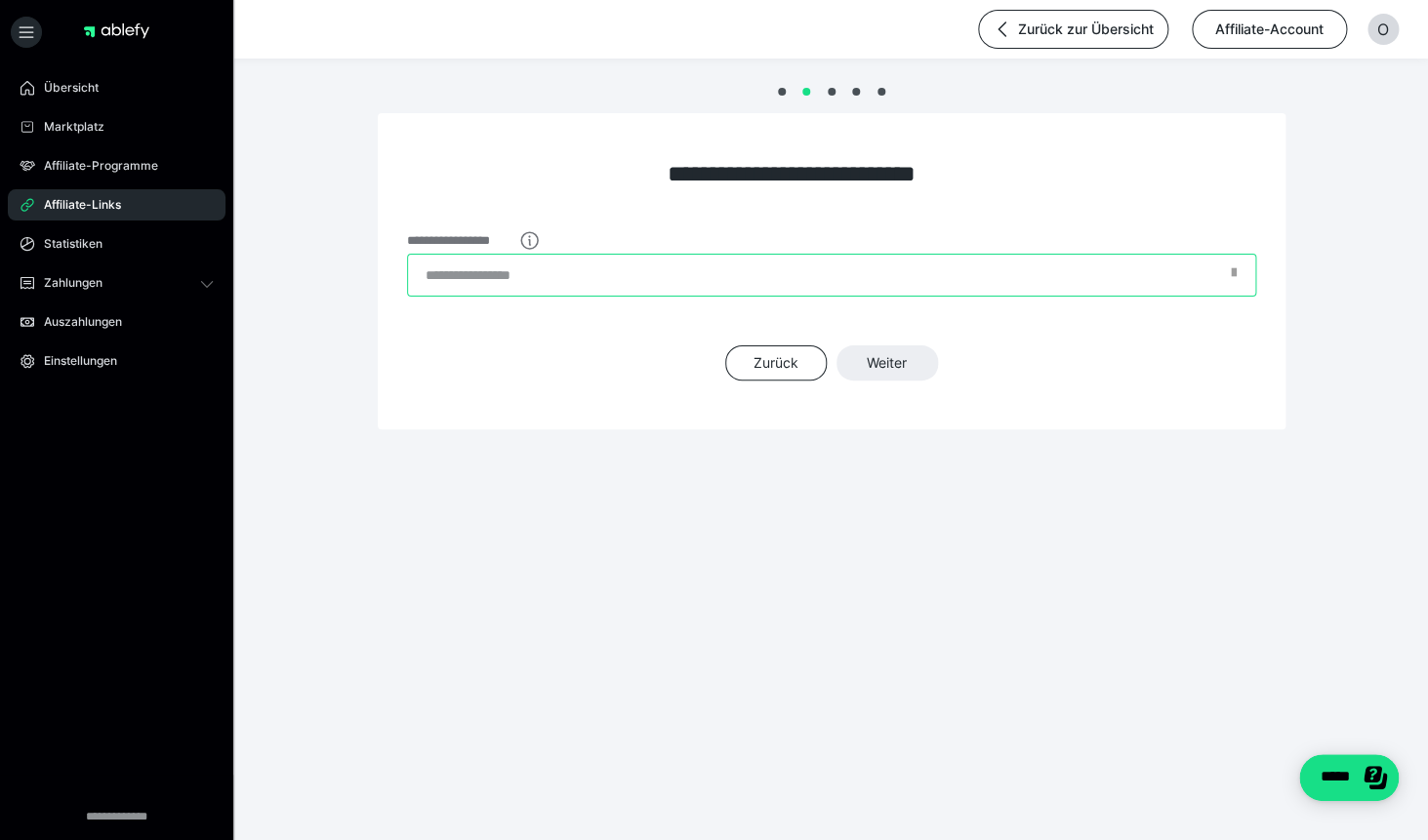 click on "**********" at bounding box center [832, 275] 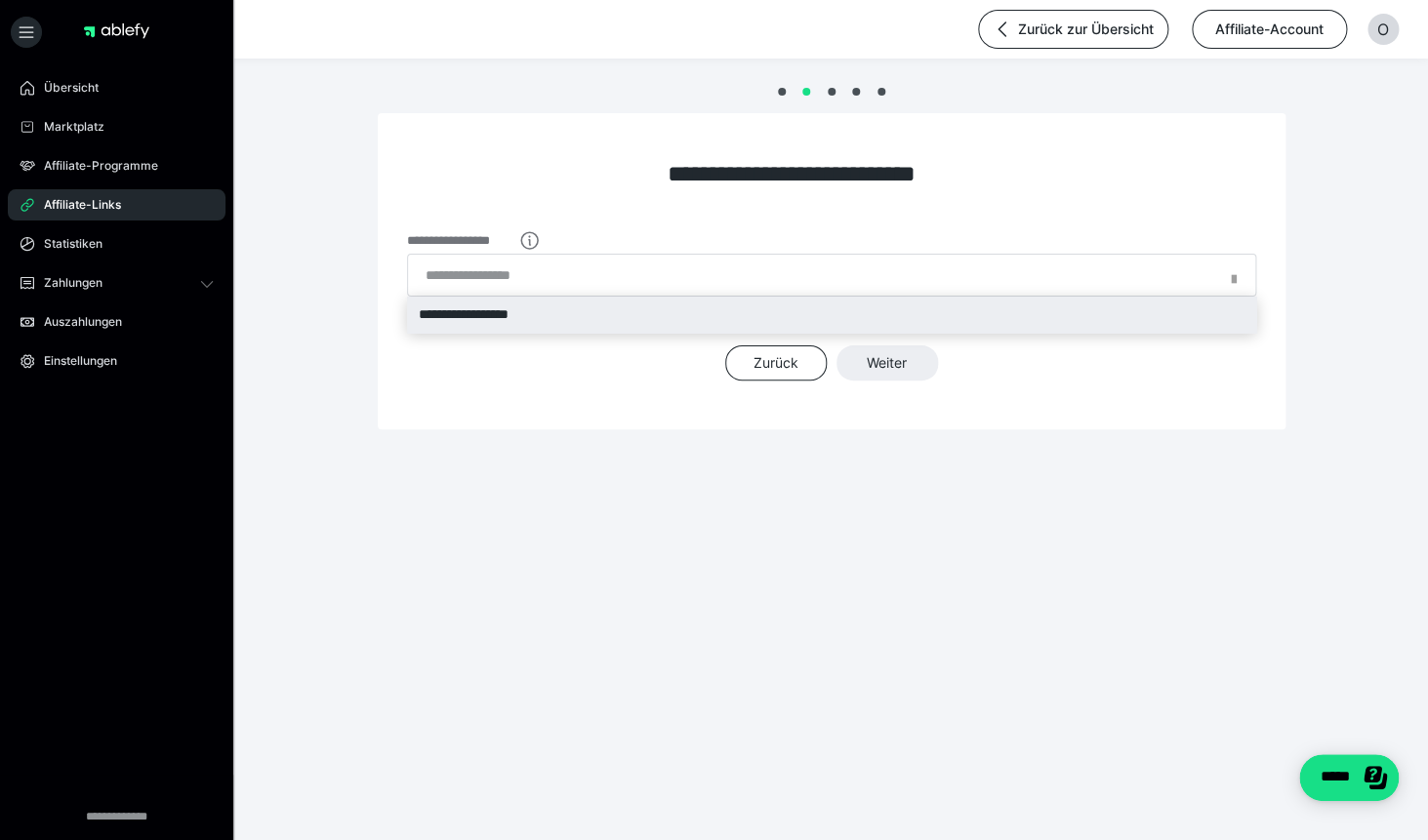 click on "**********" at bounding box center [832, 314] 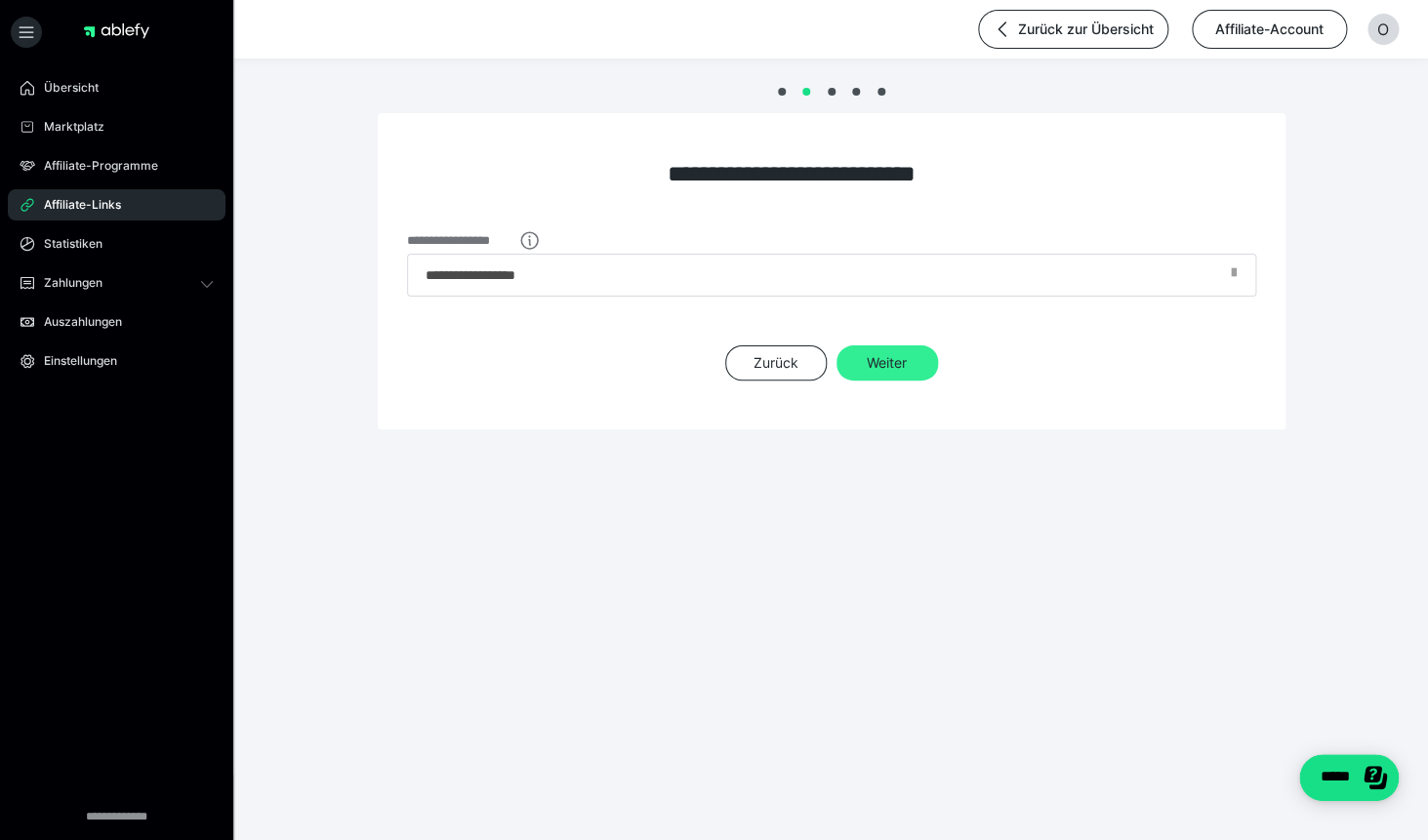 click on "Weiter" at bounding box center (887, 363) 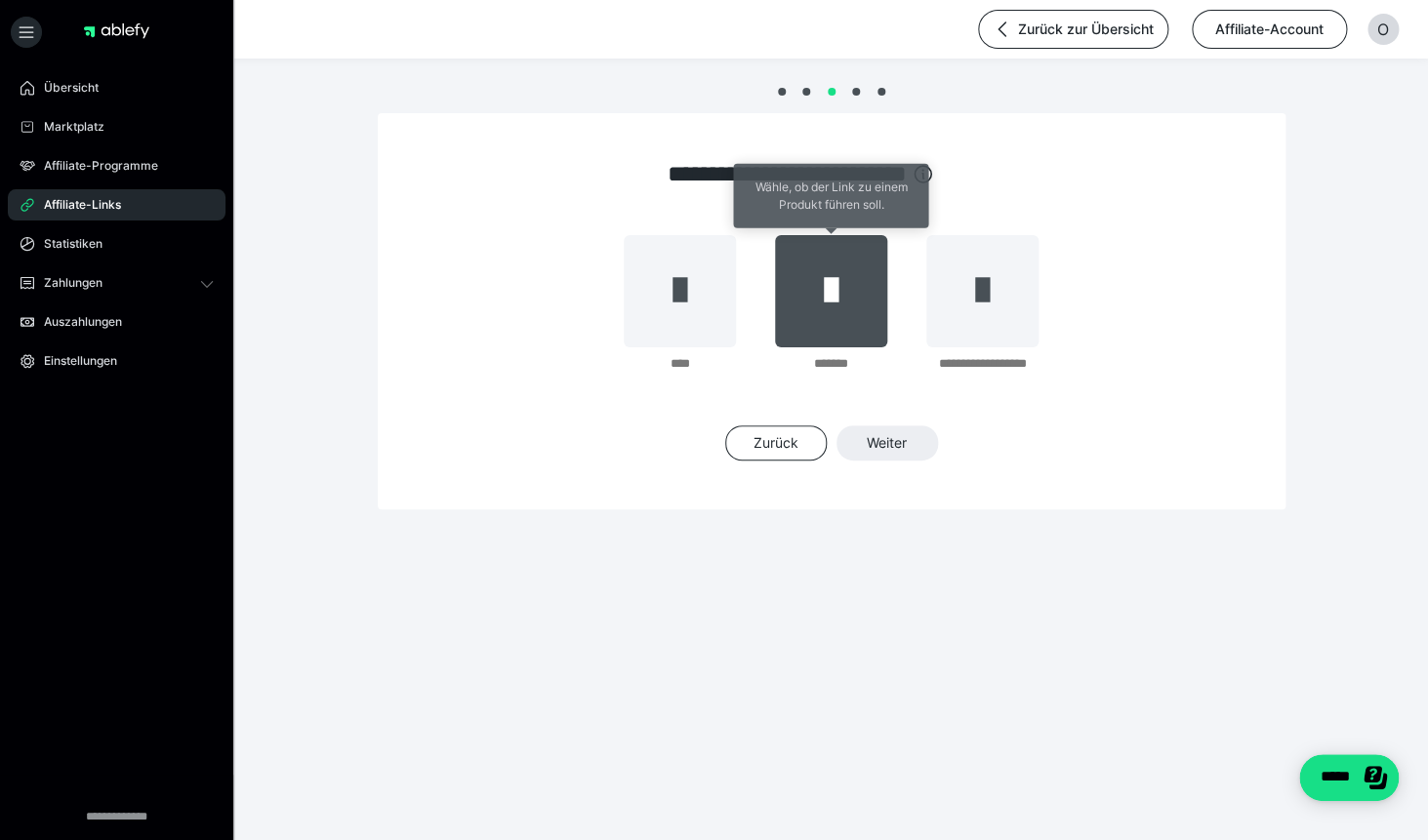 click at bounding box center [831, 291] 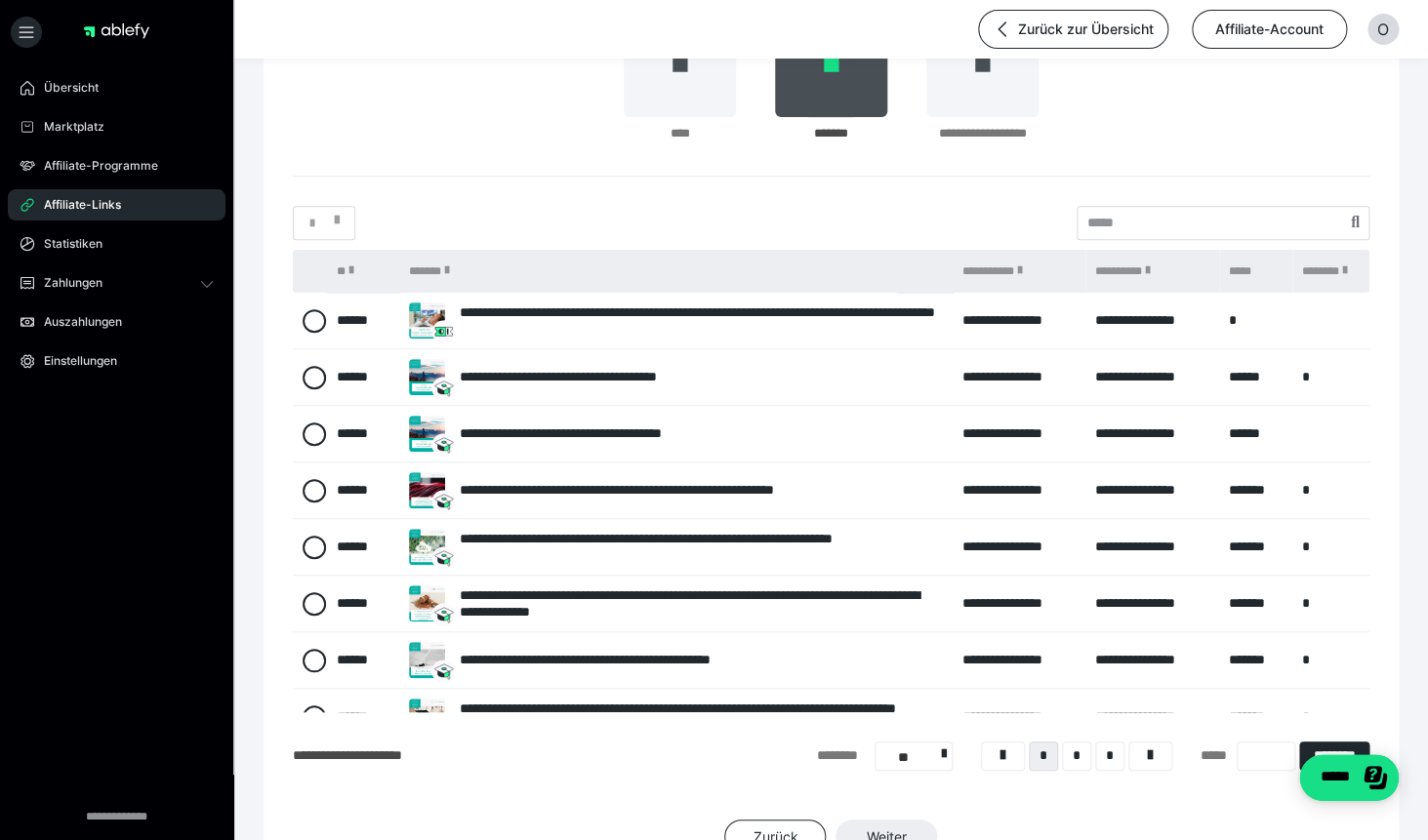 scroll, scrollTop: 272, scrollLeft: 0, axis: vertical 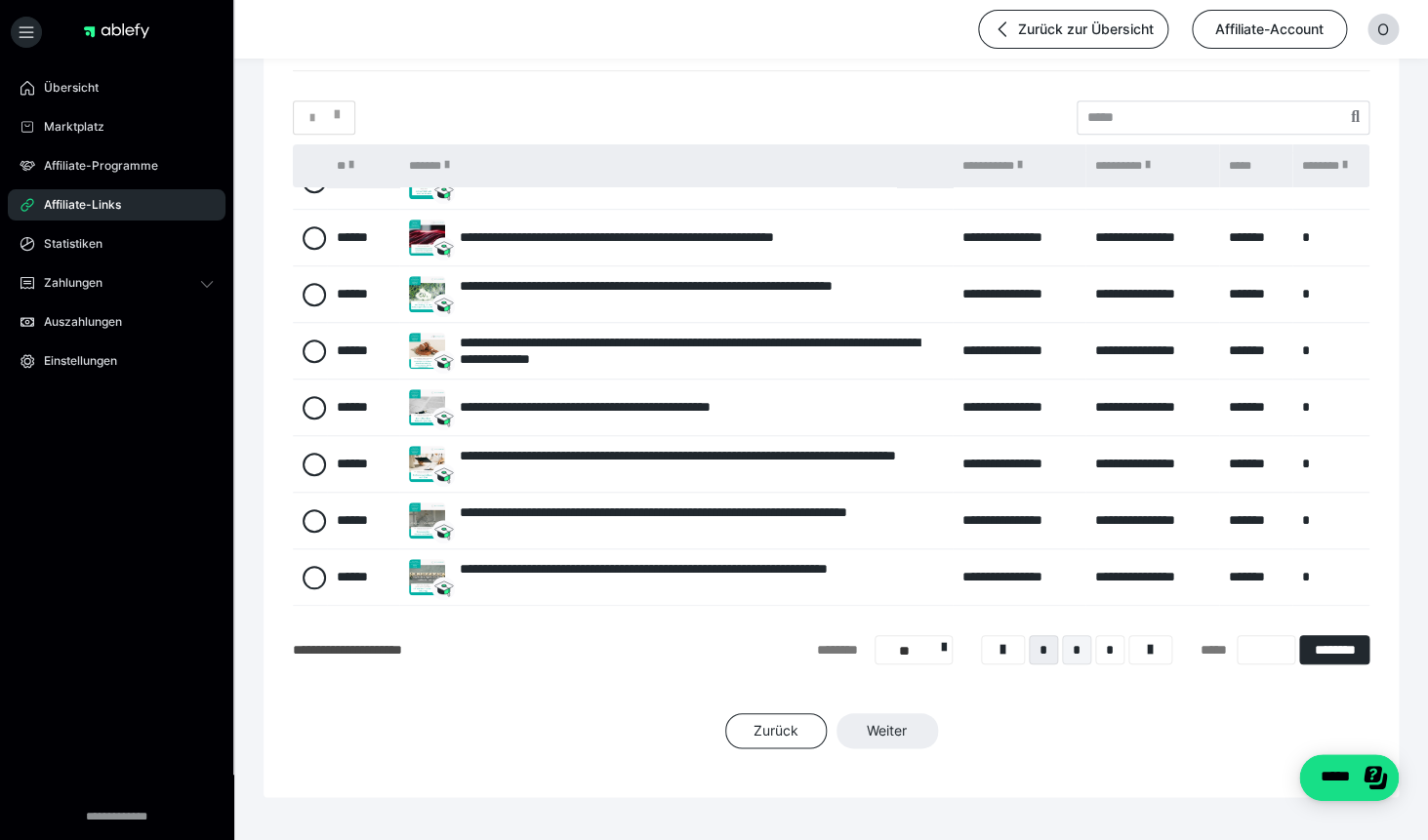 click on "*" at bounding box center [1077, 650] 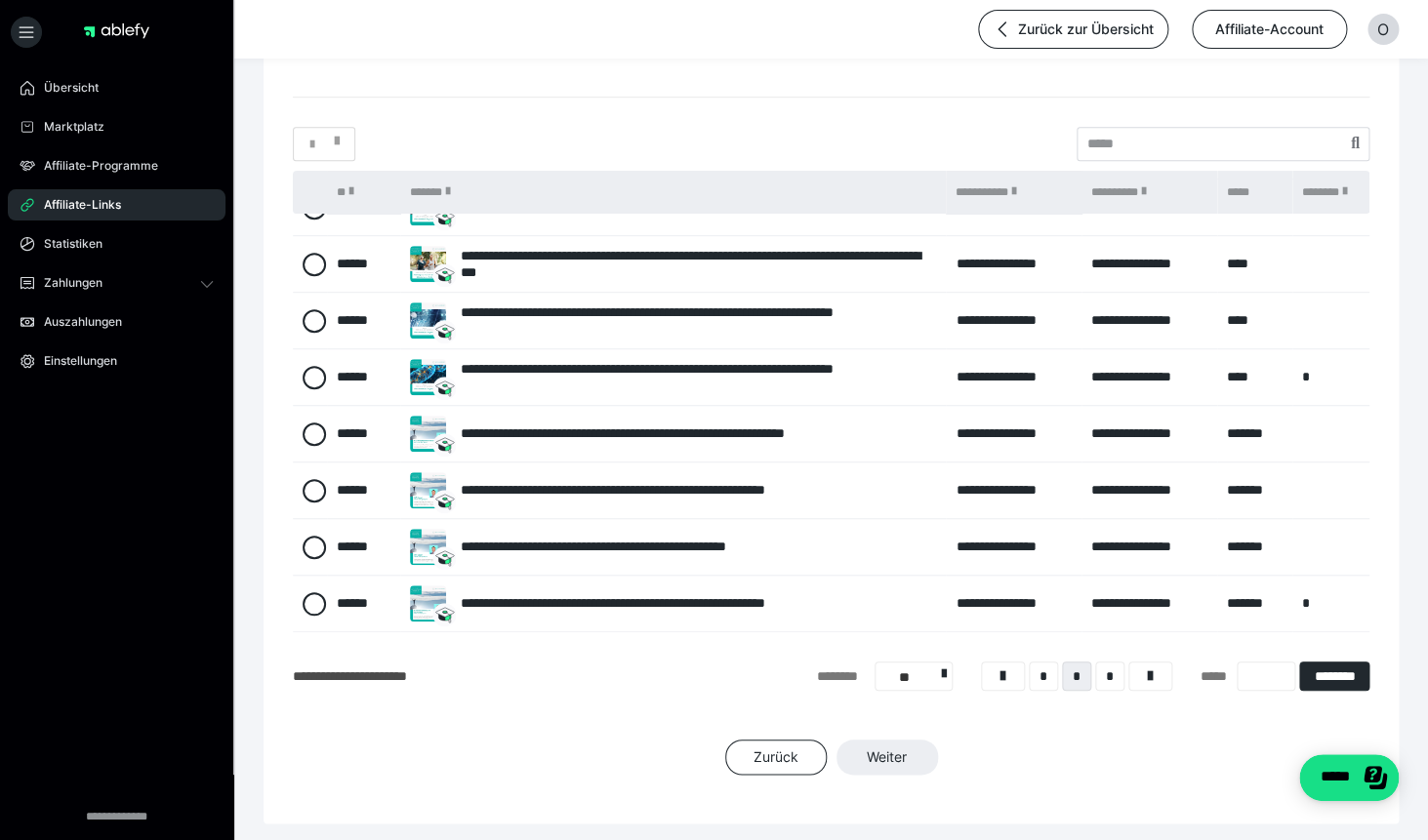 scroll, scrollTop: 390, scrollLeft: 0, axis: vertical 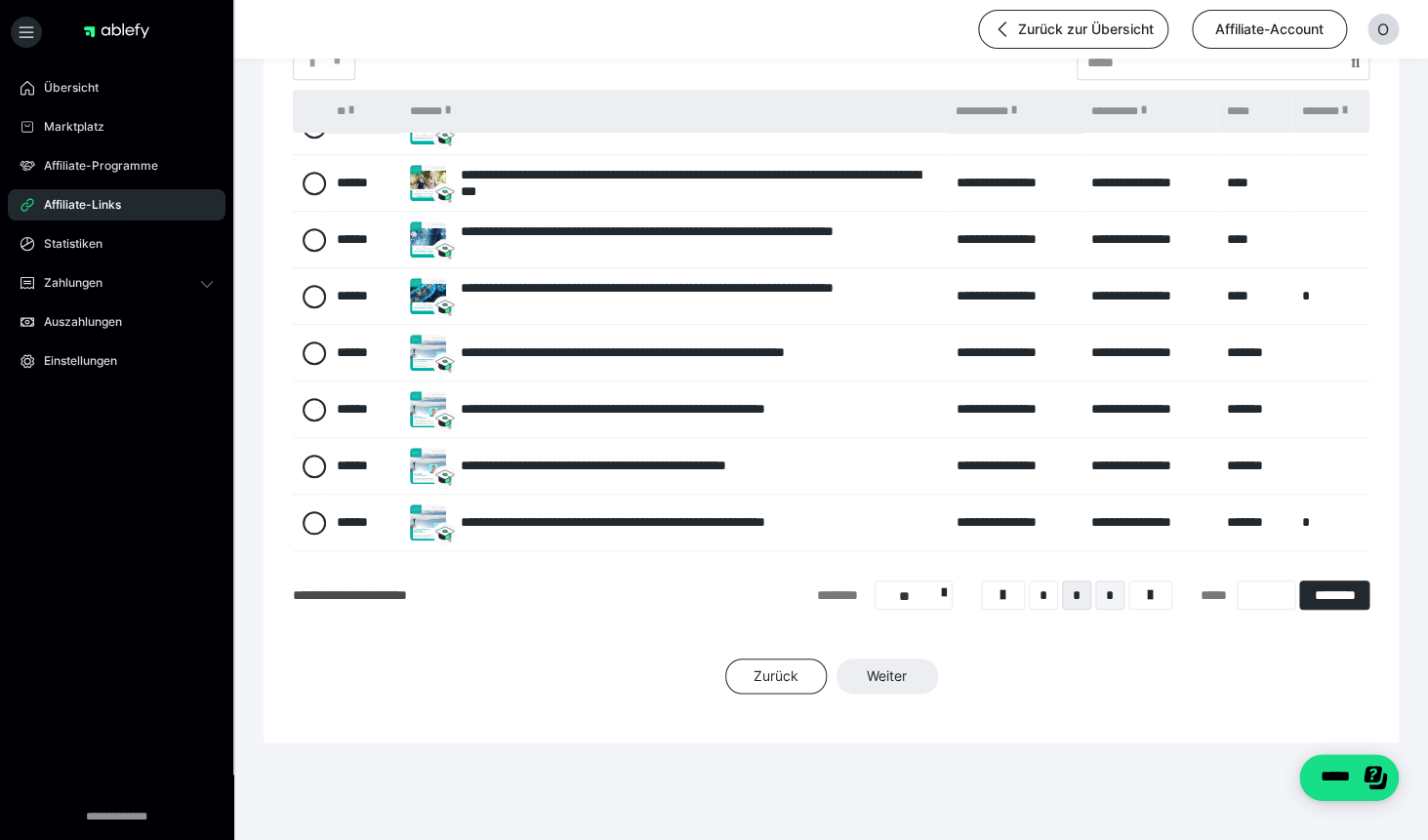 click on "*" at bounding box center (1110, 595) 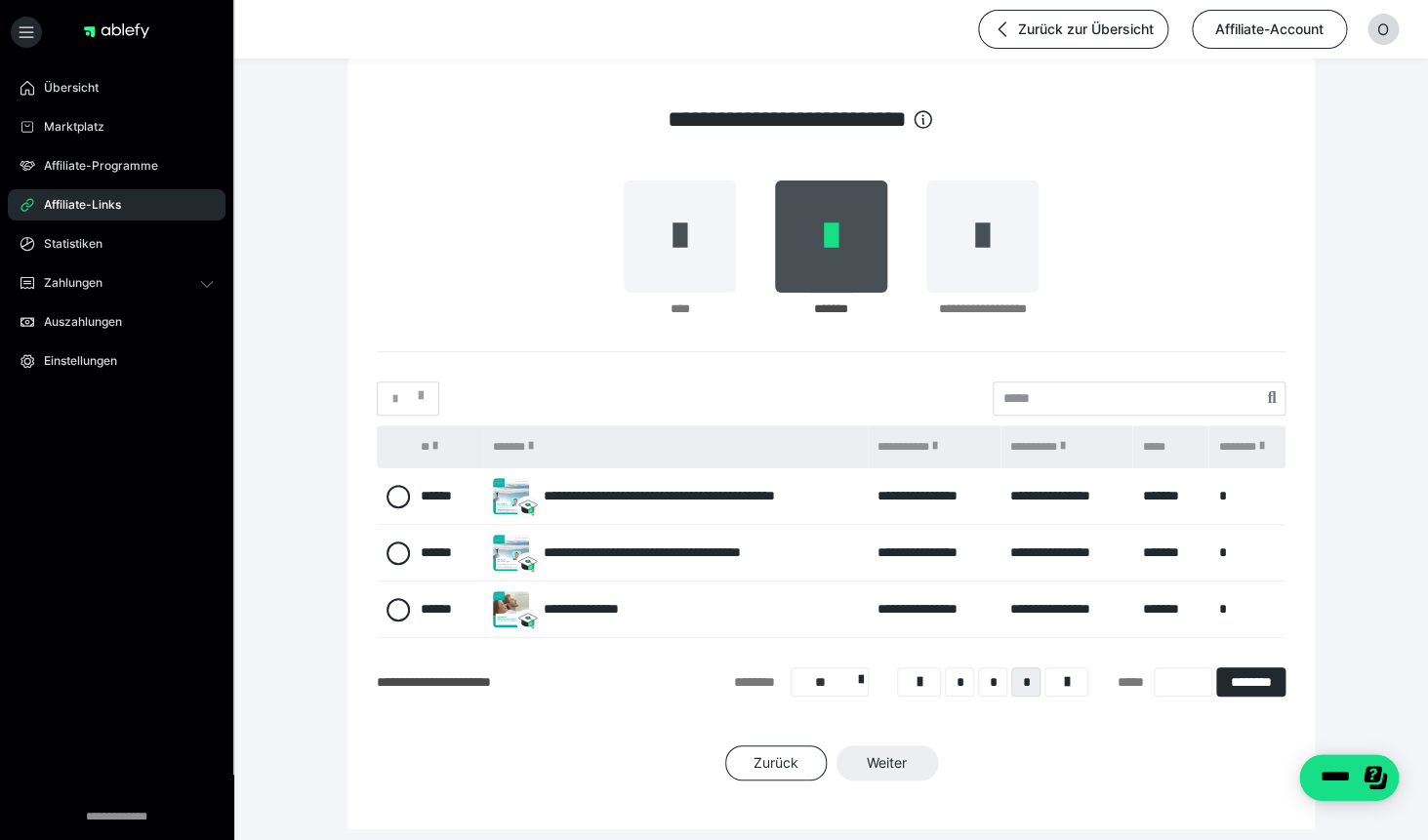 scroll, scrollTop: 0, scrollLeft: 0, axis: both 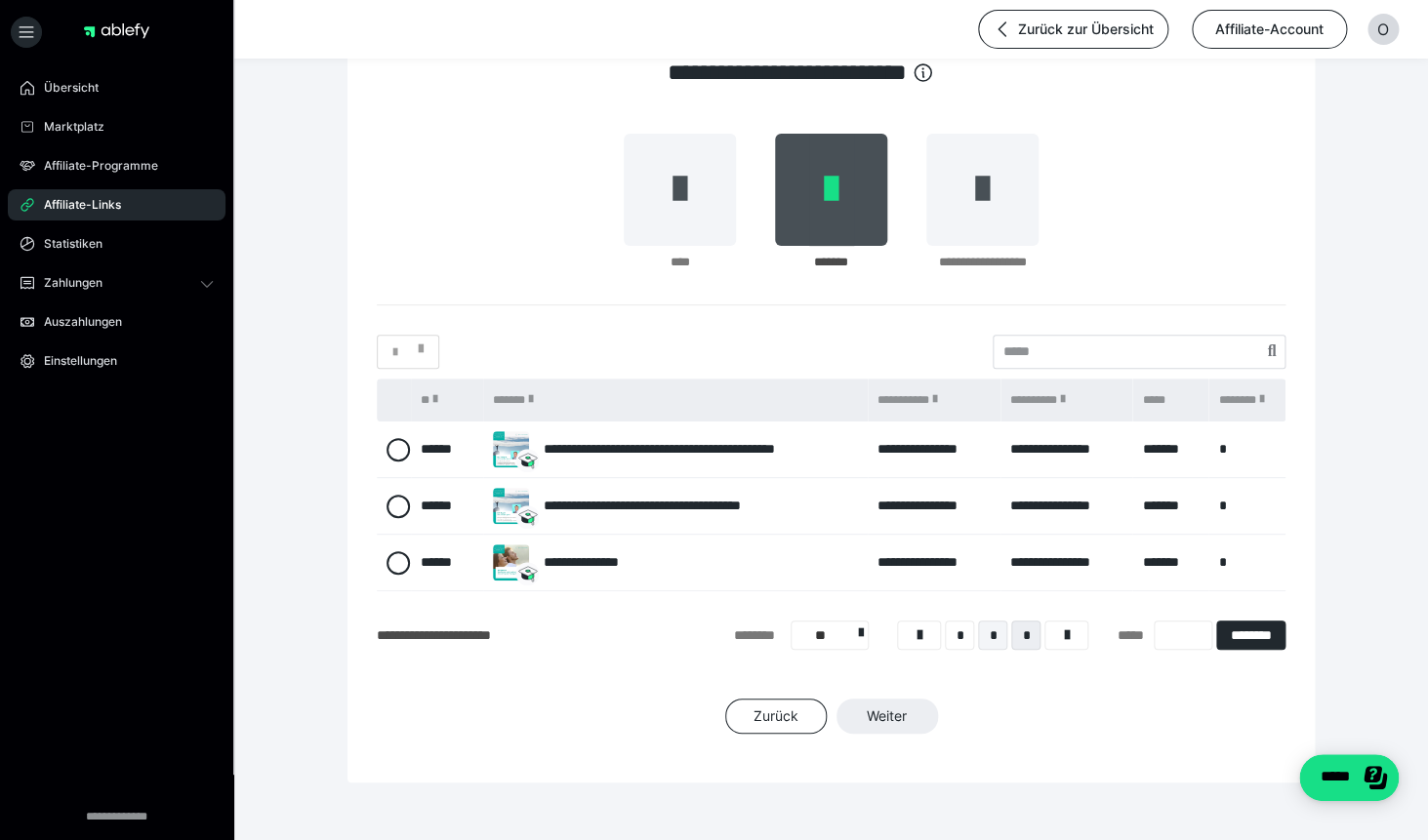 click on "*" at bounding box center (993, 635) 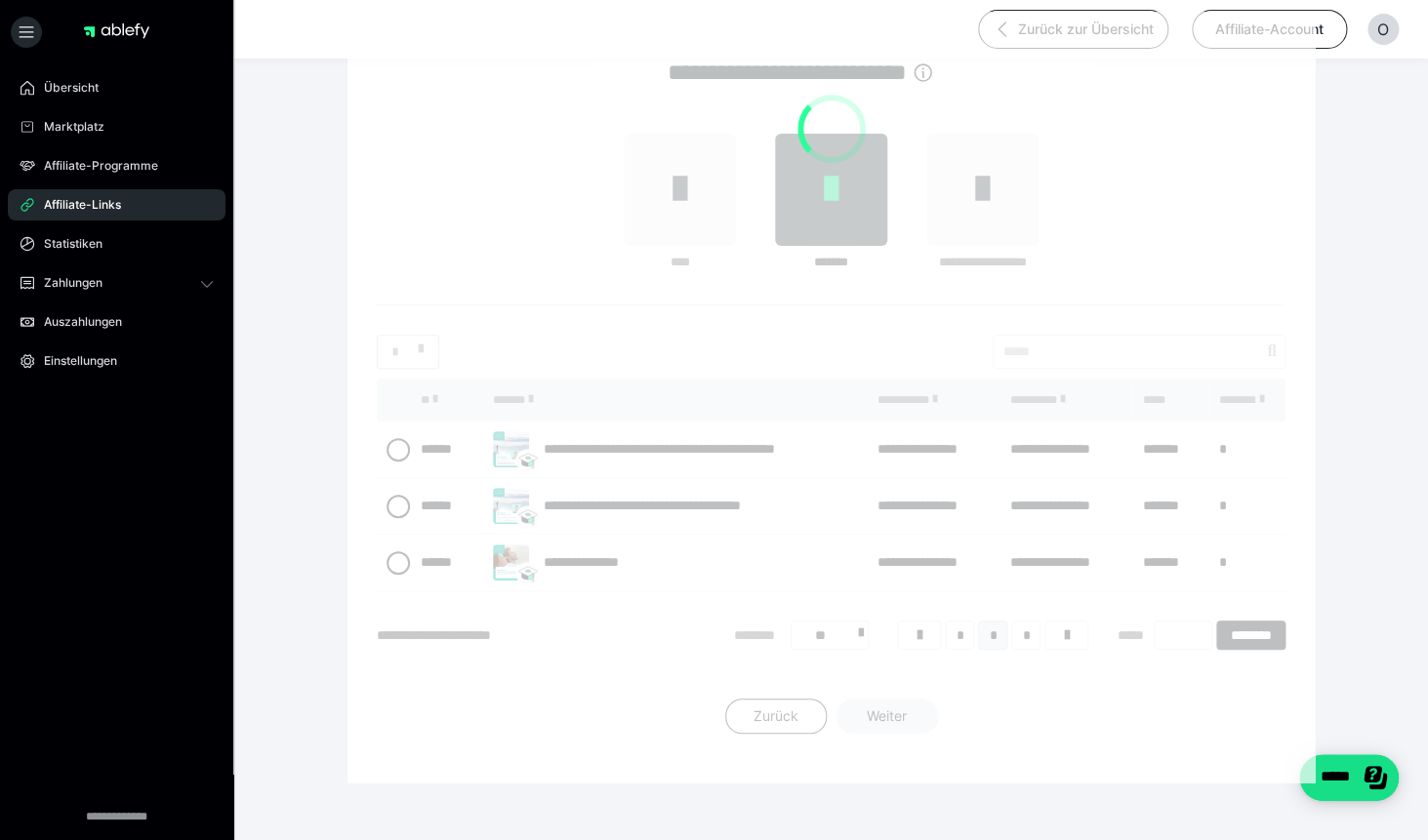 scroll, scrollTop: 55, scrollLeft: 0, axis: vertical 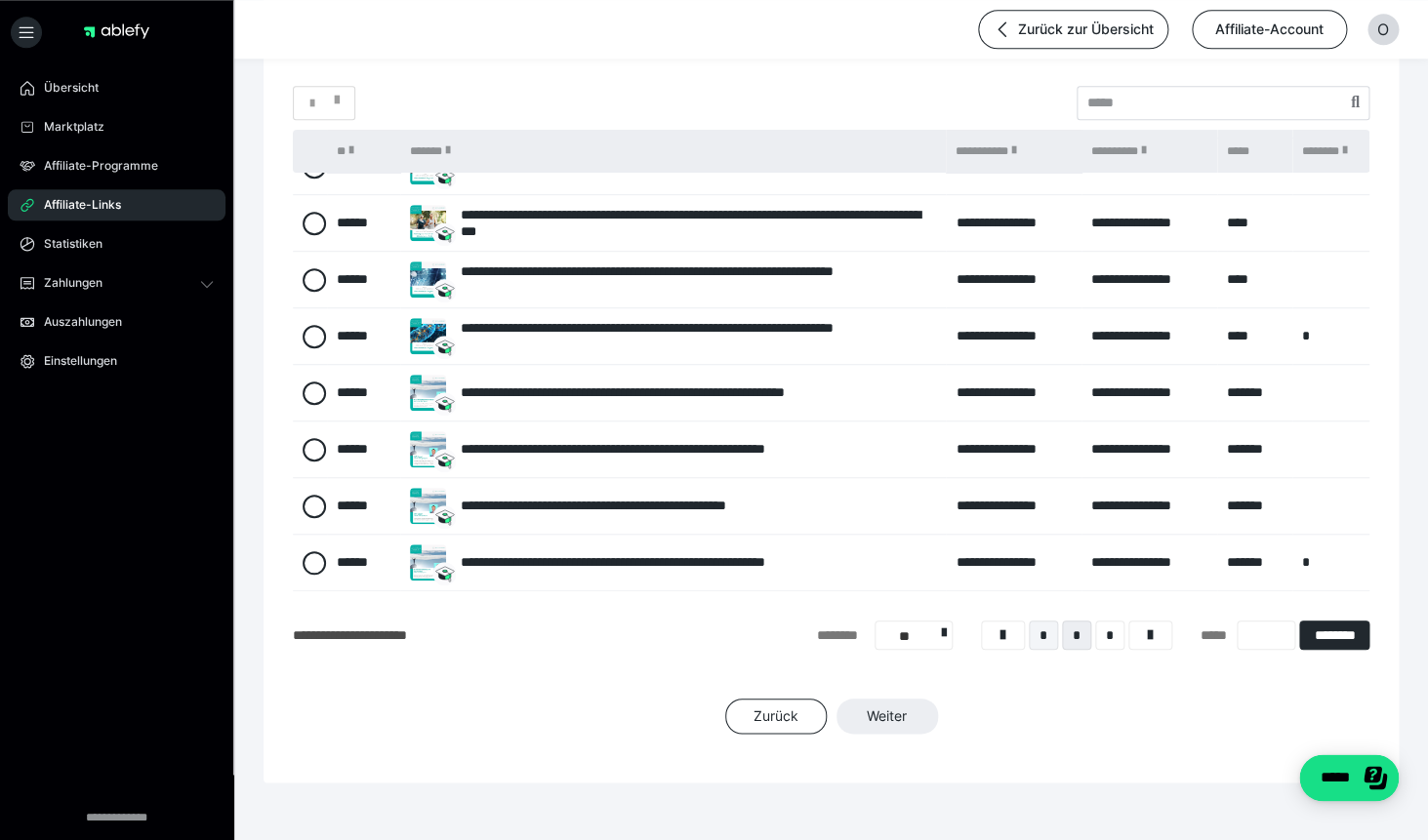 click on "*" at bounding box center (1043, 635) 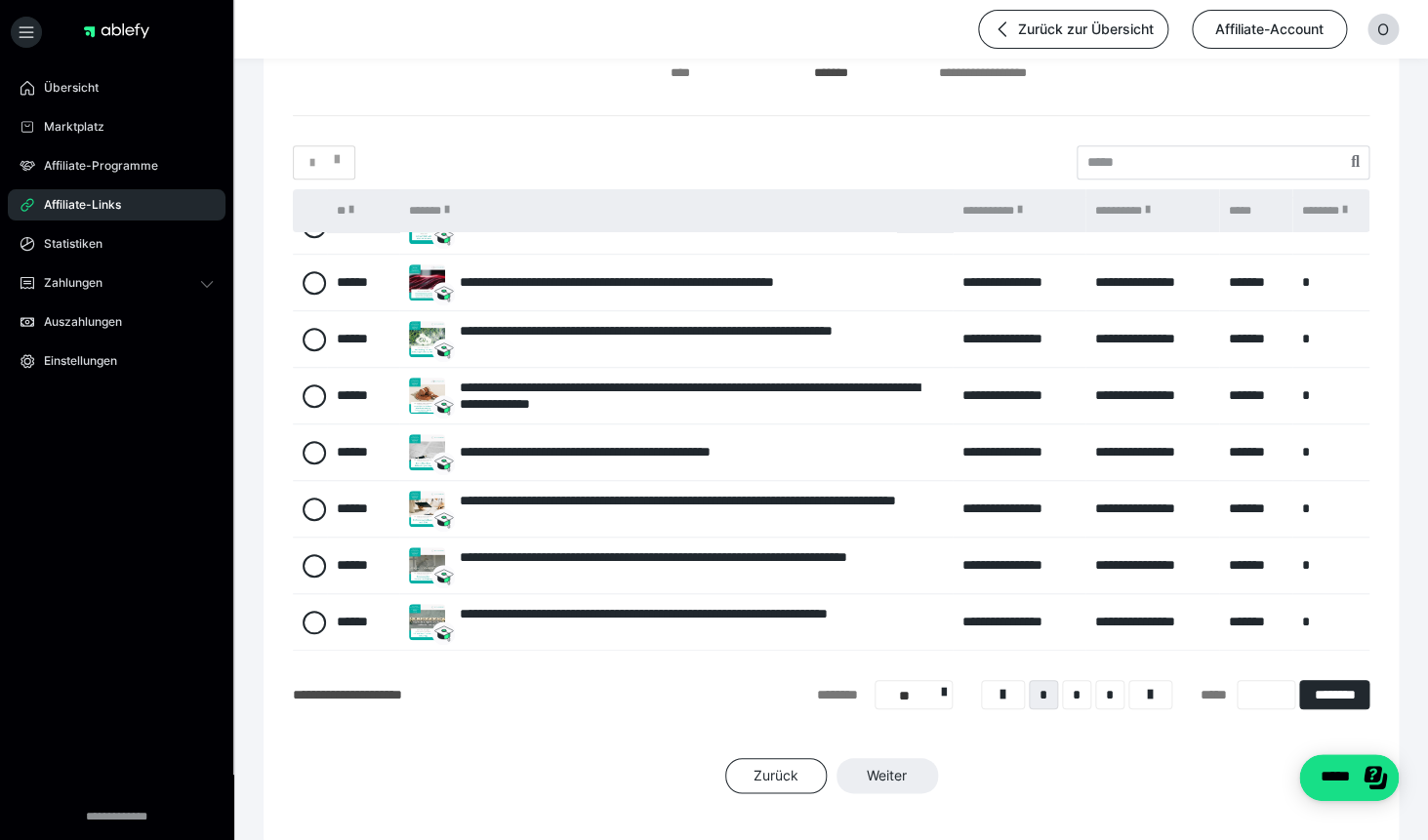 scroll, scrollTop: 293, scrollLeft: 0, axis: vertical 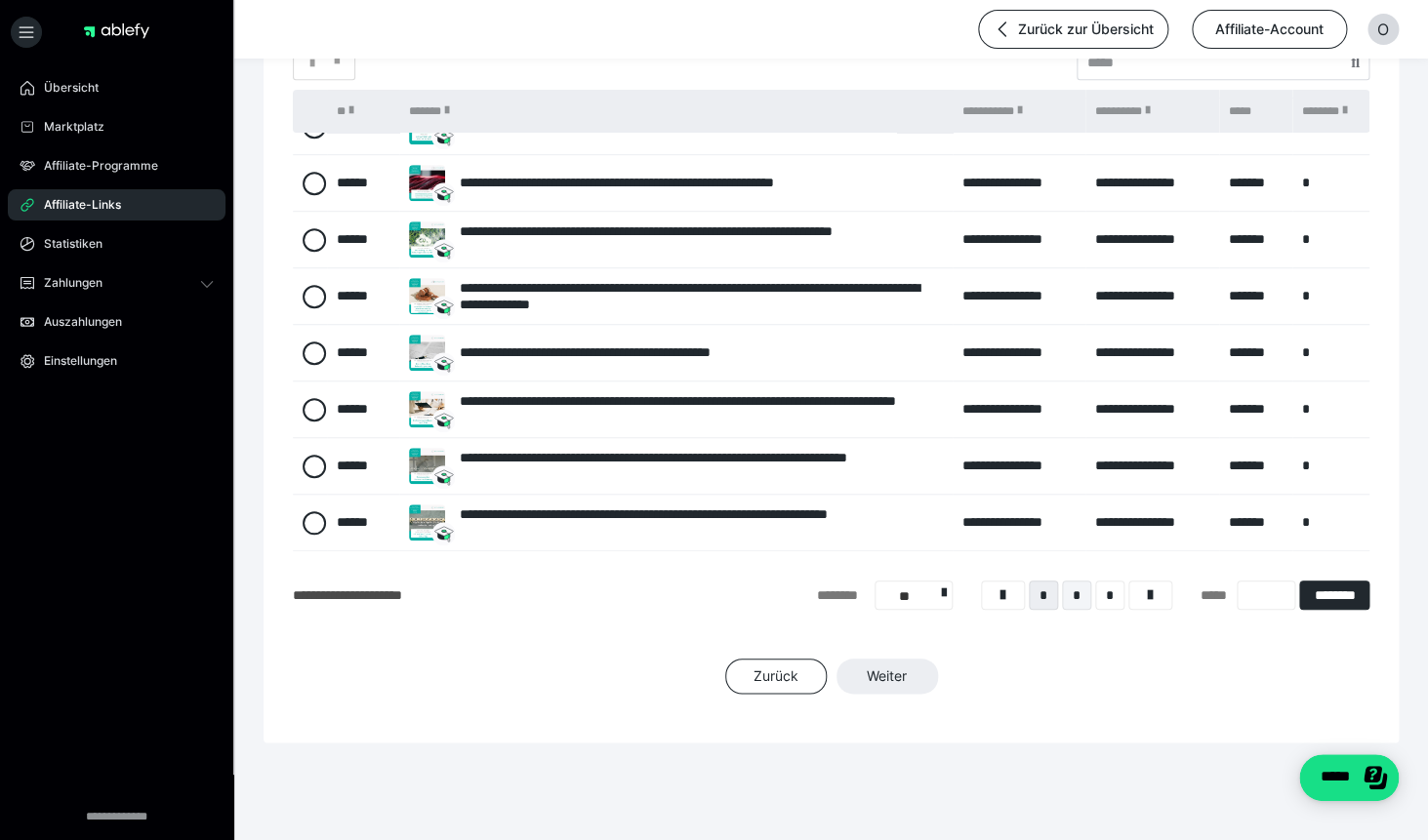 click on "*" at bounding box center [1077, 595] 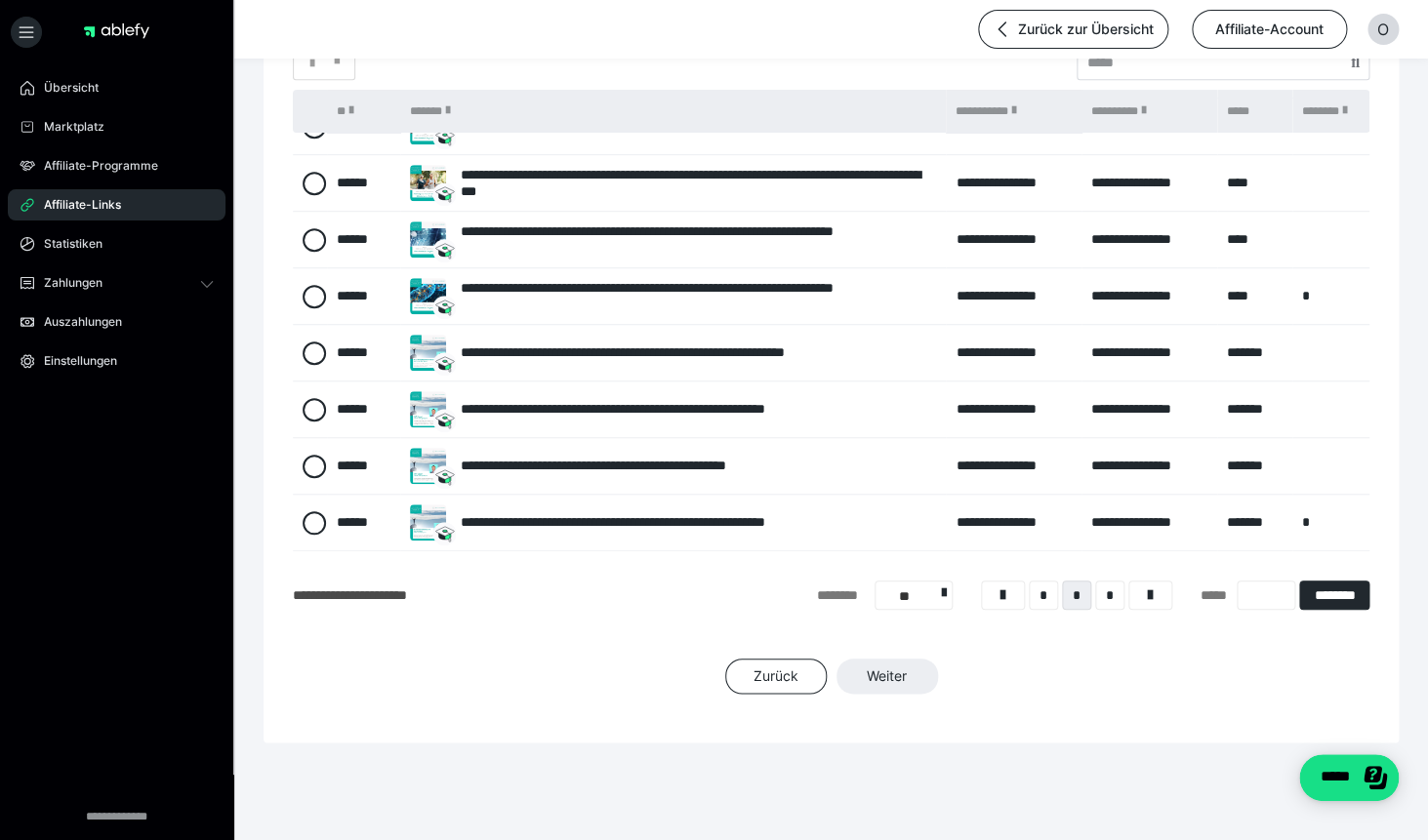 scroll, scrollTop: 390, scrollLeft: 0, axis: vertical 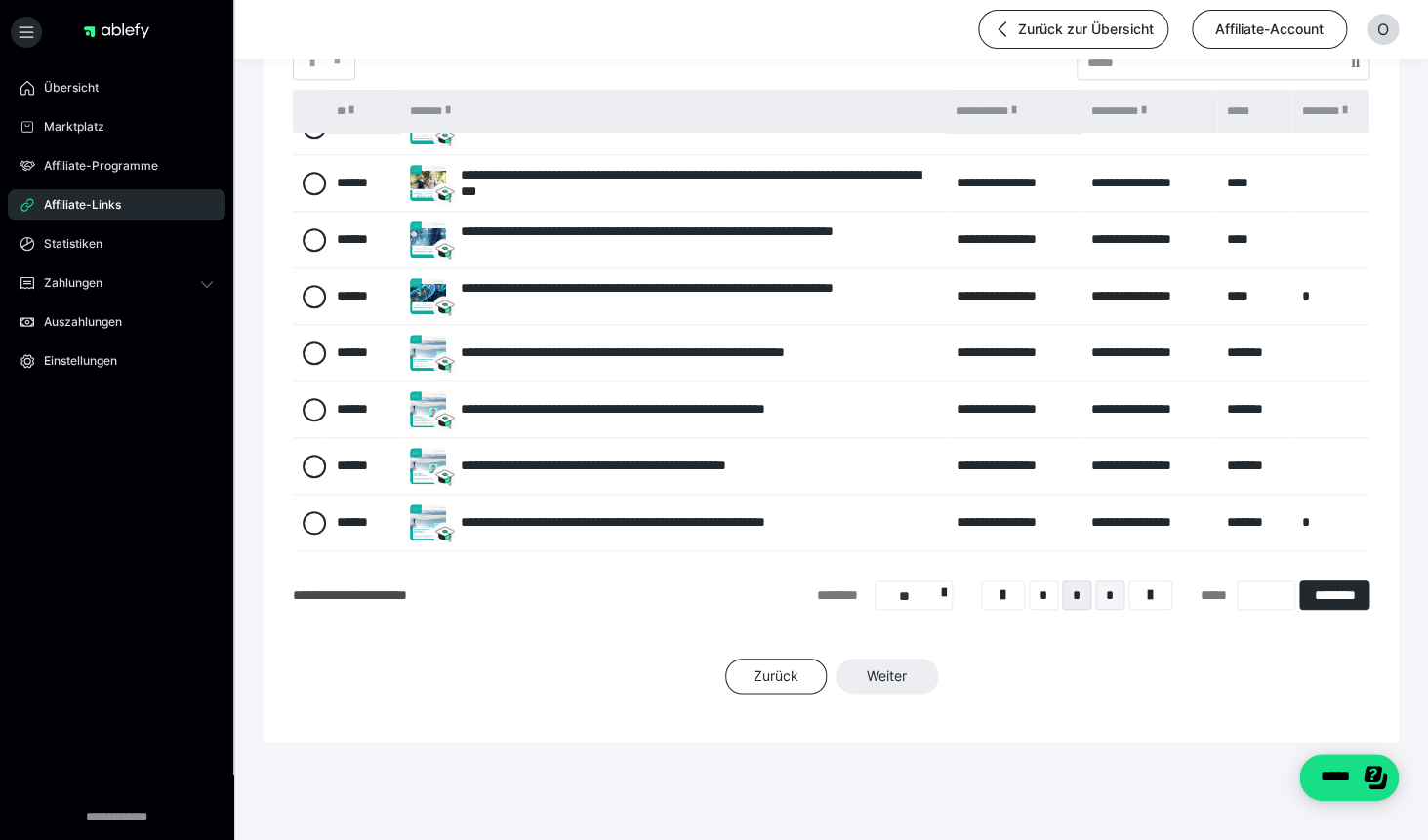 click on "*" at bounding box center [1110, 595] 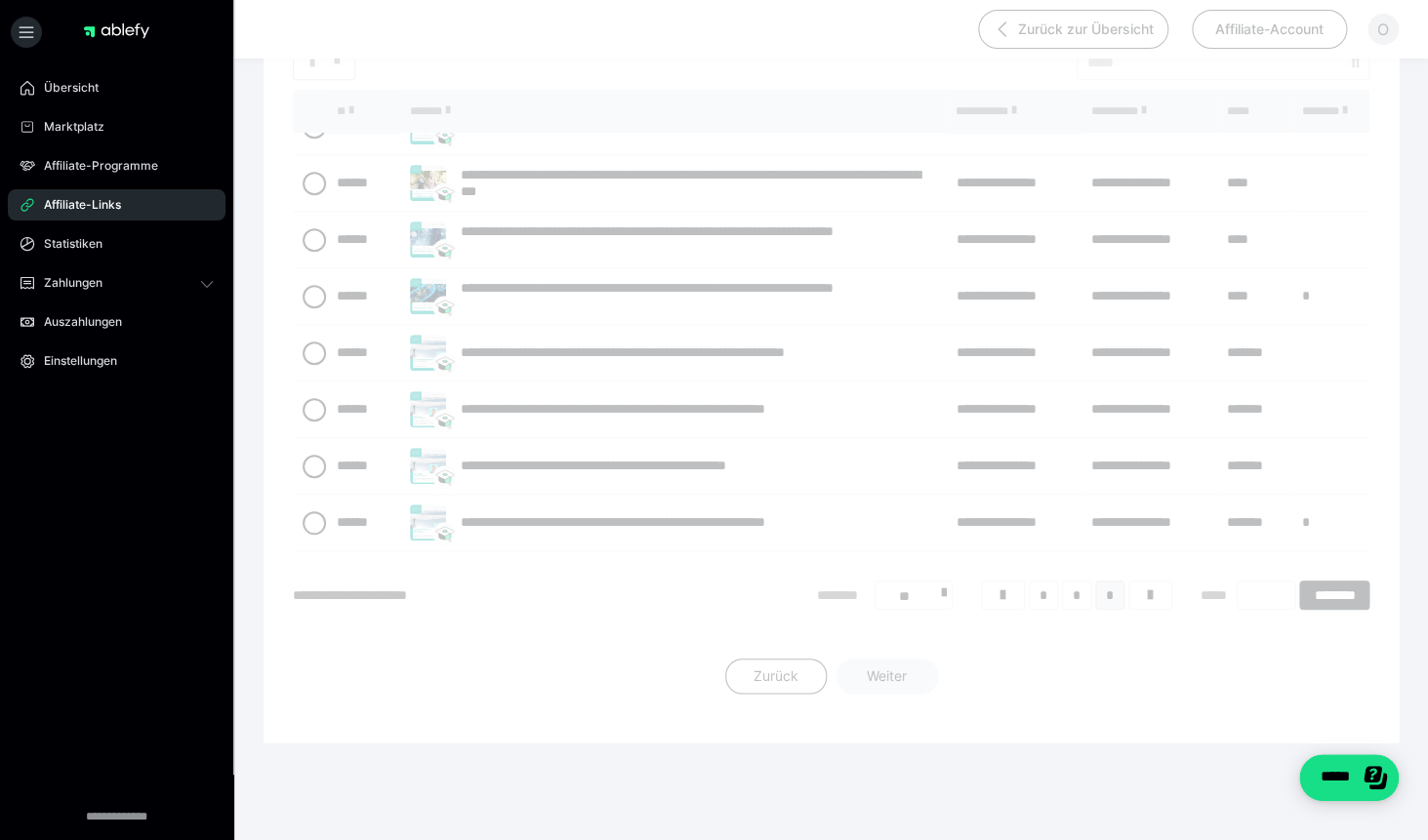 scroll, scrollTop: 55, scrollLeft: 0, axis: vertical 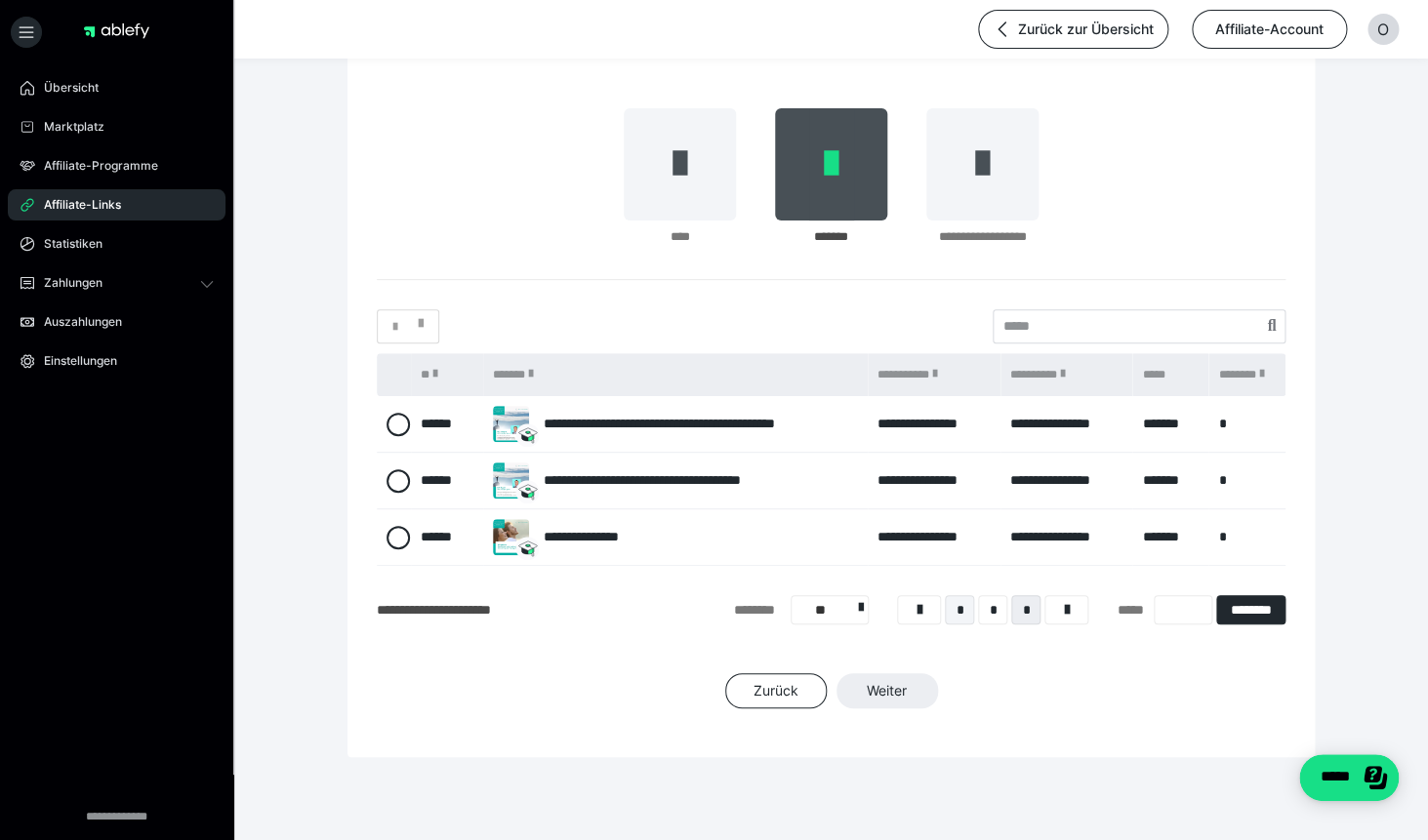 click on "*" at bounding box center [959, 610] 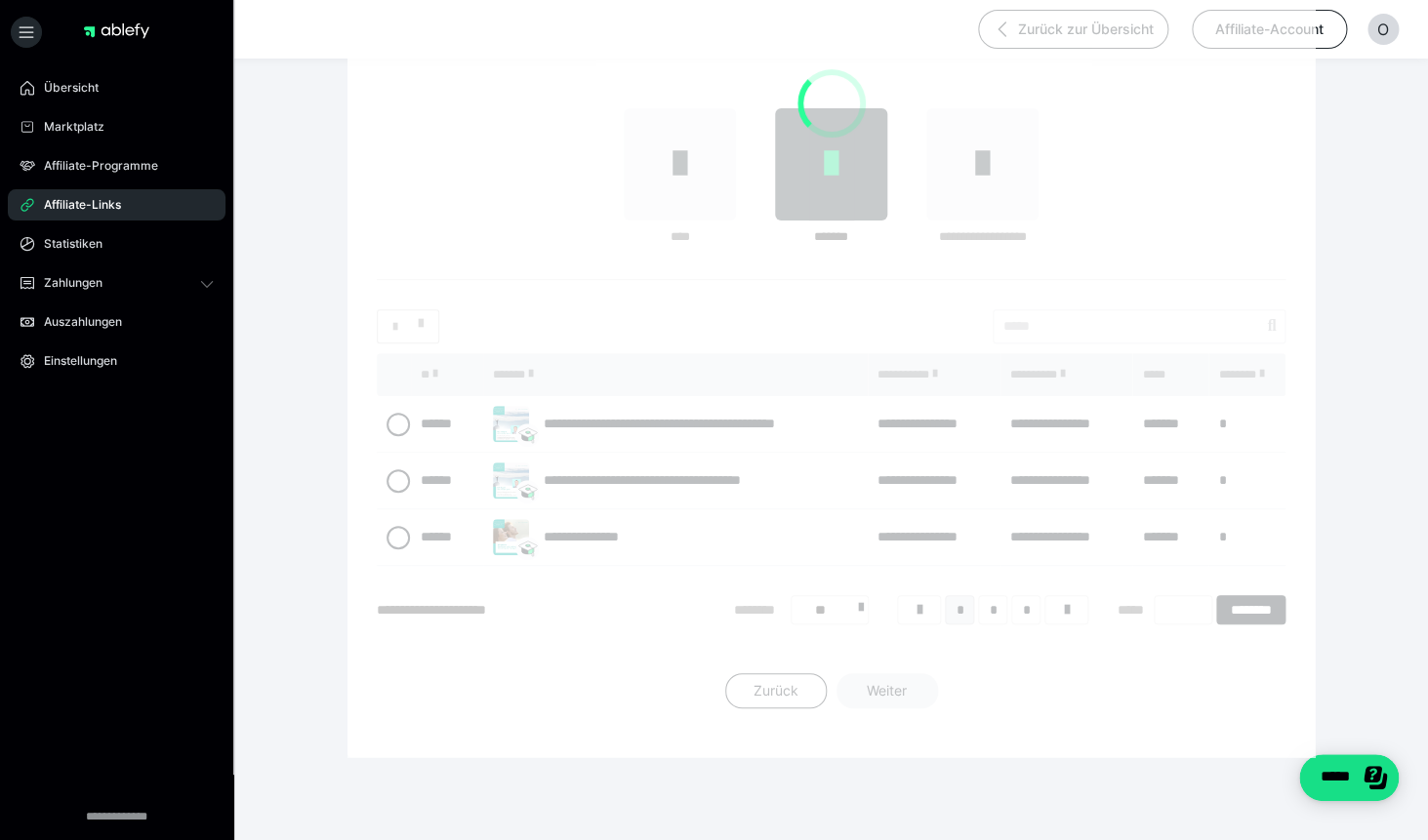 scroll, scrollTop: 55, scrollLeft: 0, axis: vertical 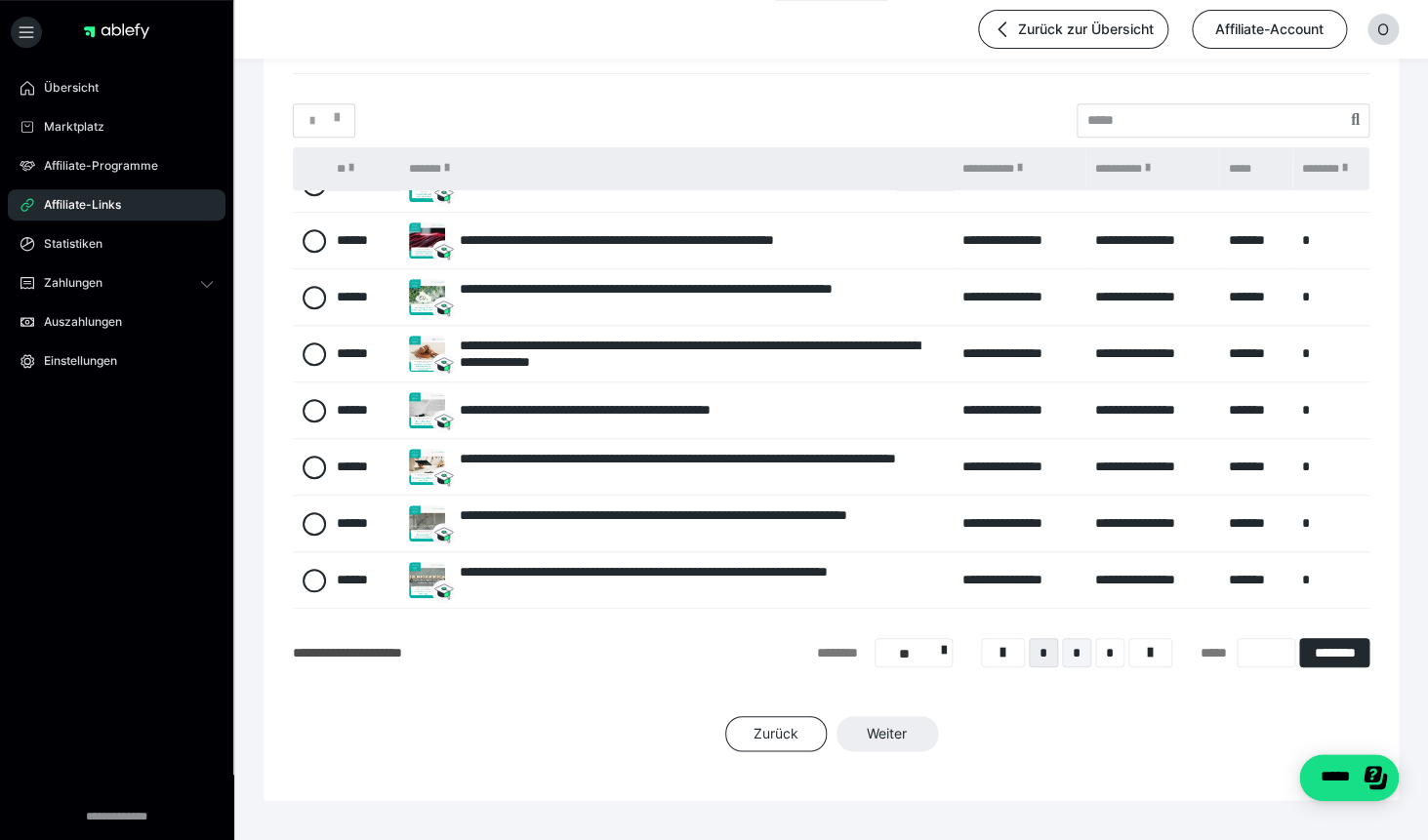 click on "*" at bounding box center [1077, 653] 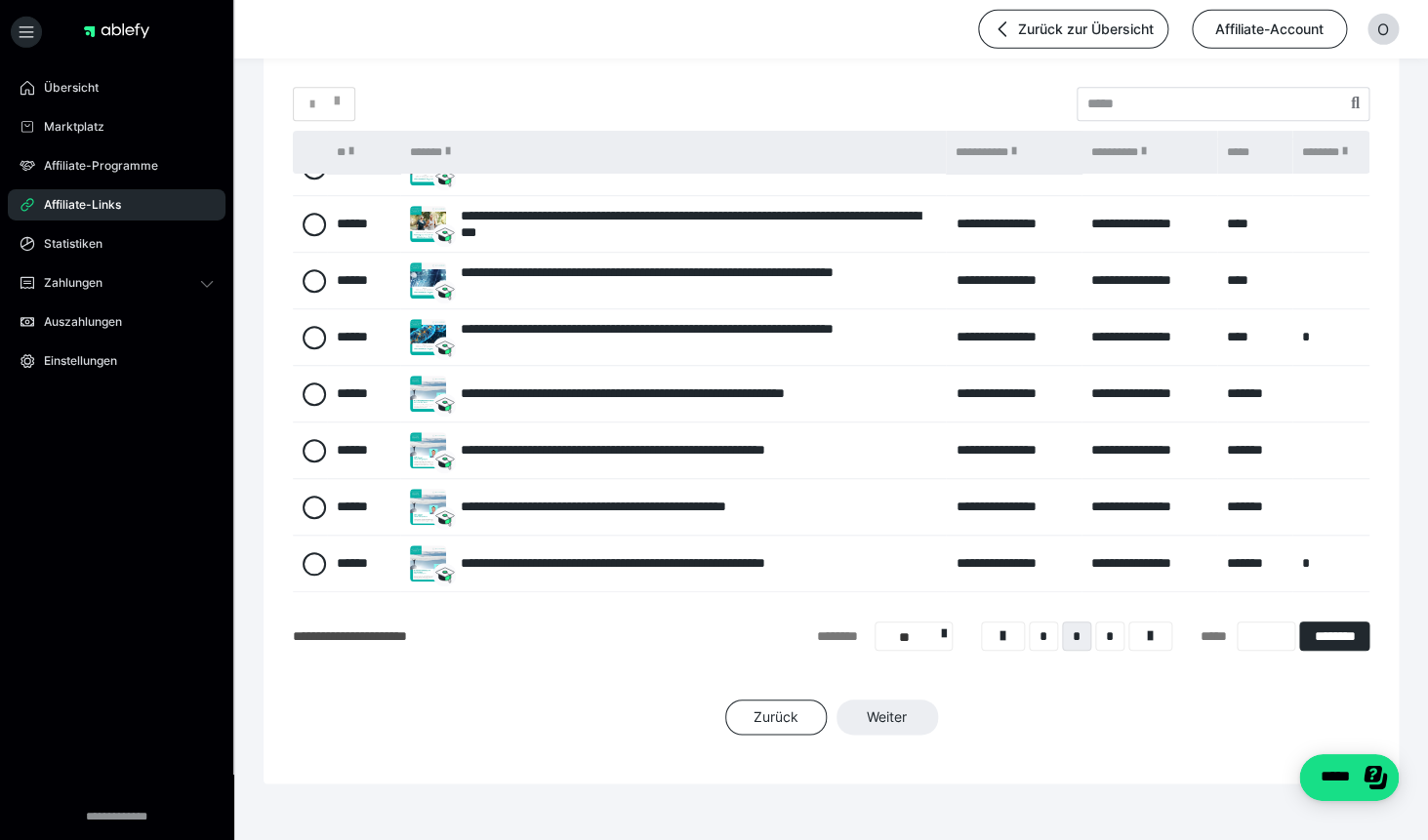 scroll, scrollTop: 330, scrollLeft: 0, axis: vertical 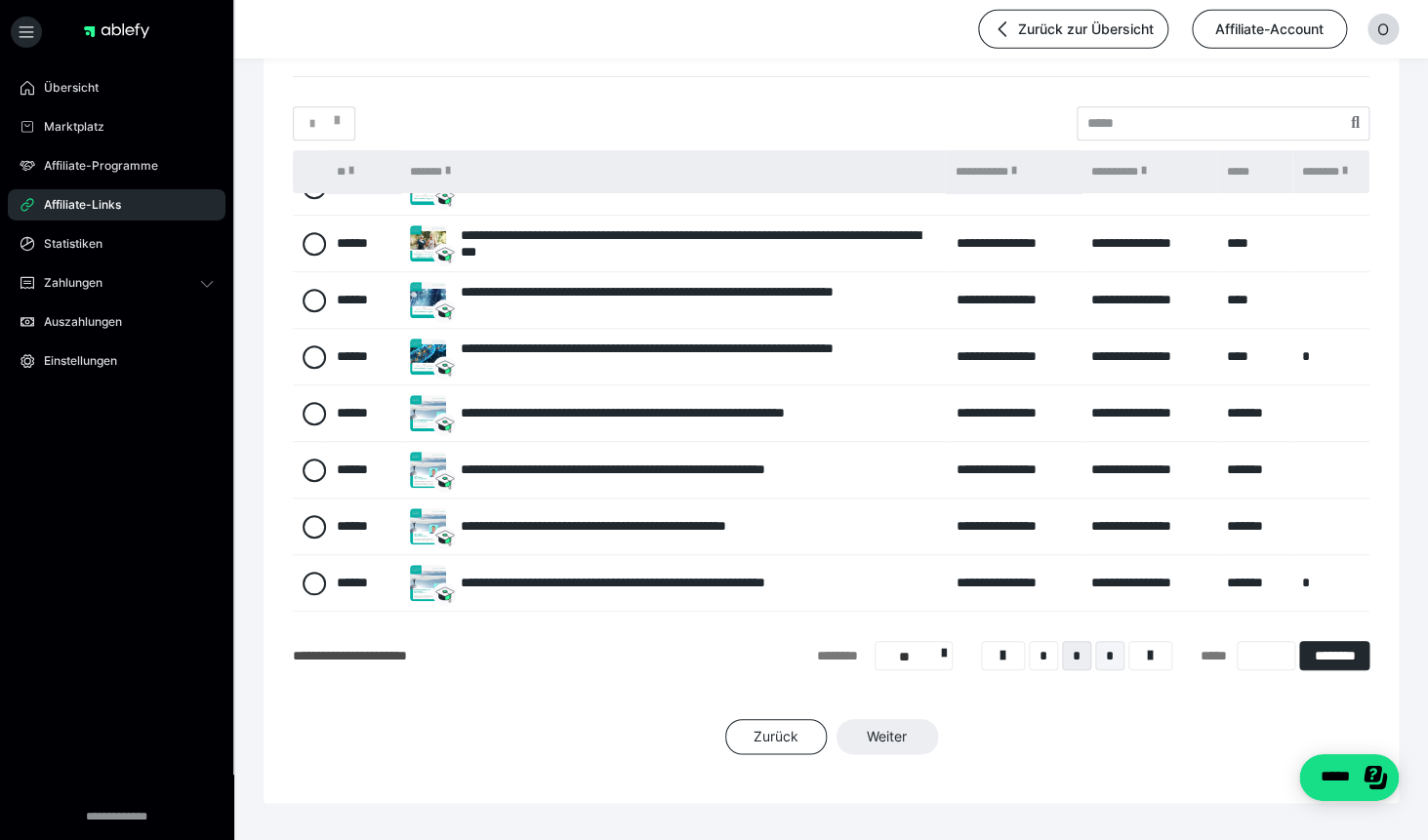 click on "*" at bounding box center (1110, 656) 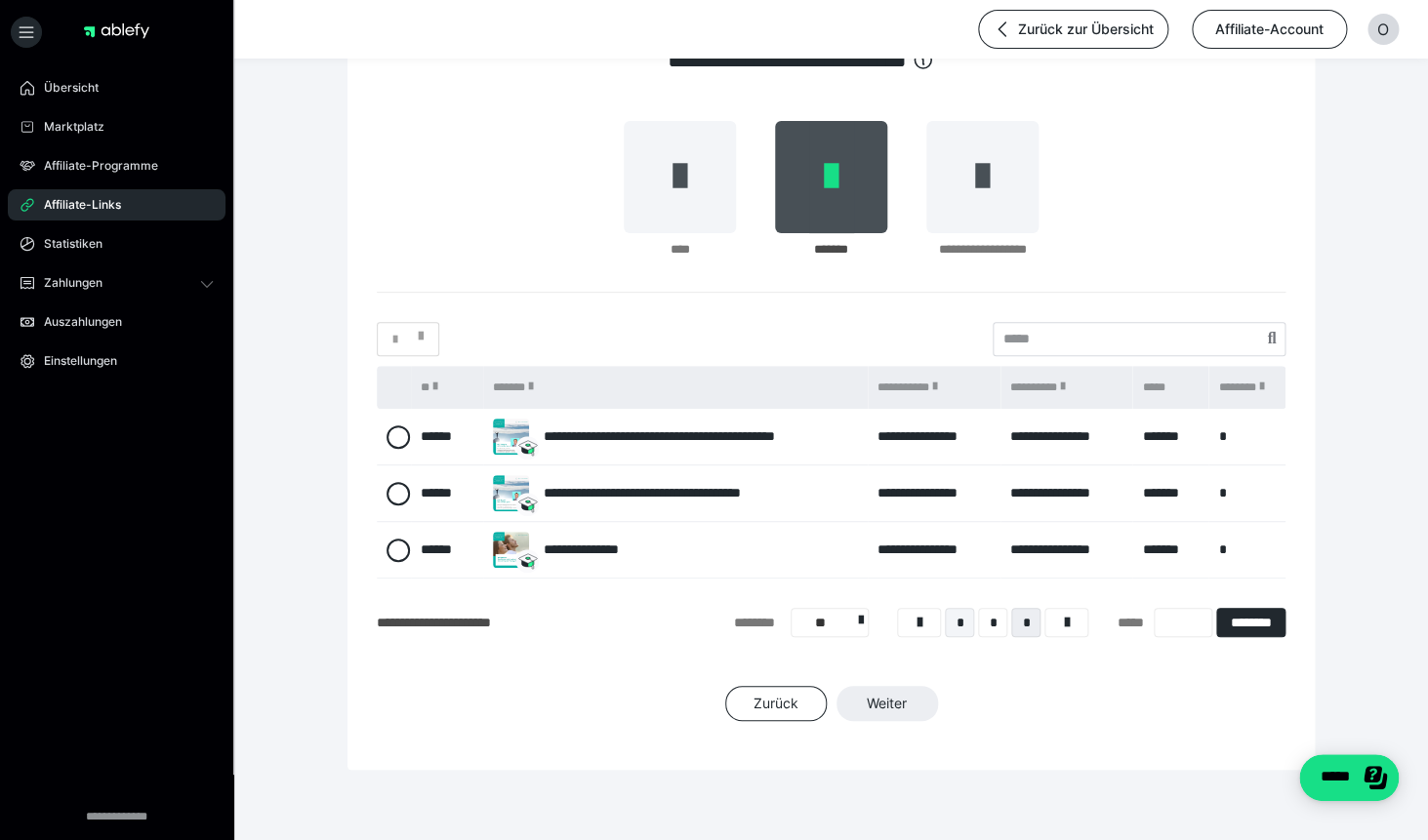 click on "*" at bounding box center [959, 622] 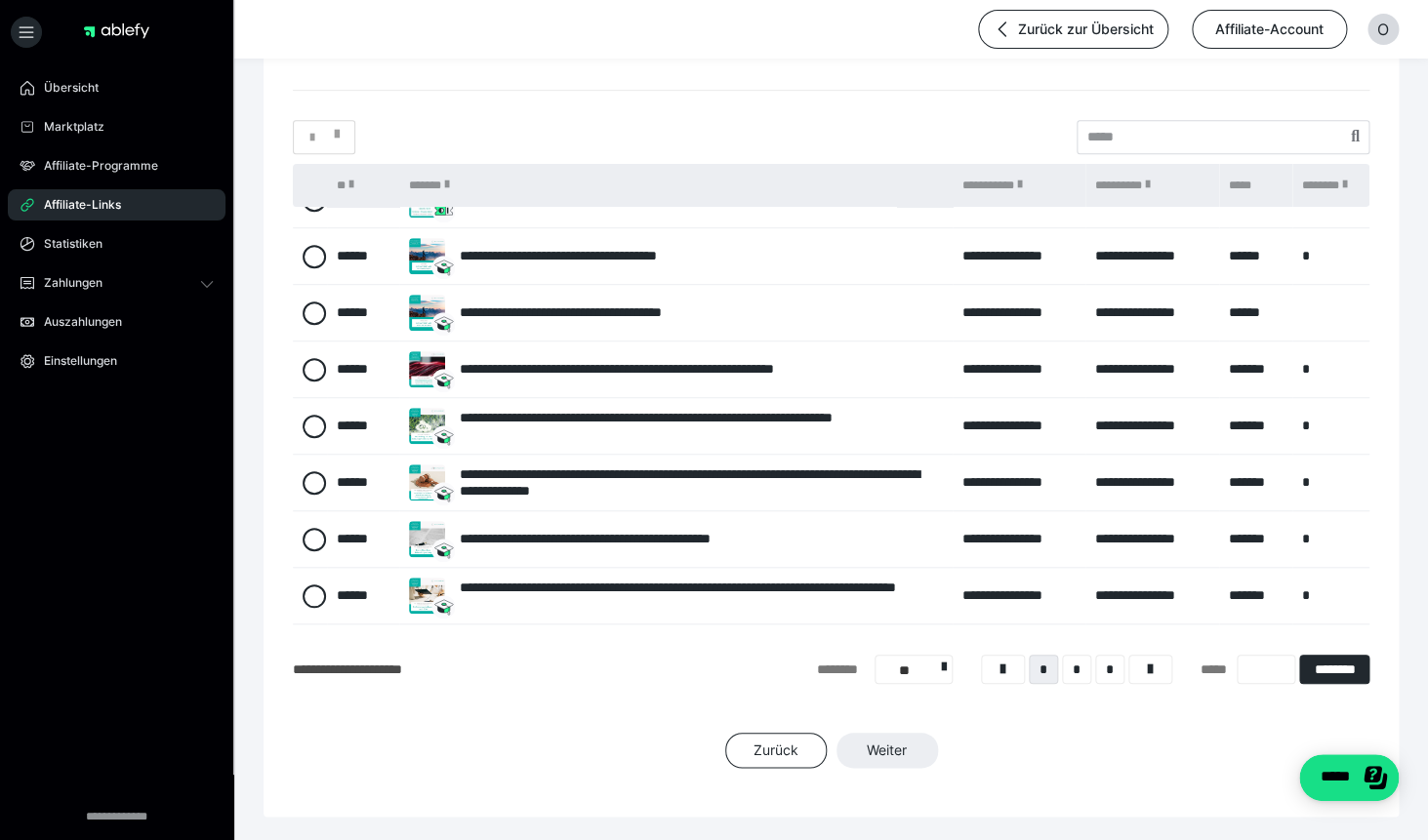 scroll, scrollTop: 0, scrollLeft: 0, axis: both 